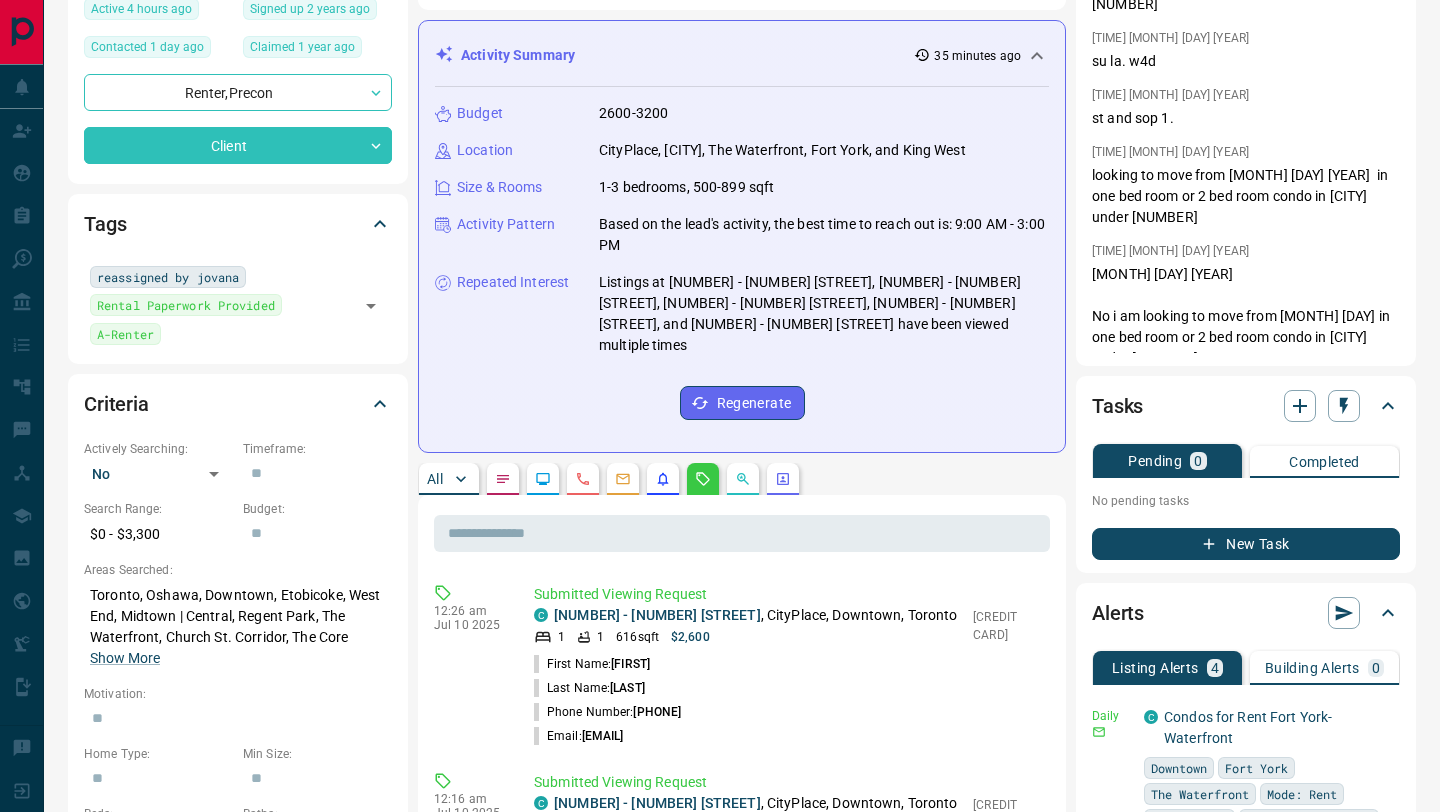 scroll, scrollTop: 0, scrollLeft: 0, axis: both 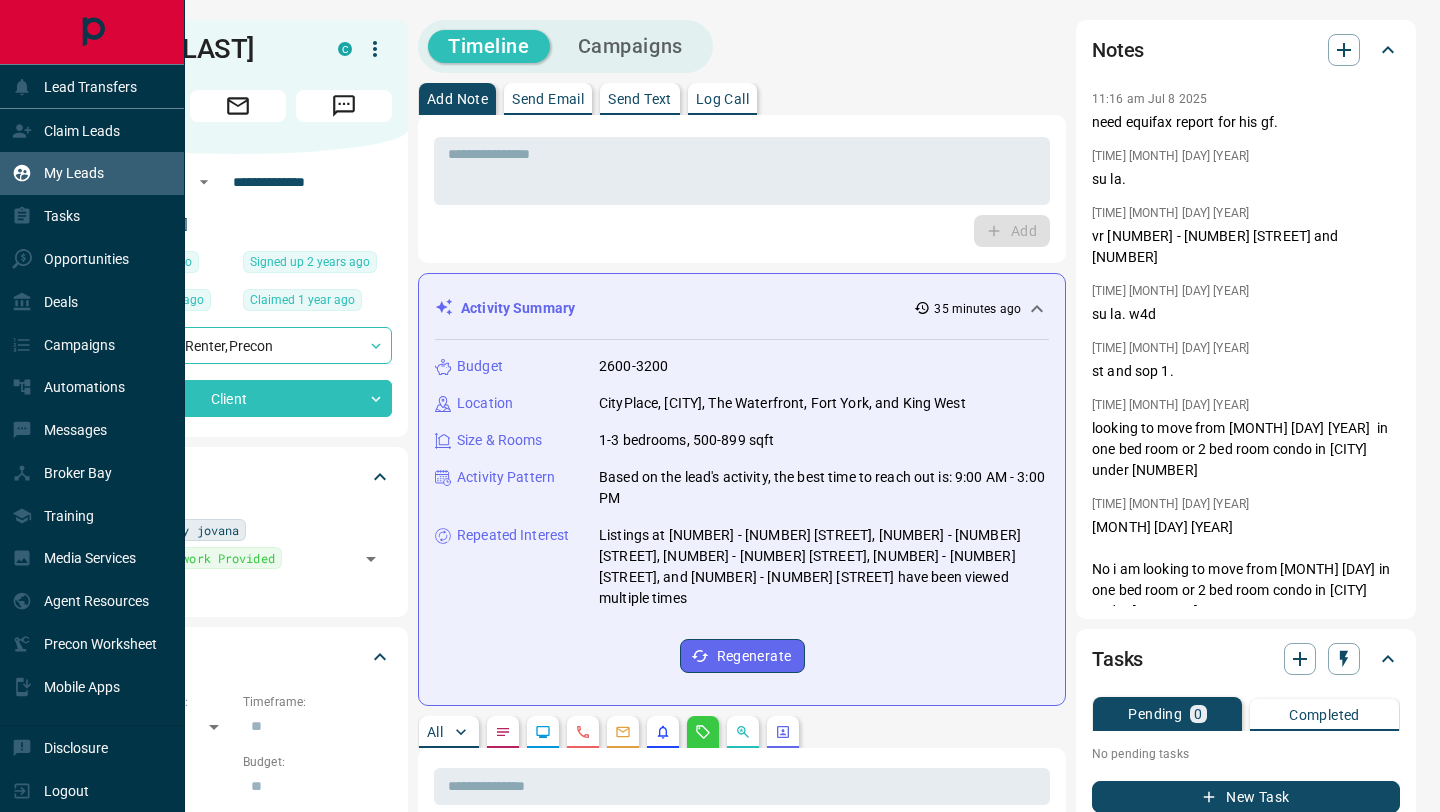 click on "My Leads" at bounding box center [58, 173] 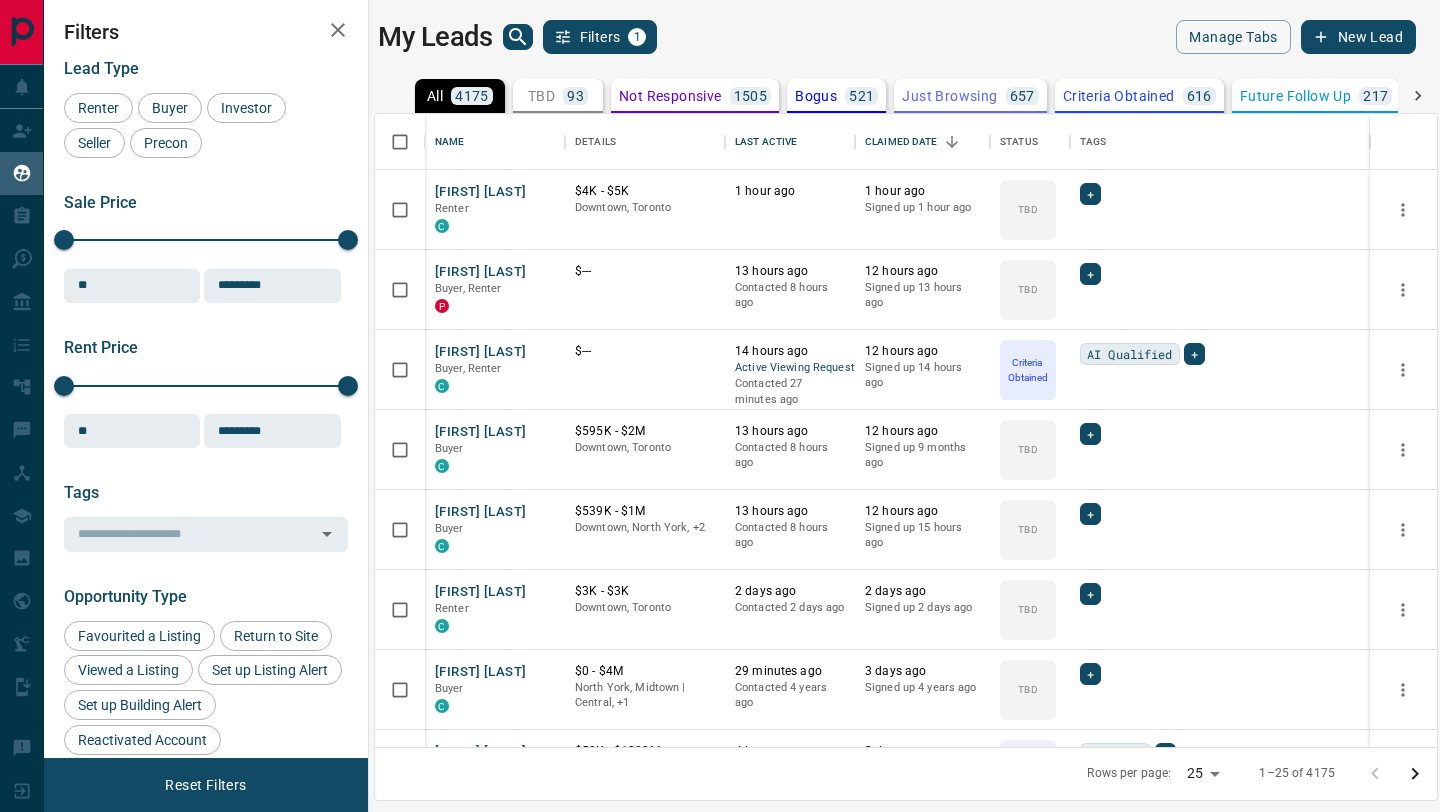 scroll, scrollTop: 1, scrollLeft: 1, axis: both 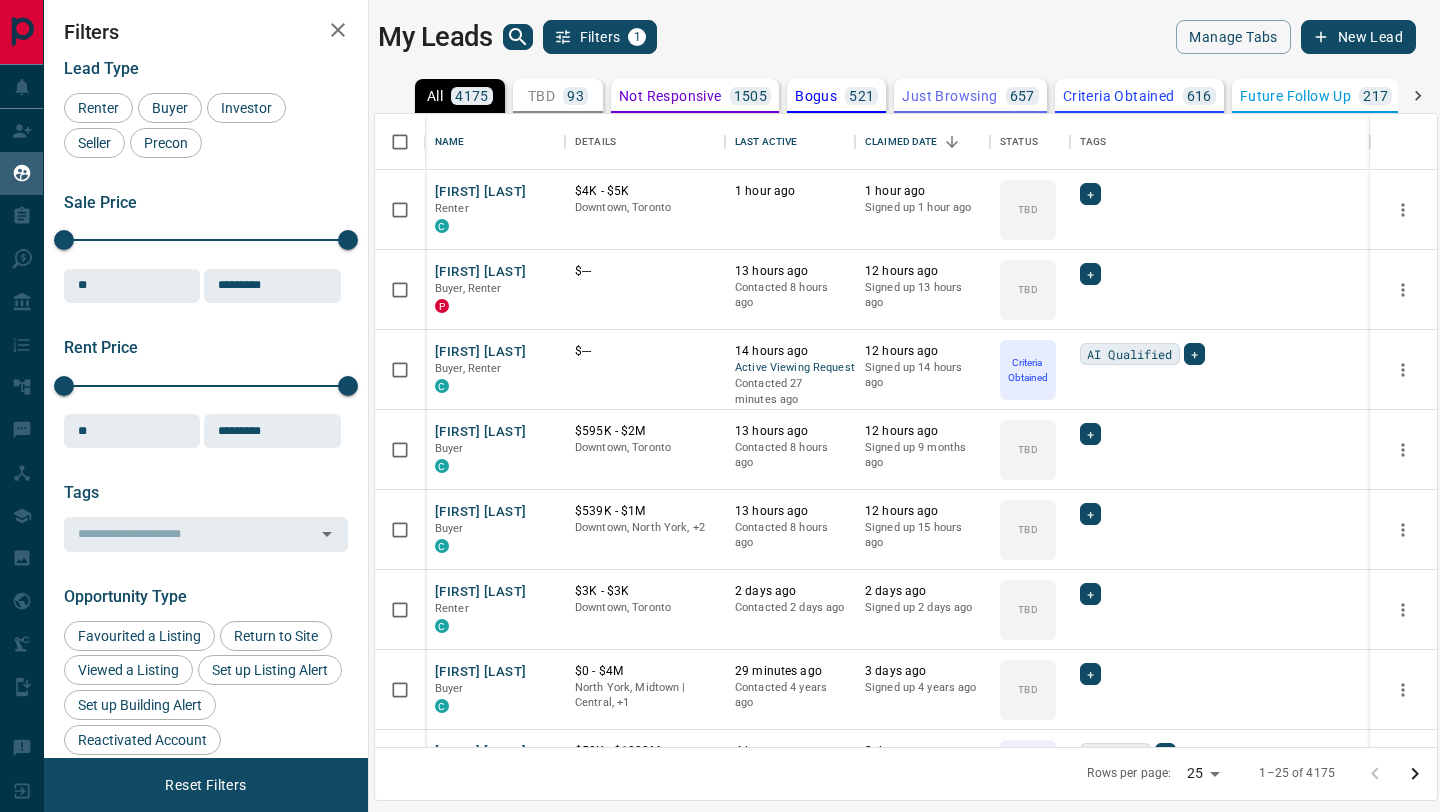 click 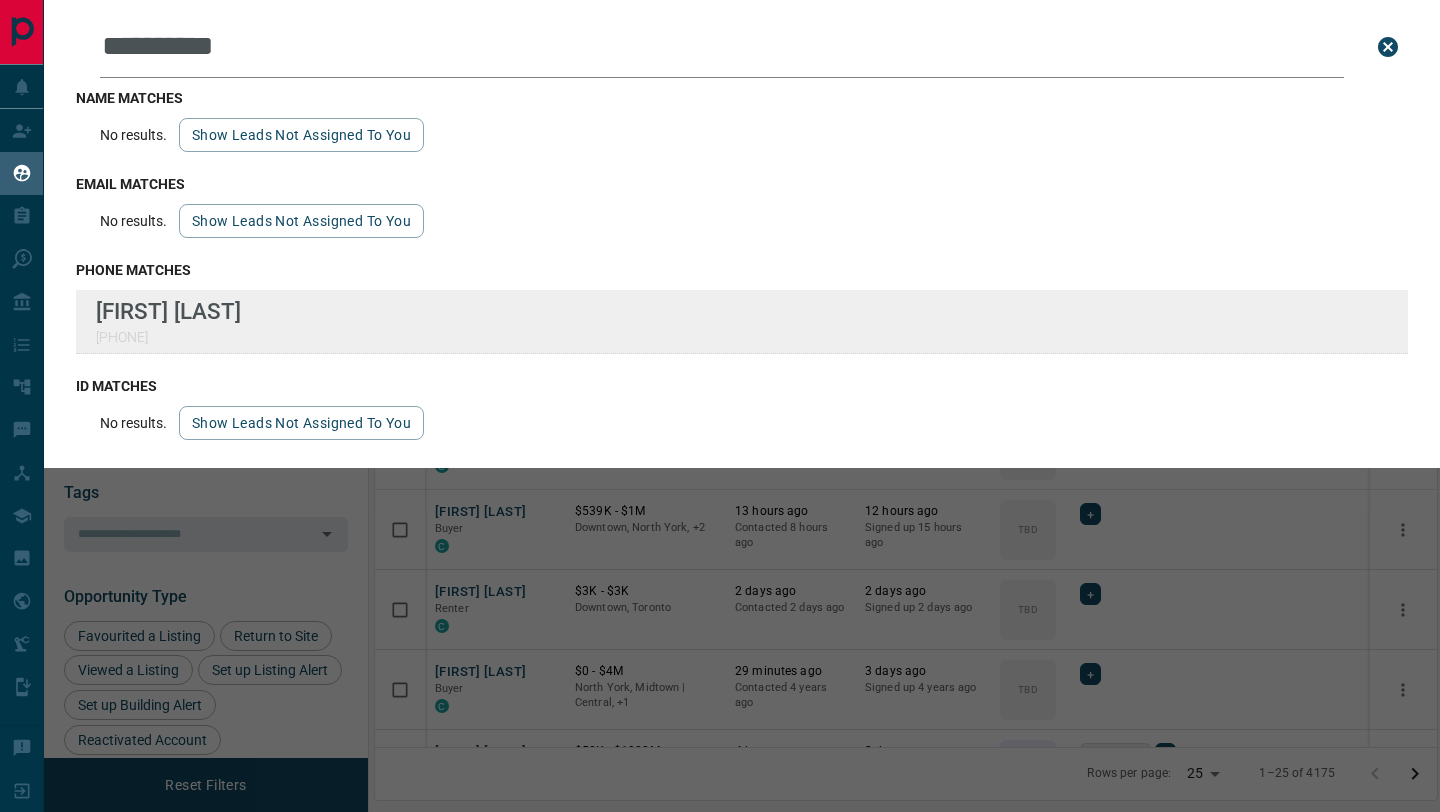 click on "**********" at bounding box center (720, 393) 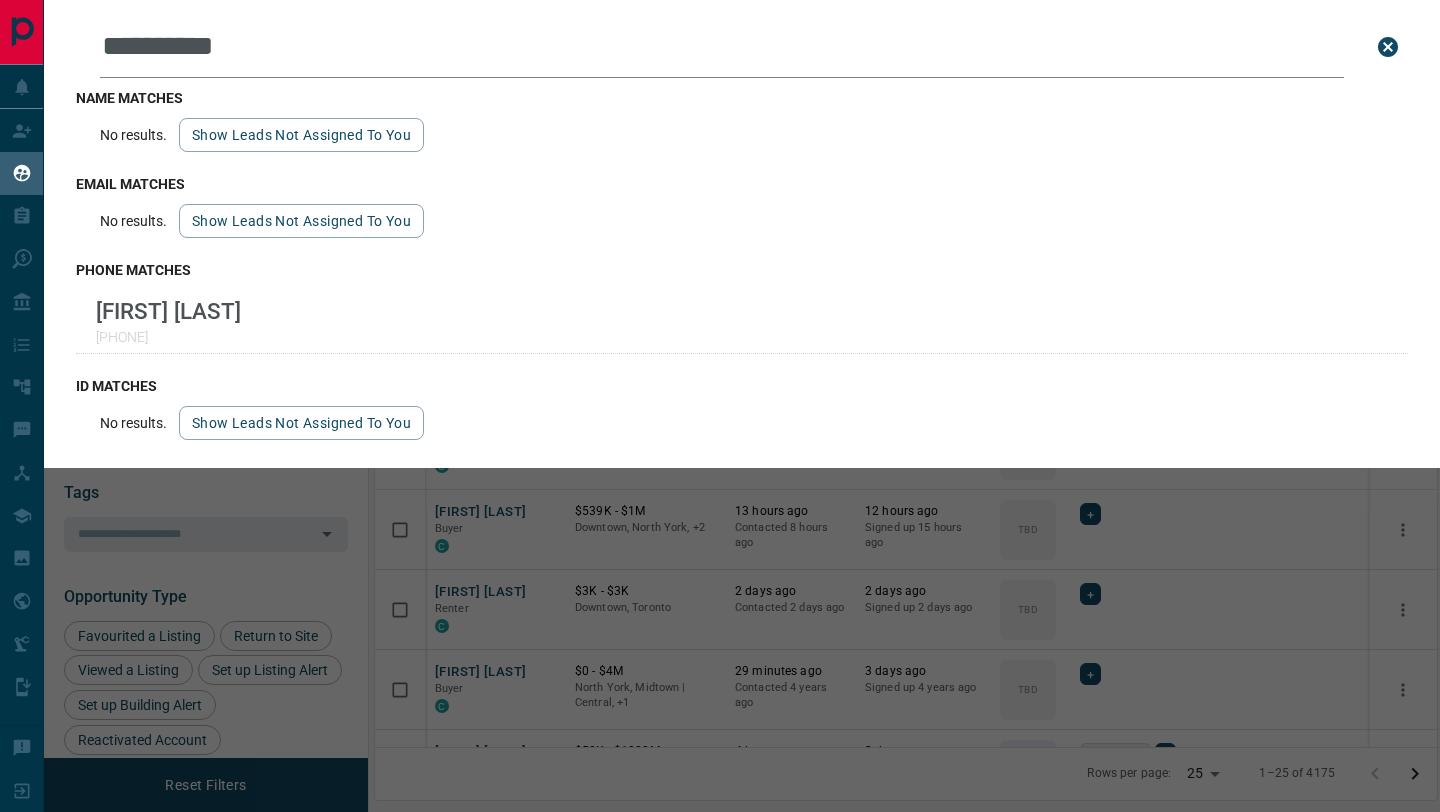 click on "**********" at bounding box center [722, 47] 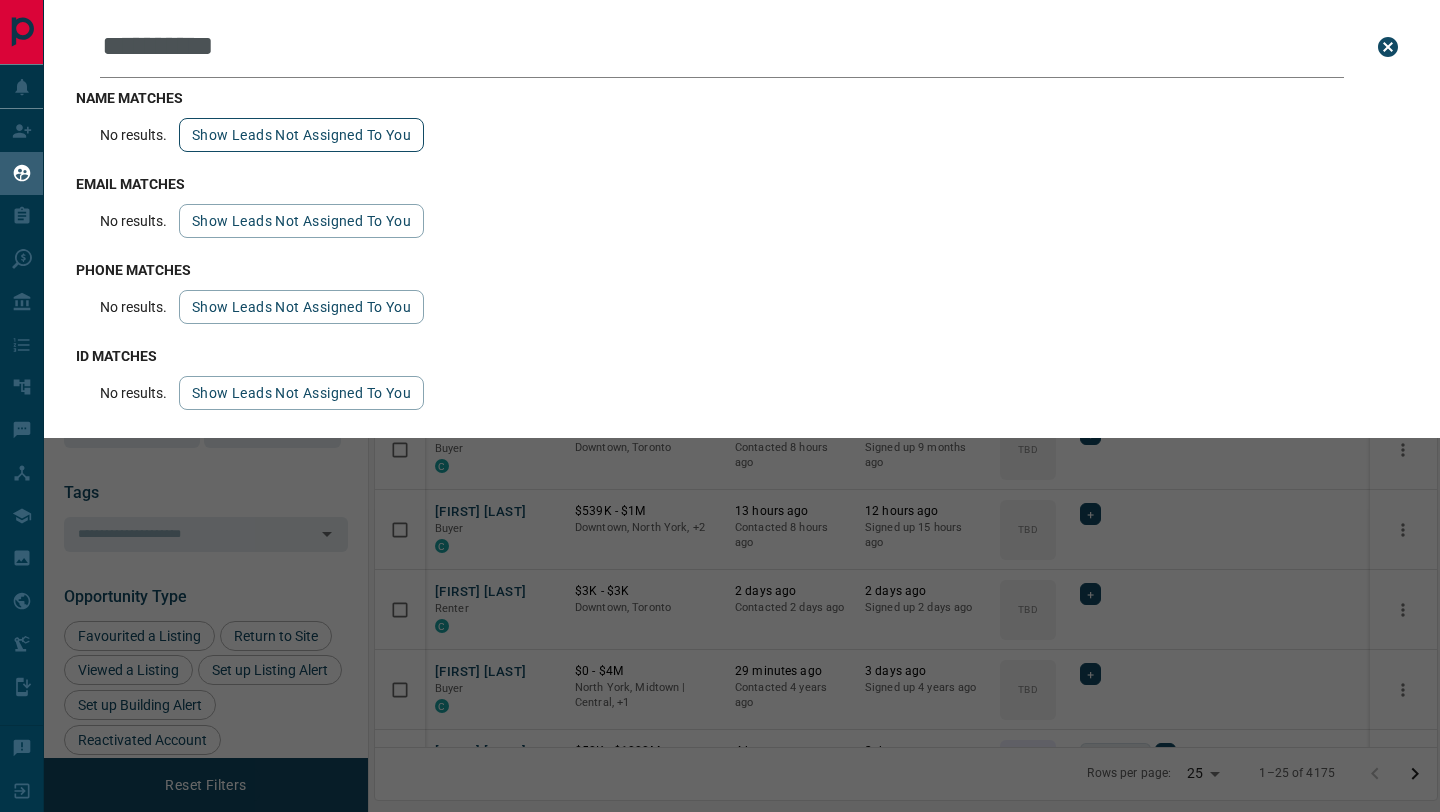 type on "**********" 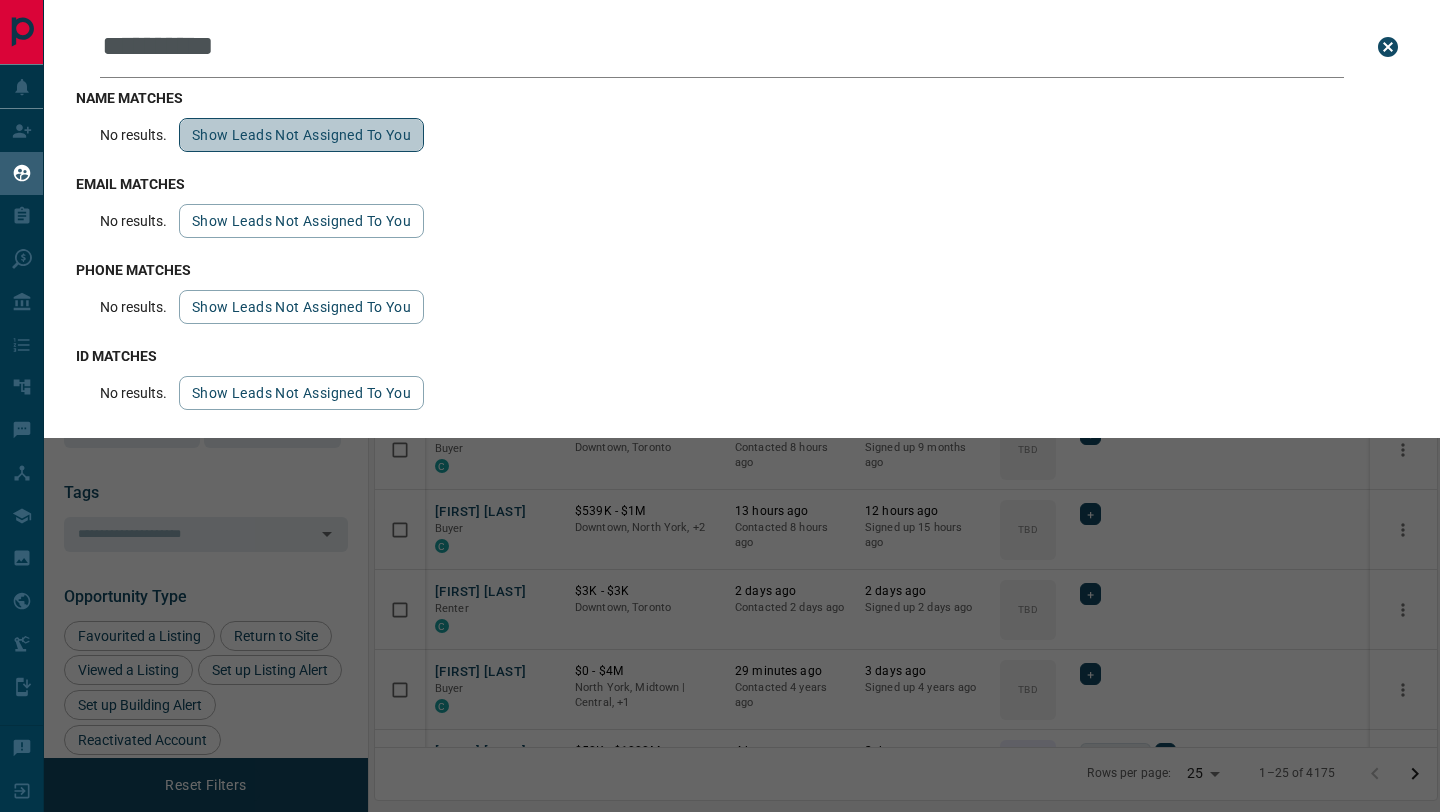 click on "Show leads not assigned to you" at bounding box center (301, 135) 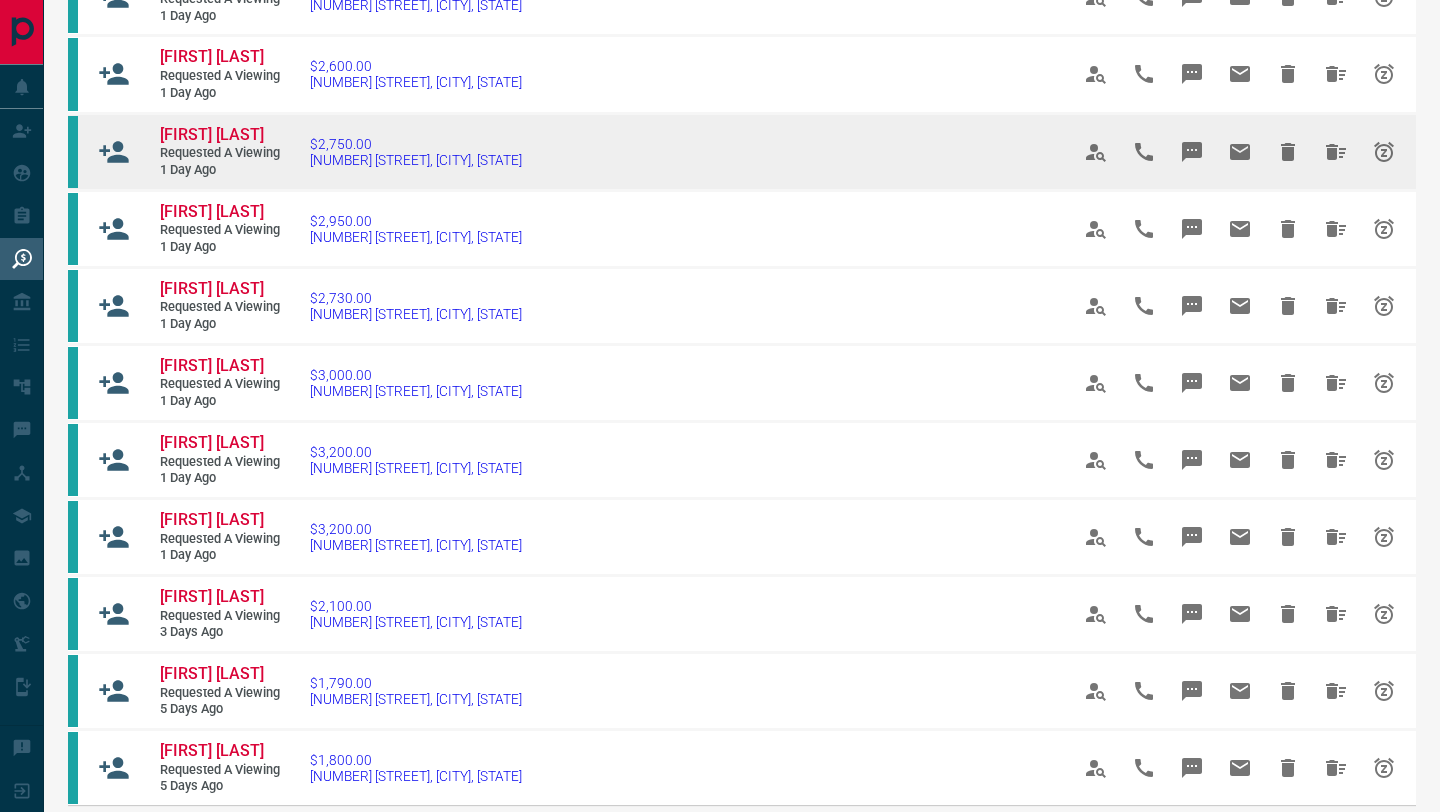 scroll, scrollTop: 945, scrollLeft: 0, axis: vertical 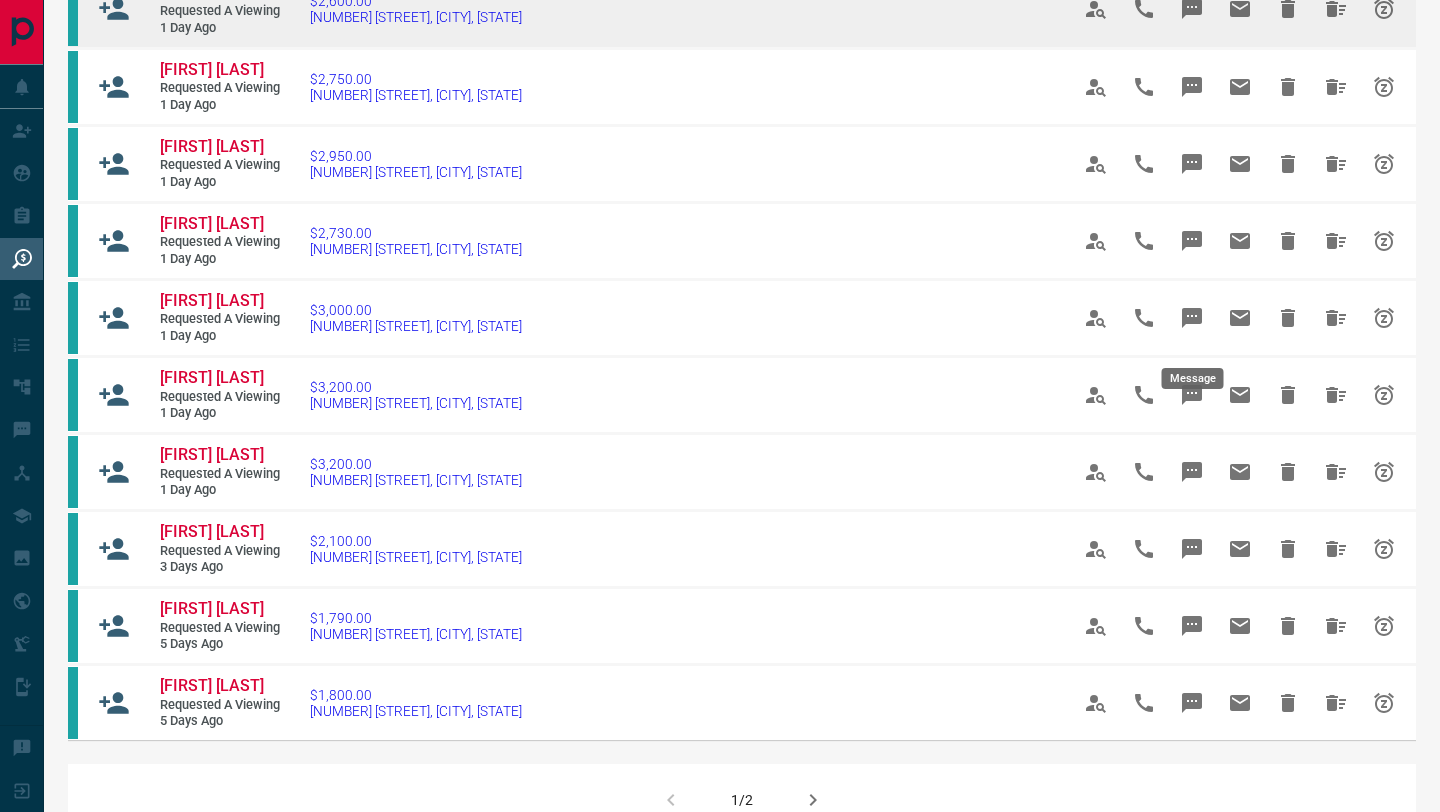 click at bounding box center (1192, 9) 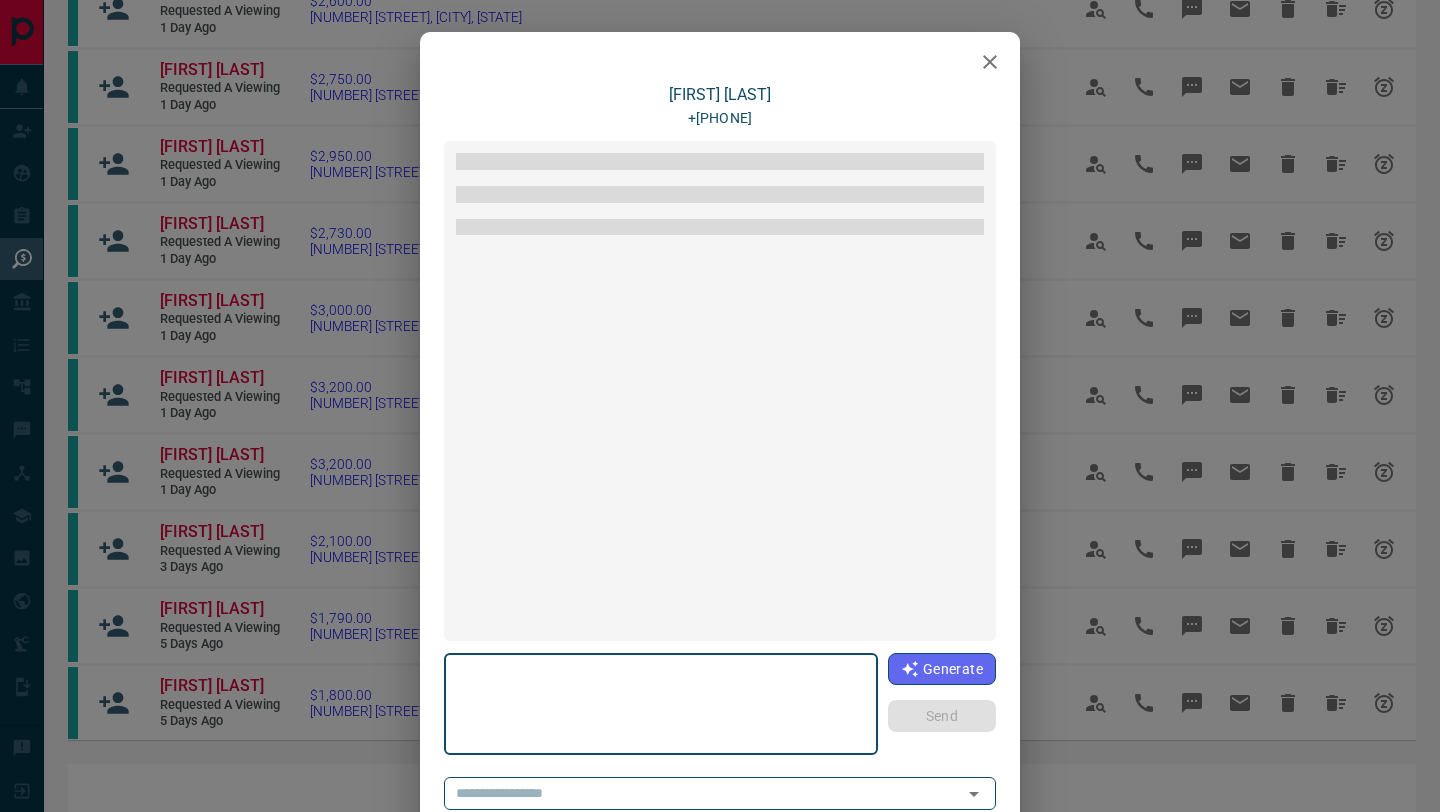 type on "**********" 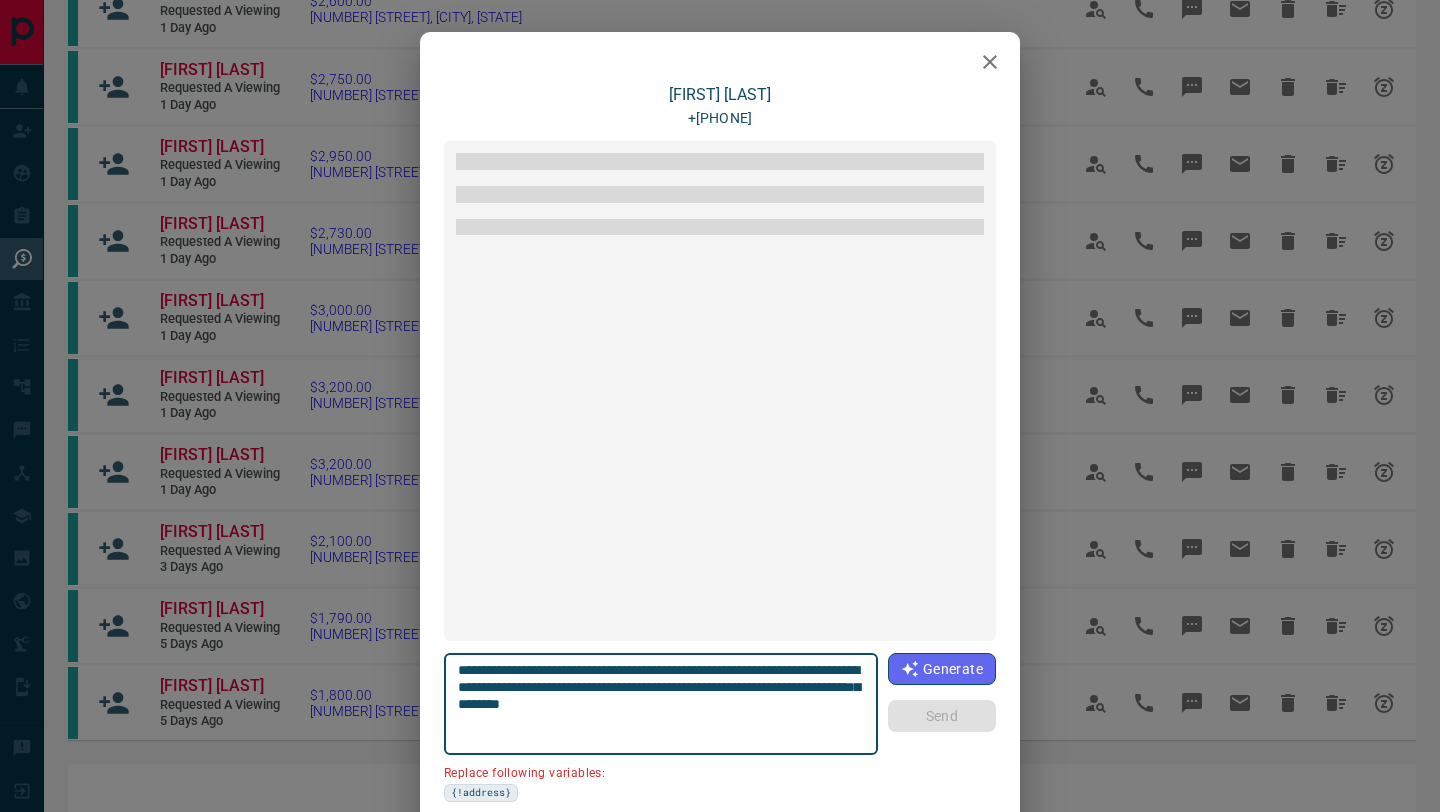scroll, scrollTop: 2618, scrollLeft: 0, axis: vertical 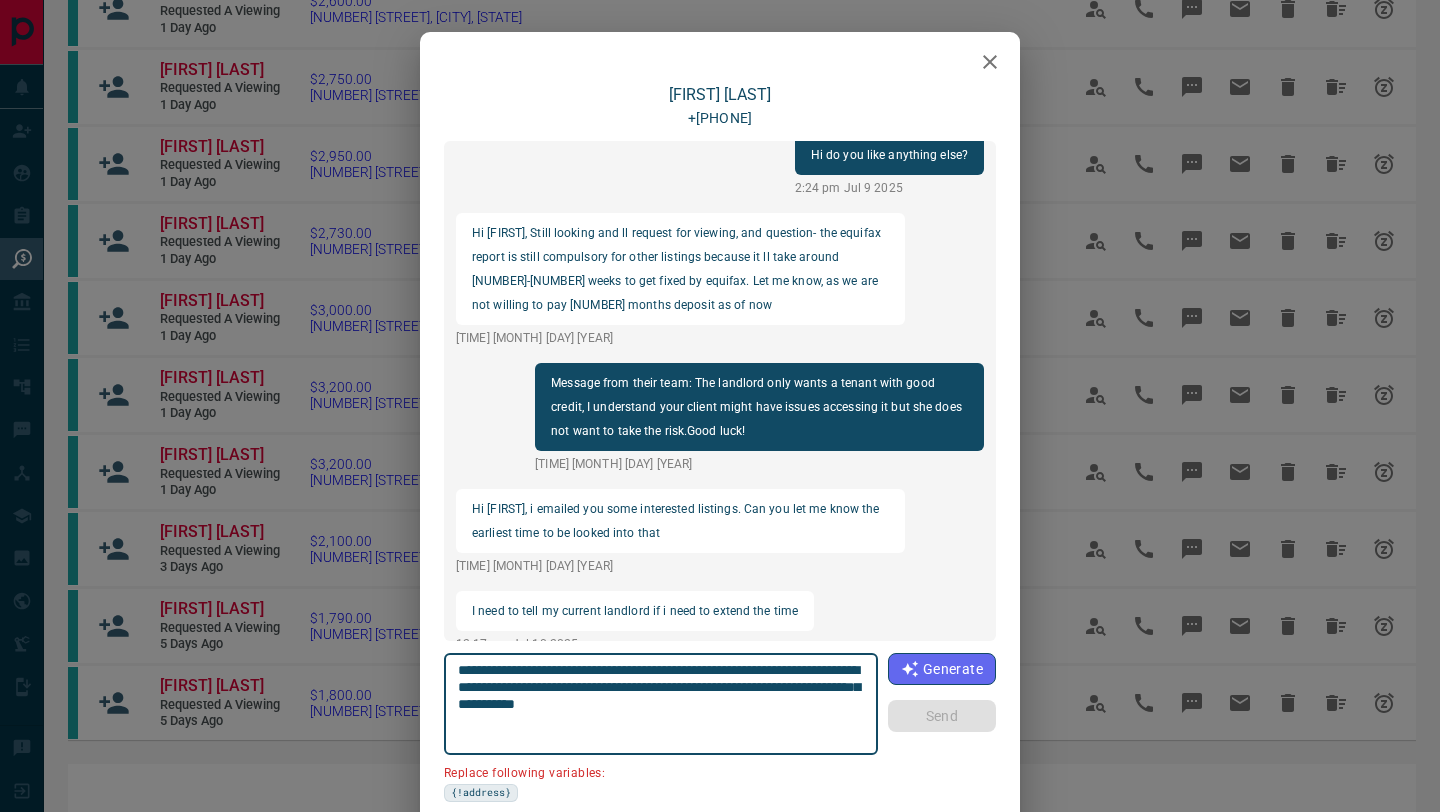 click on "**********" at bounding box center (660, 704) 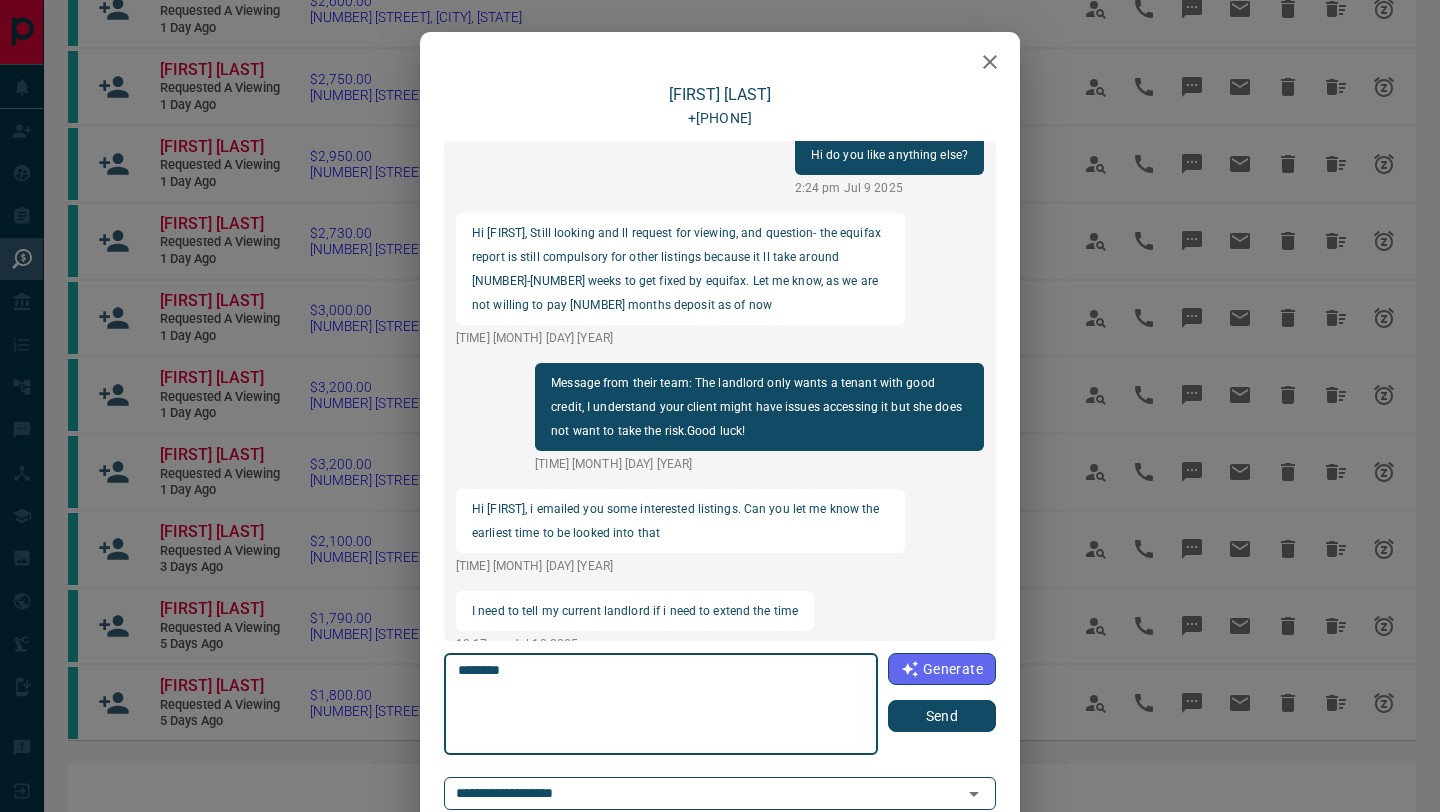type on "********" 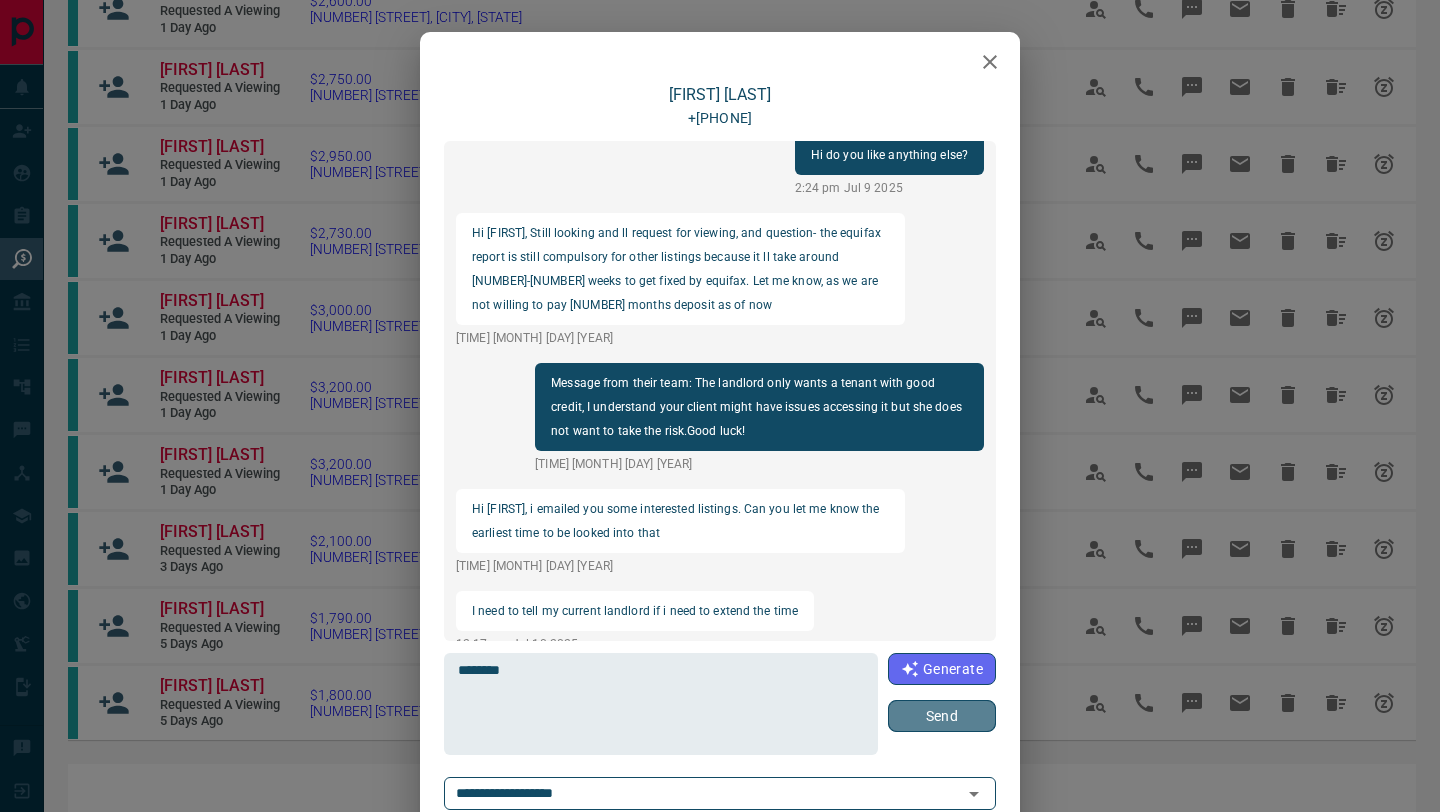 click on "Send" at bounding box center (942, 716) 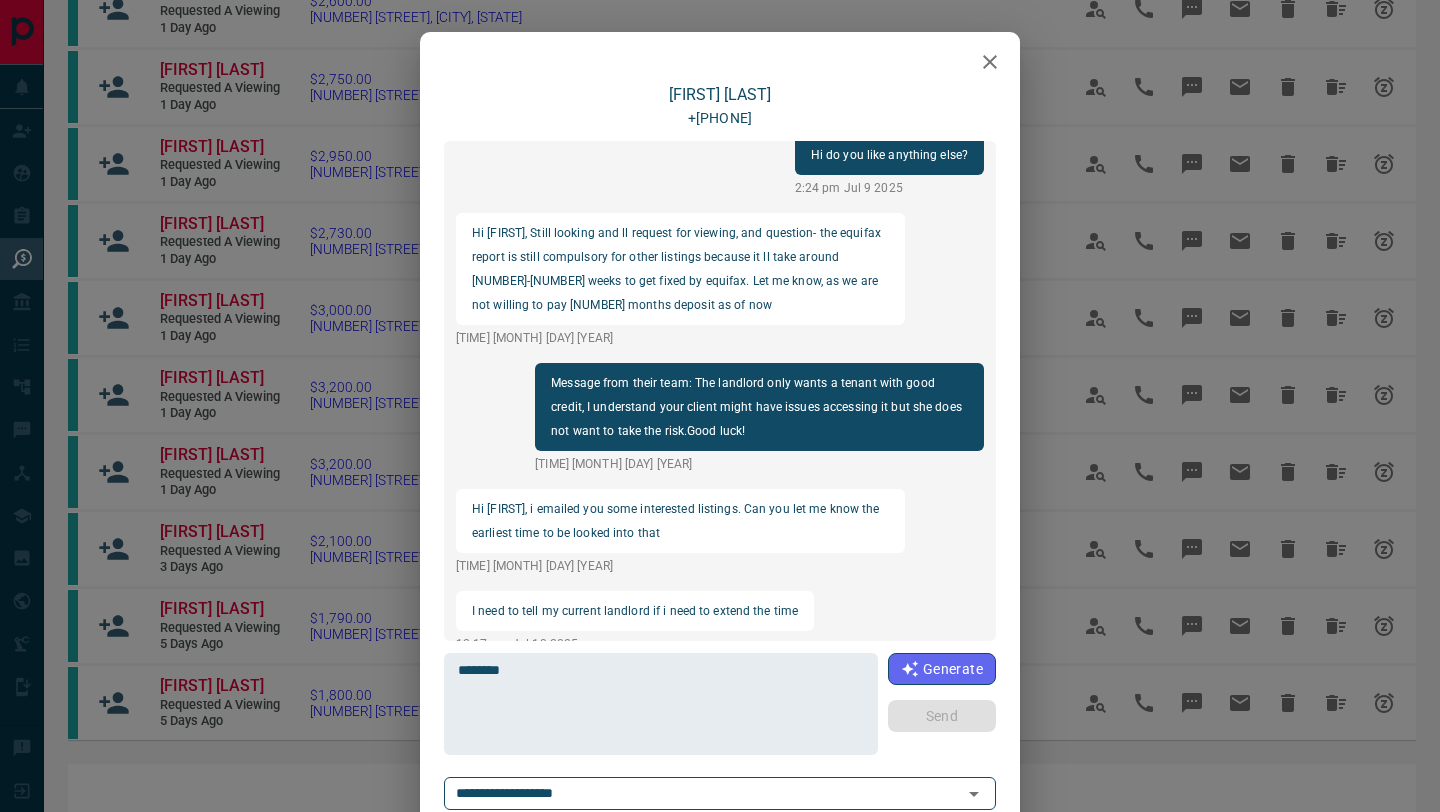 type 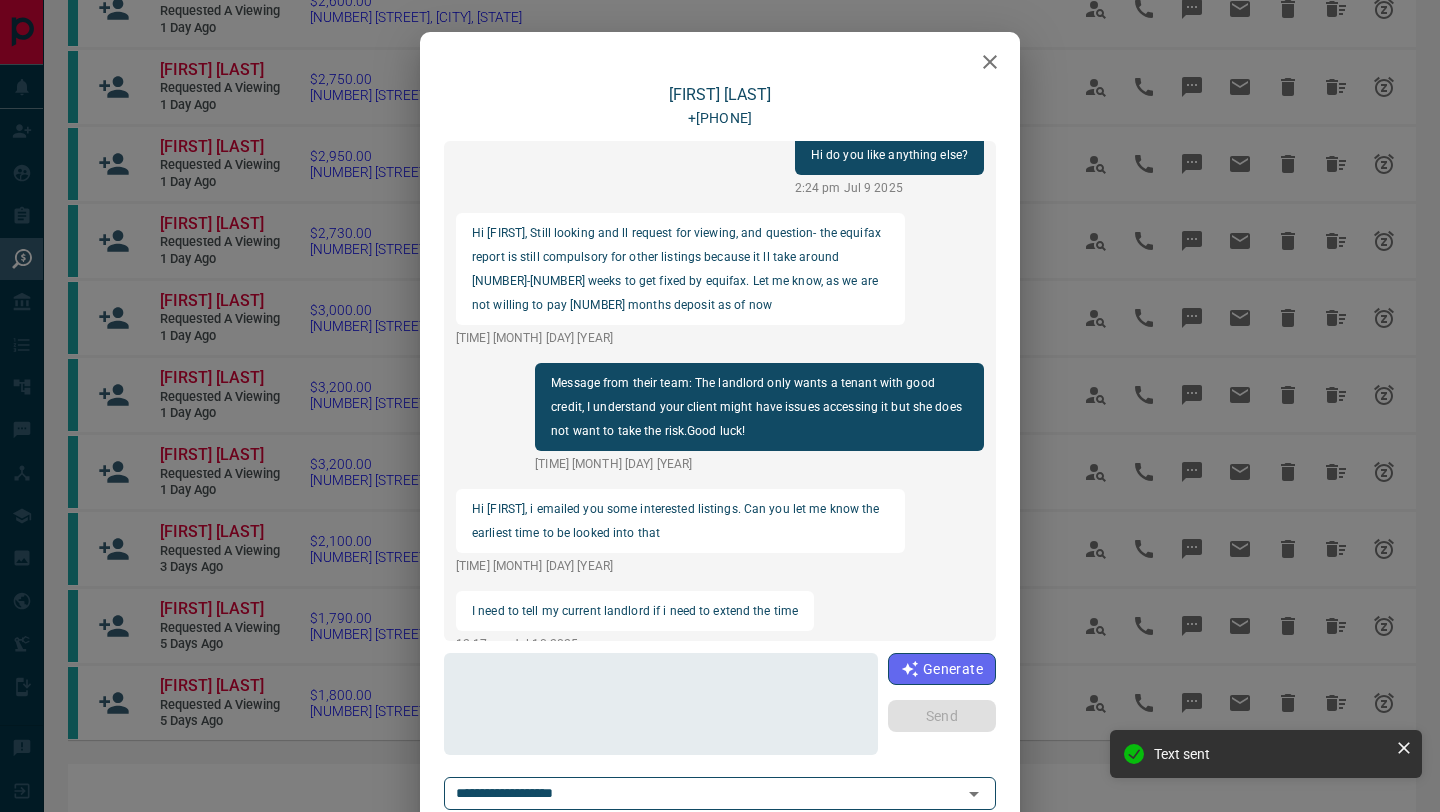 scroll, scrollTop: 2618, scrollLeft: 0, axis: vertical 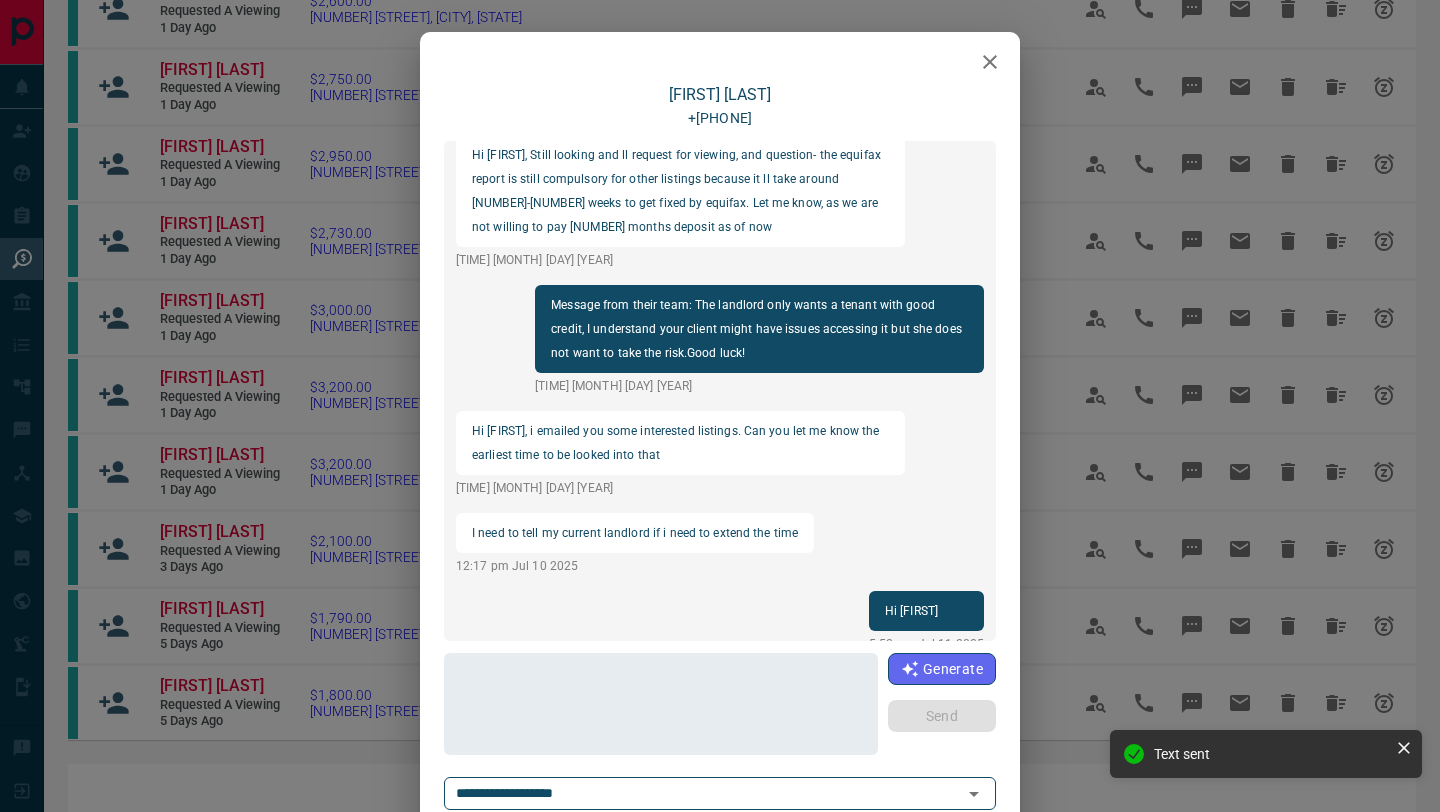 click 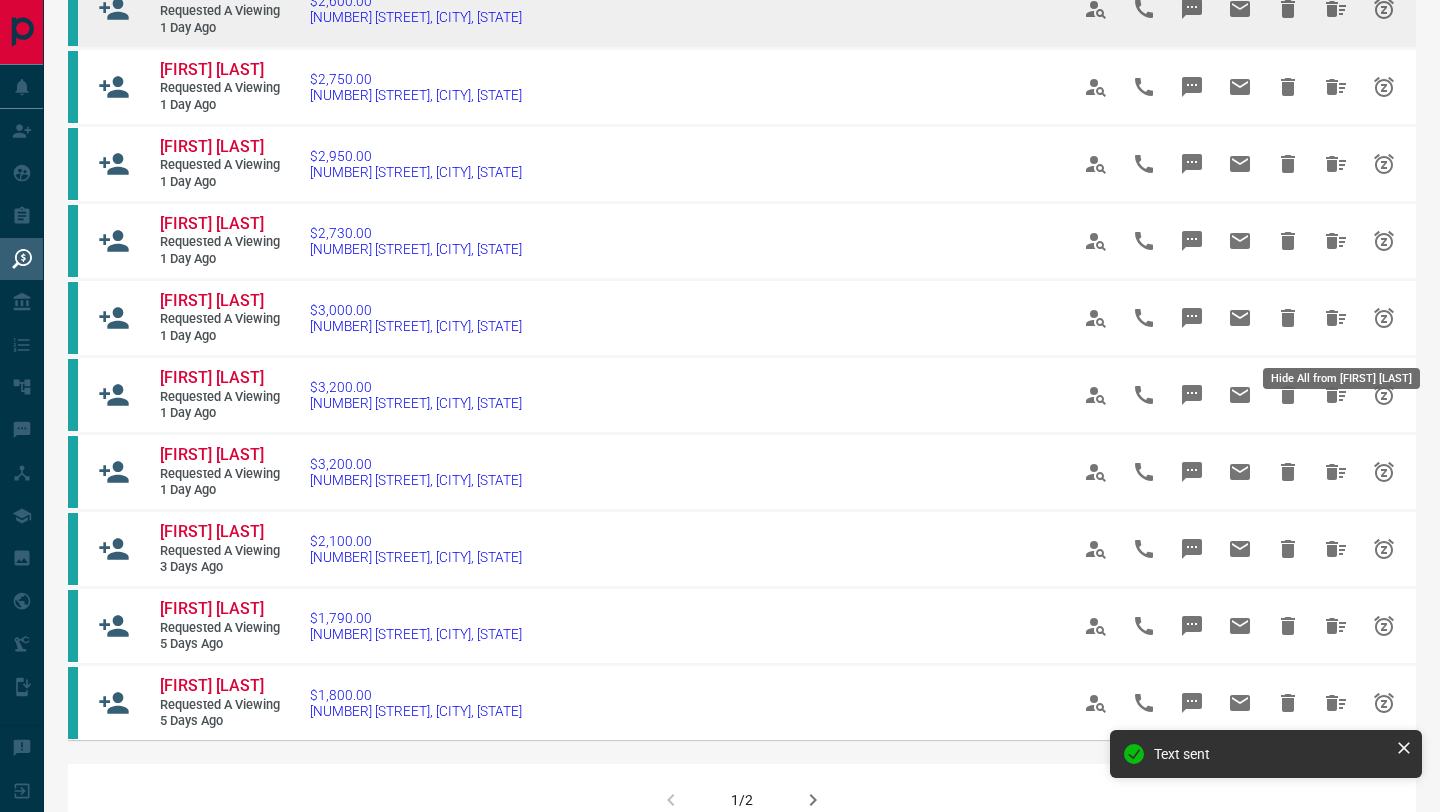click 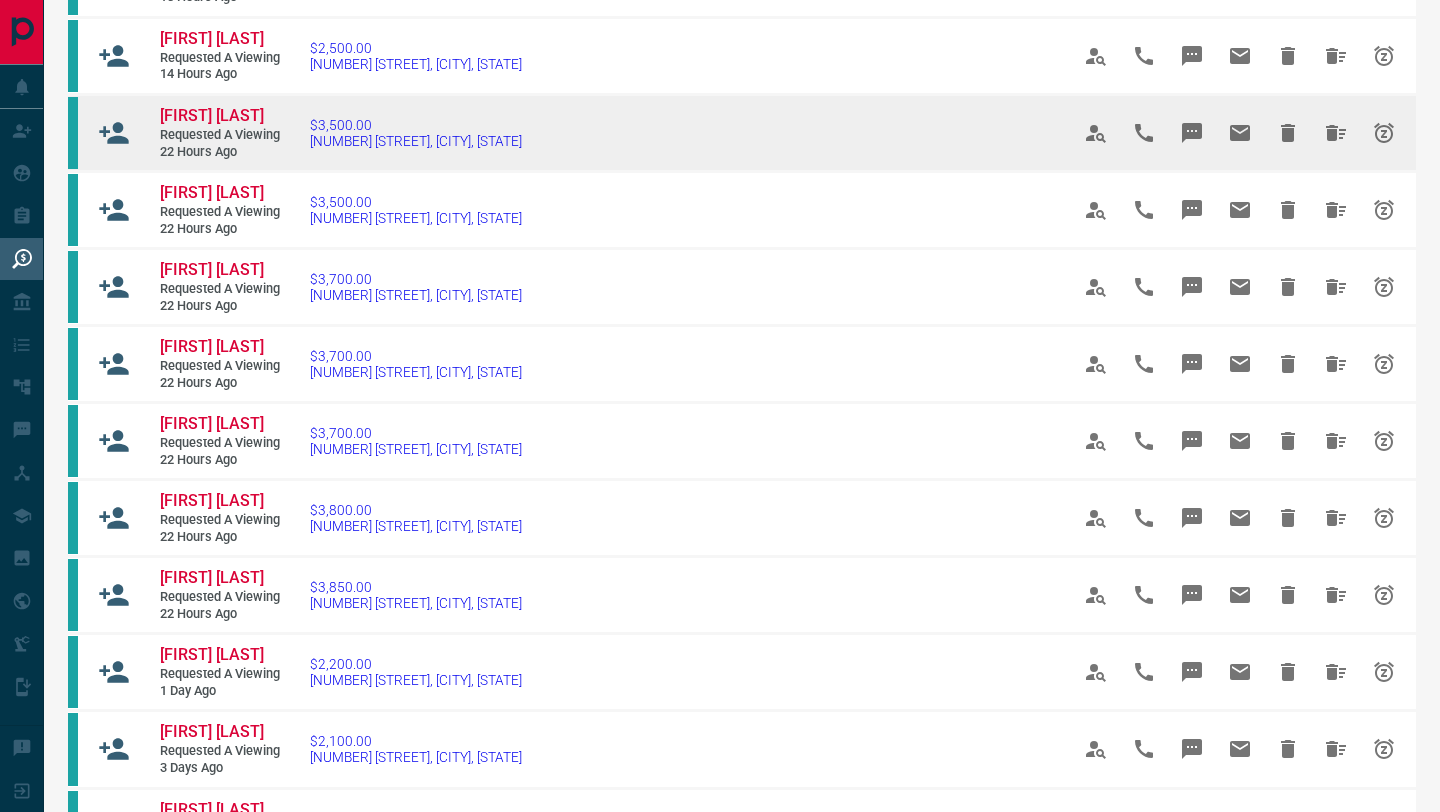 scroll, scrollTop: 216, scrollLeft: 0, axis: vertical 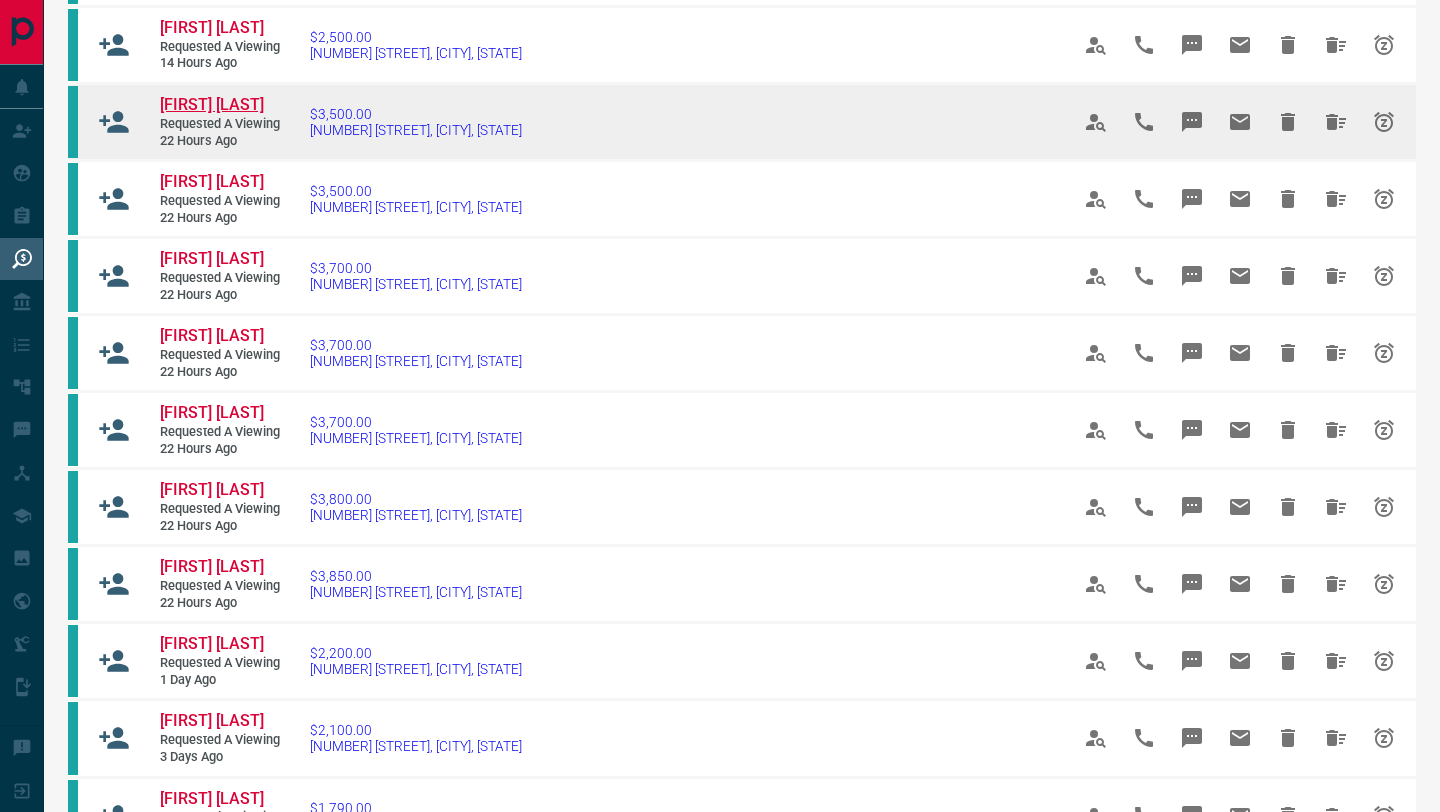 click on "[FIRST] [LAST]" at bounding box center [212, 104] 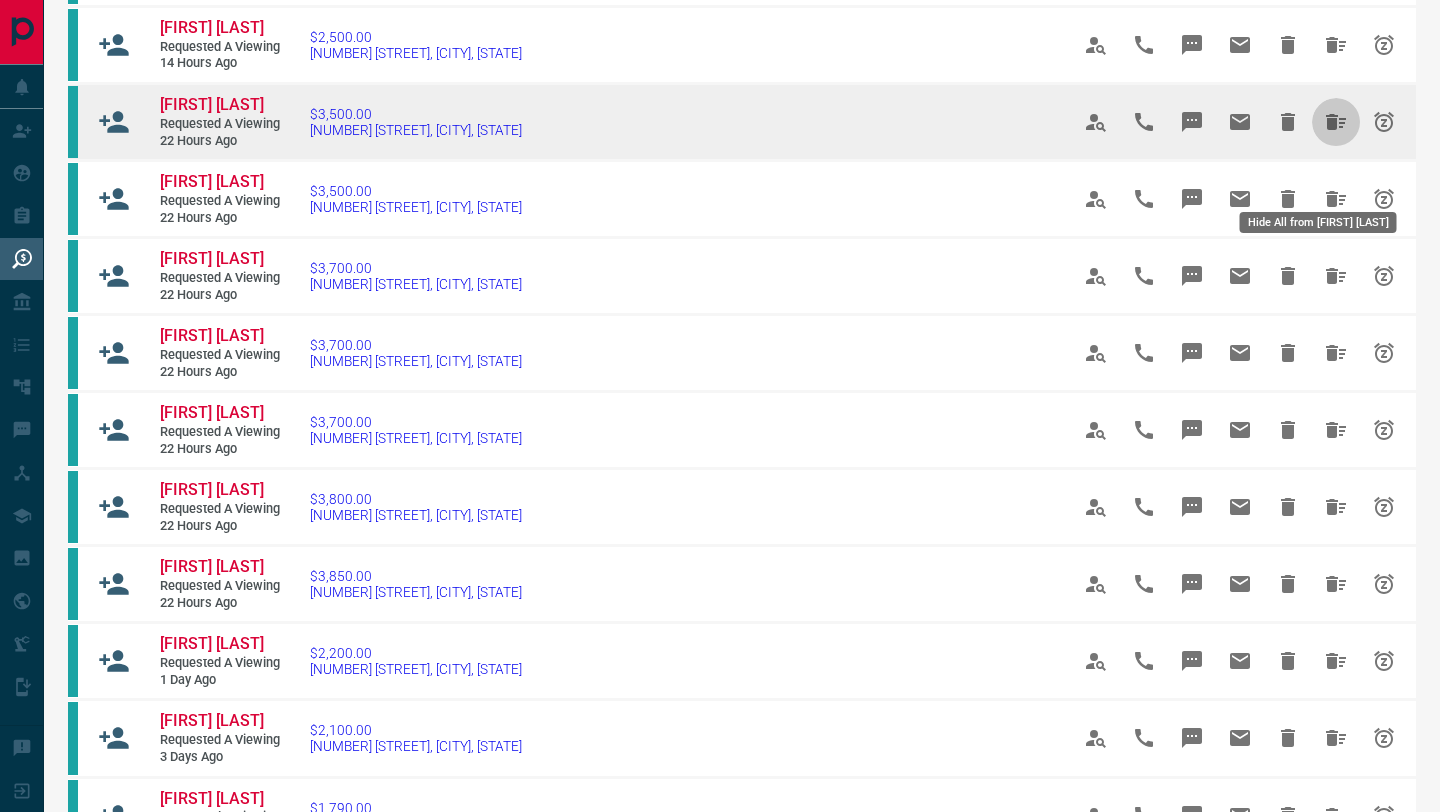 click 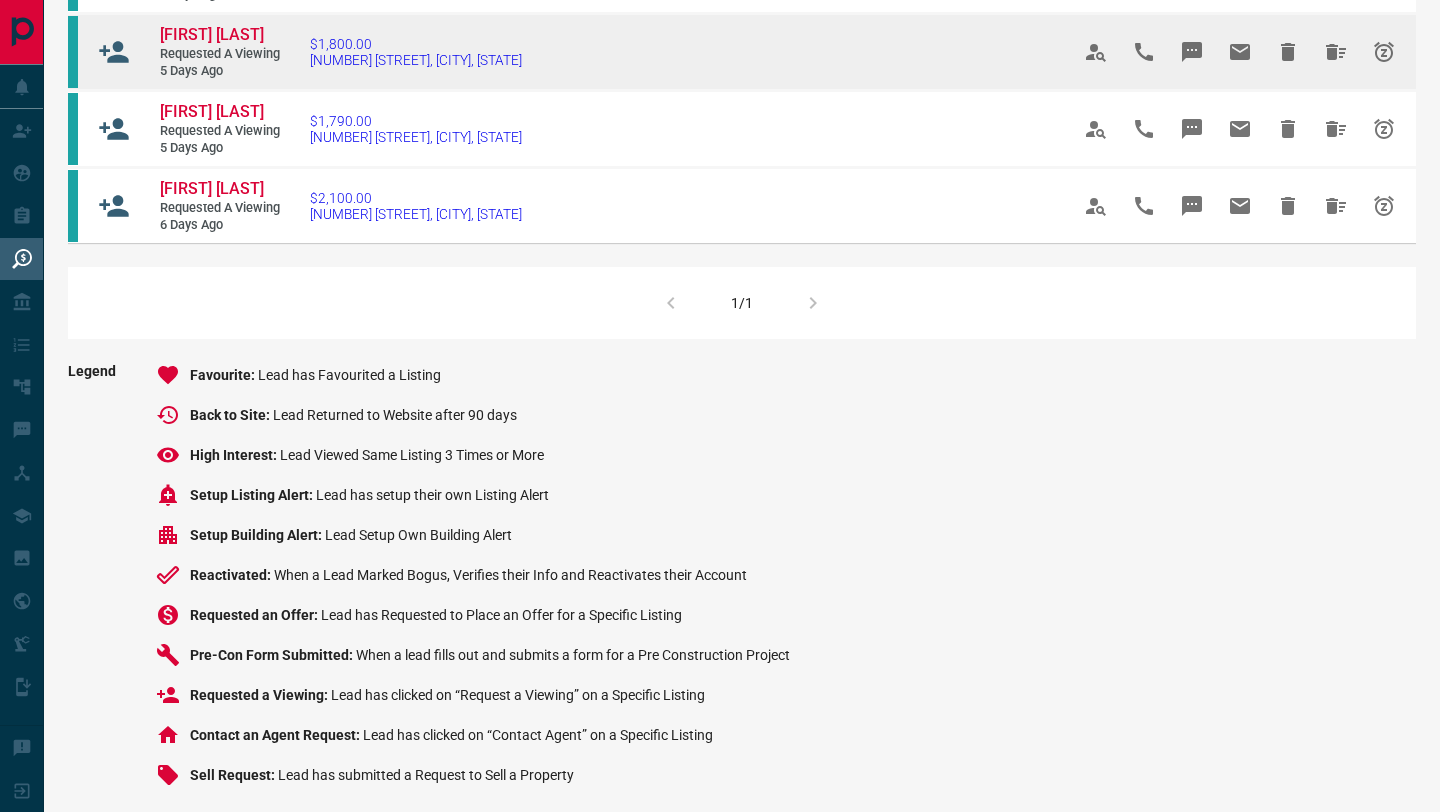 scroll, scrollTop: 636, scrollLeft: 0, axis: vertical 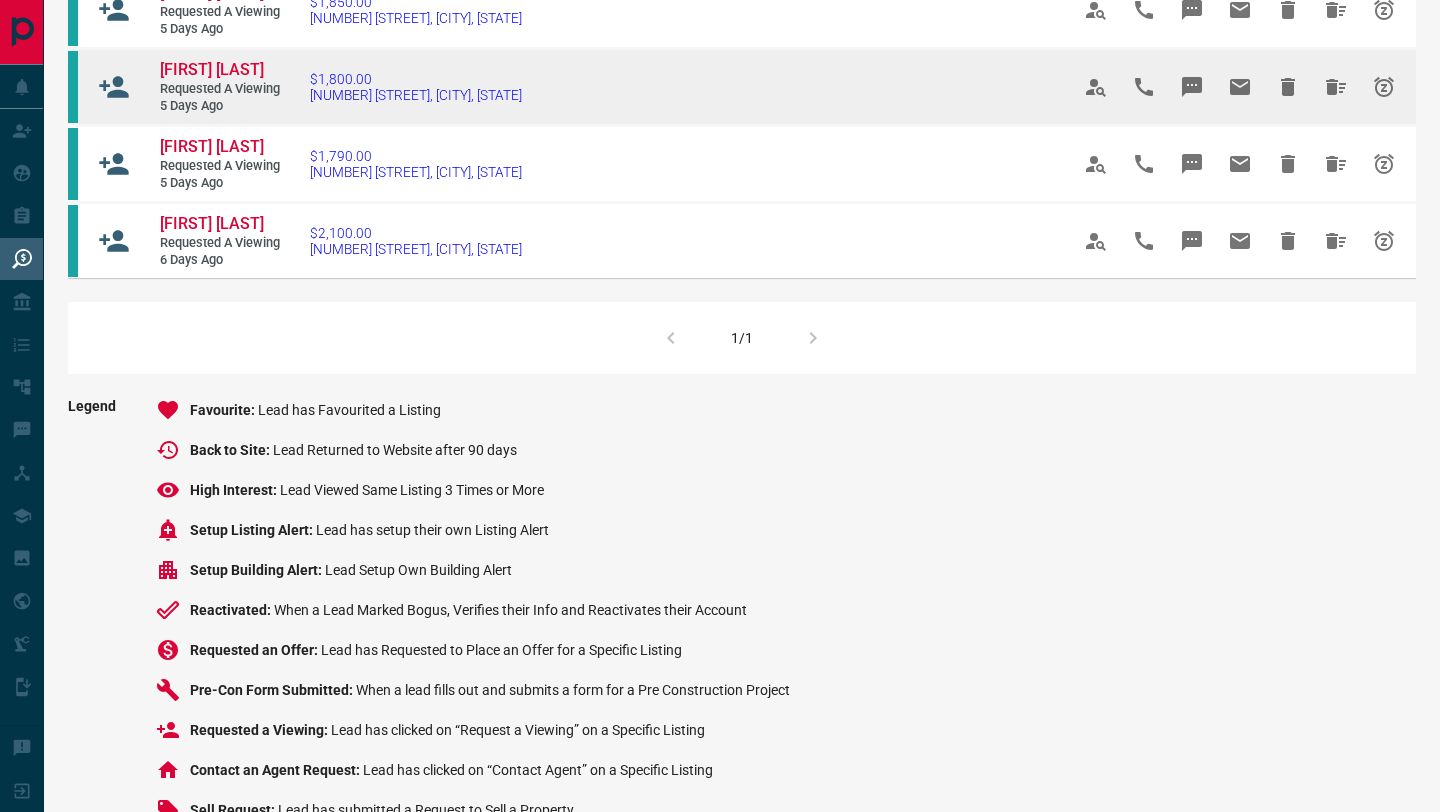 click on "[FIRST] [LAST]" at bounding box center [220, 70] 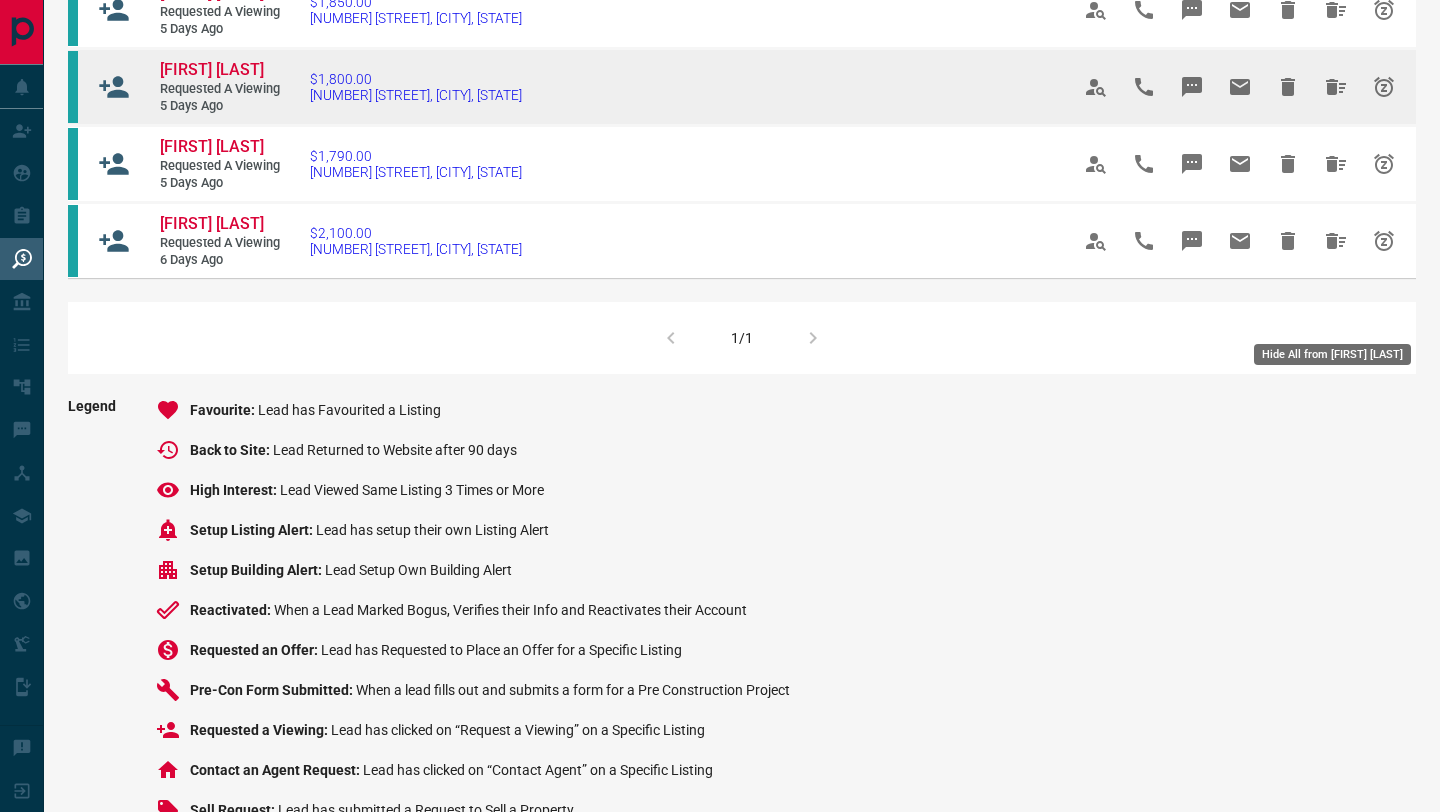 click 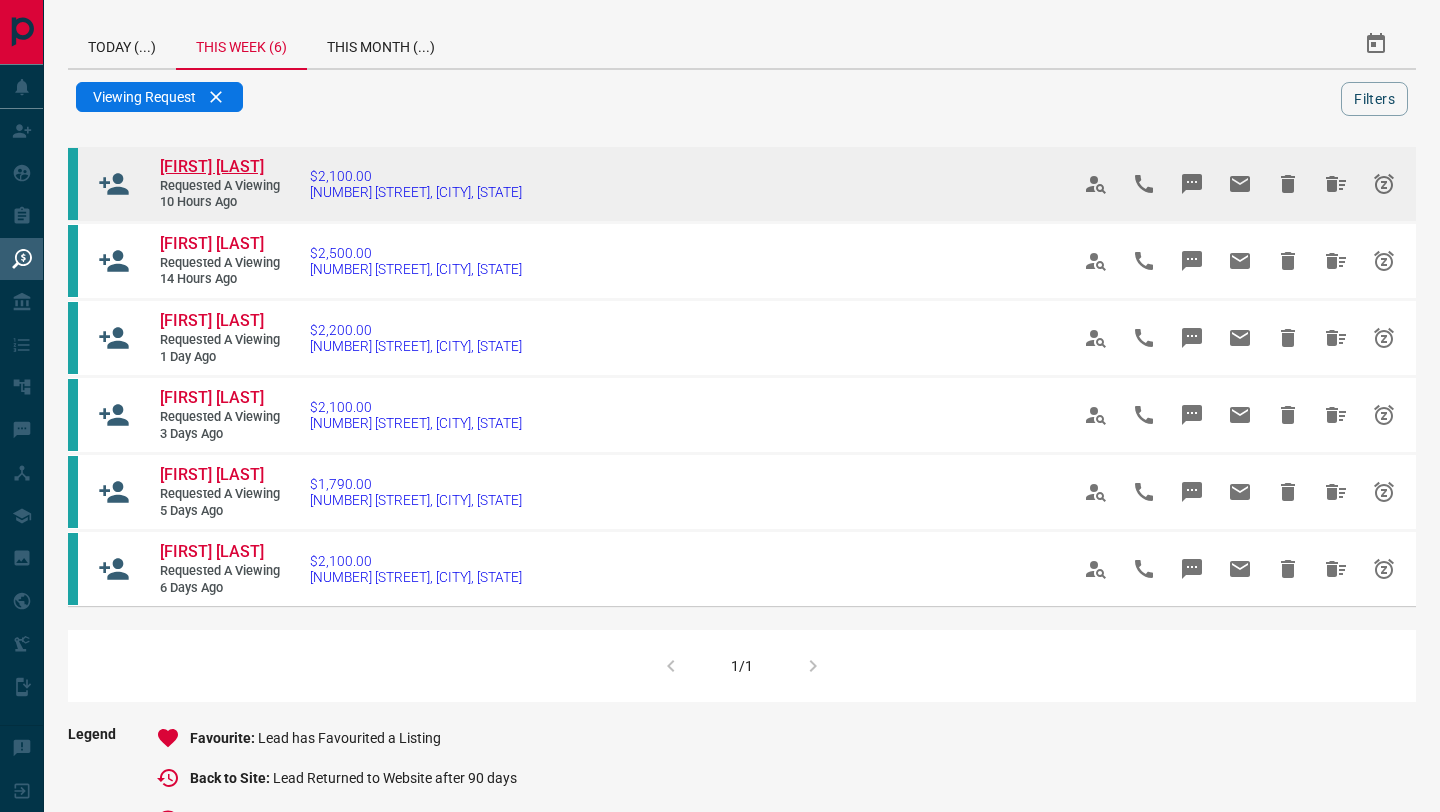 click on "[FIRST] [LAST]" at bounding box center (212, 166) 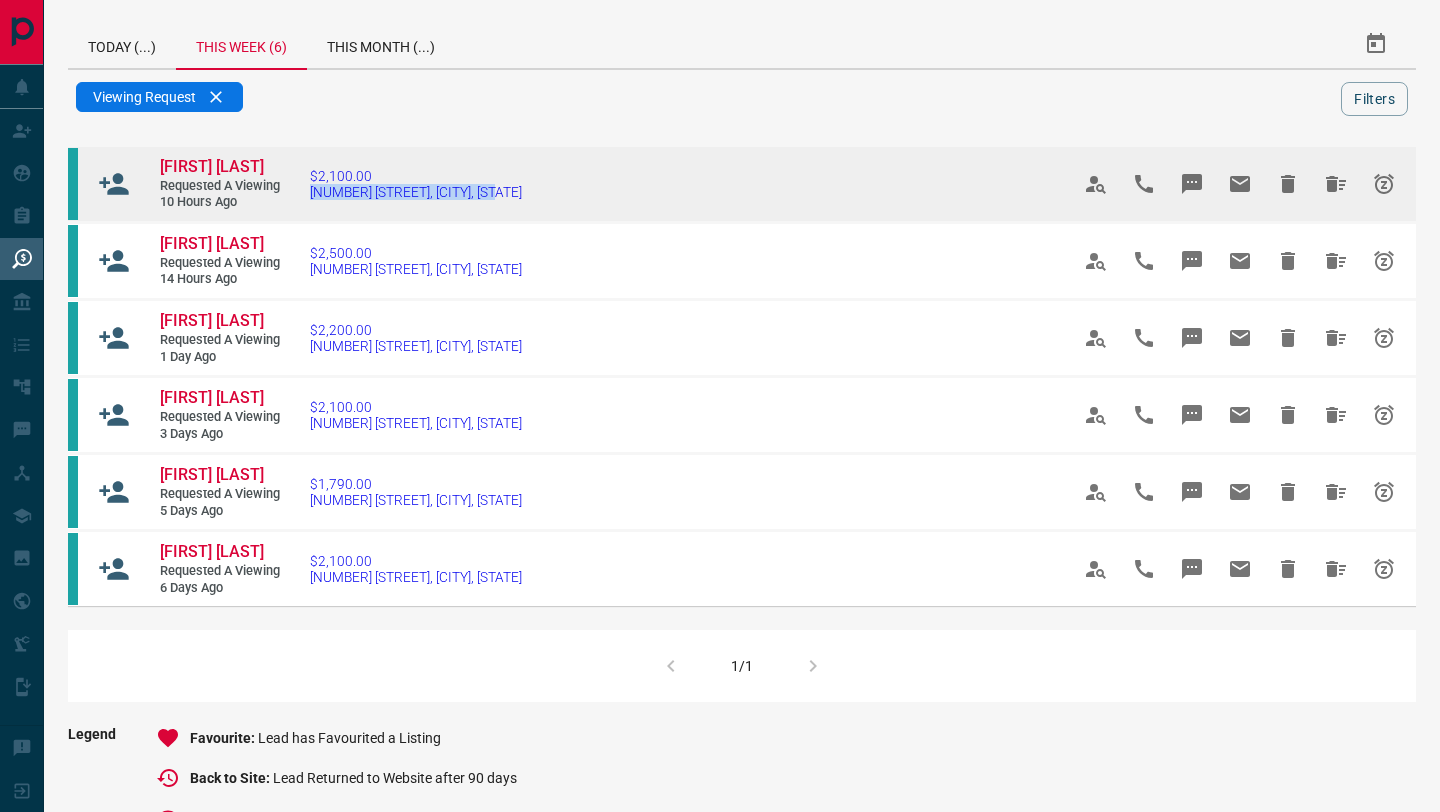 drag, startPoint x: 556, startPoint y: 195, endPoint x: 310, endPoint y: 197, distance: 246.00813 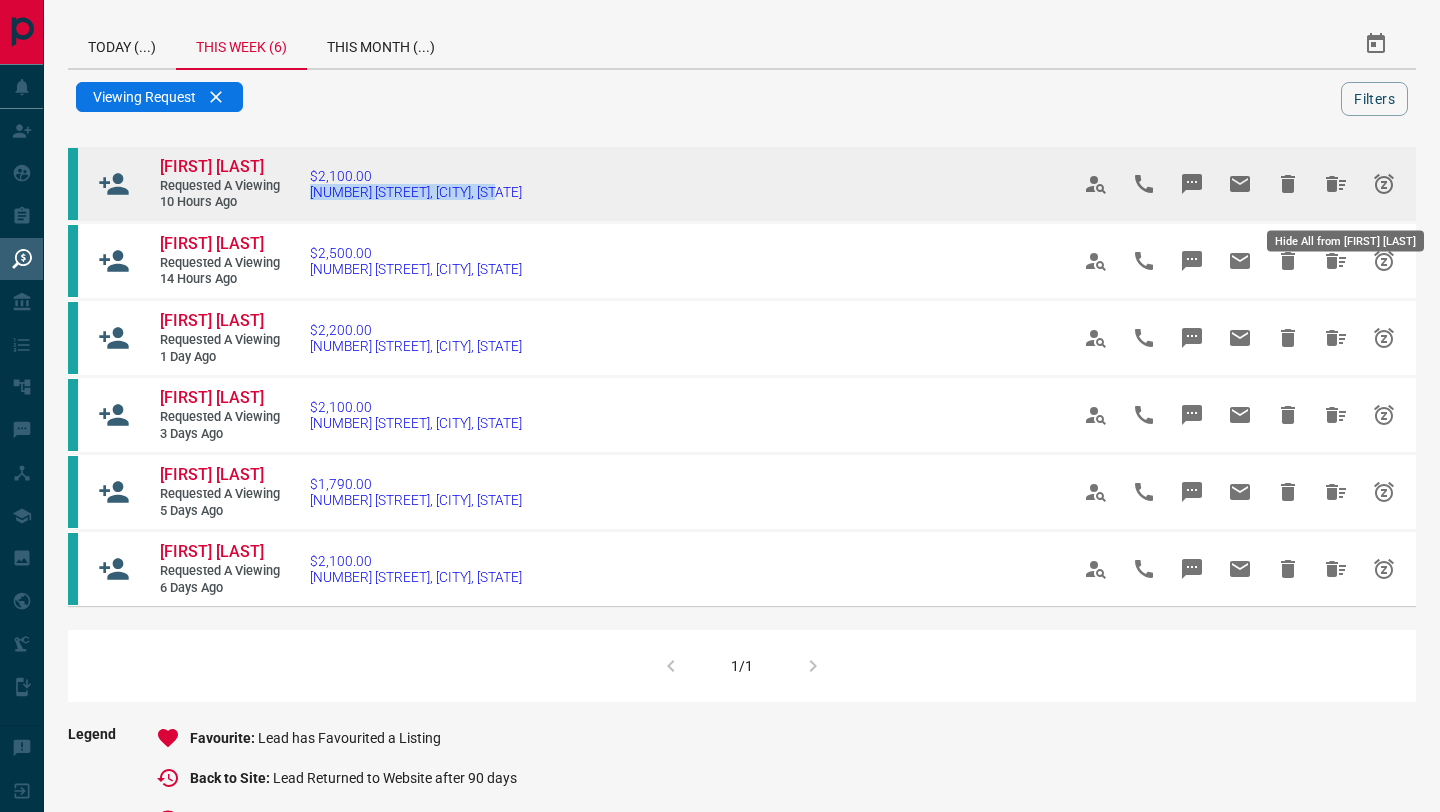 click at bounding box center [1336, 184] 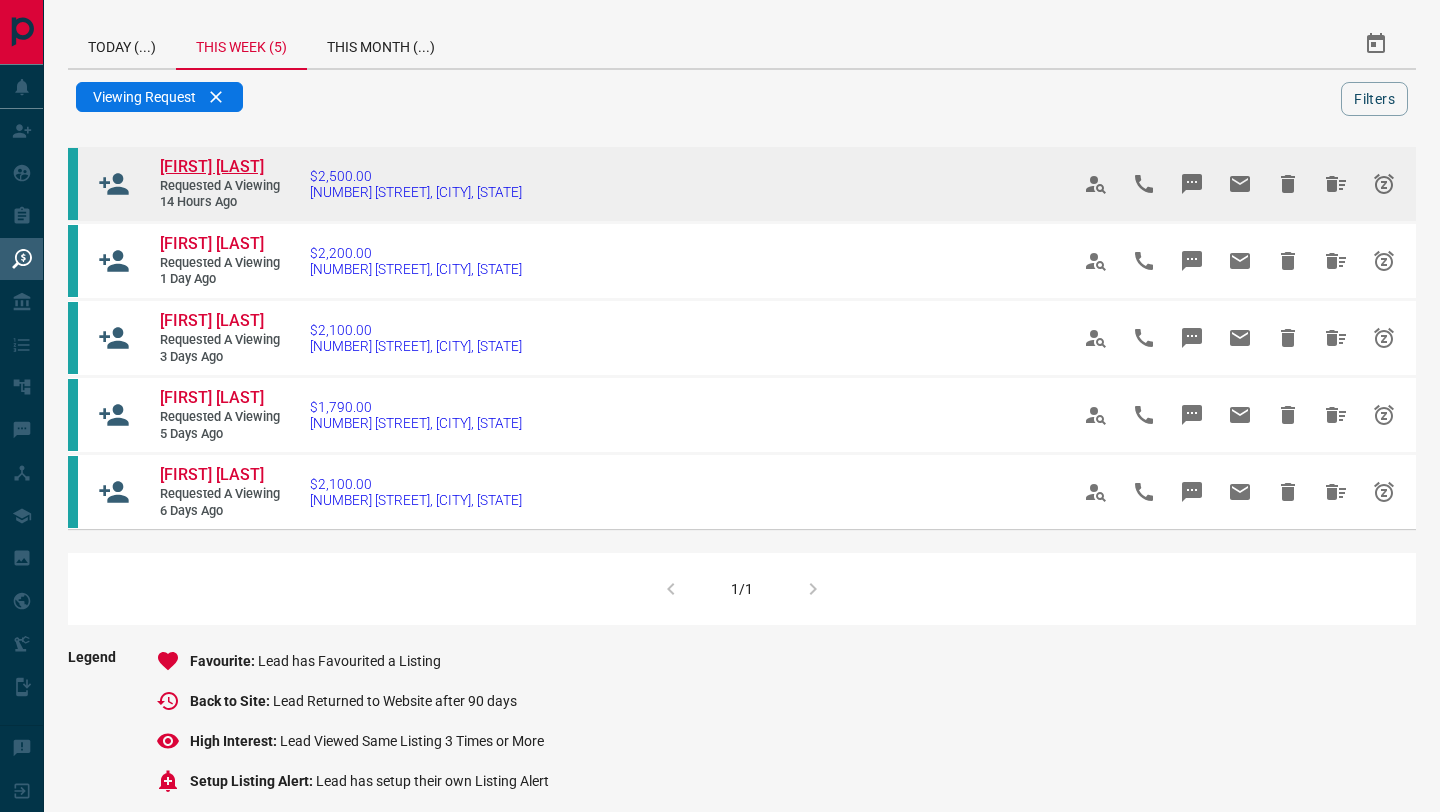 click on "[FIRST] [LAST]" at bounding box center [212, 166] 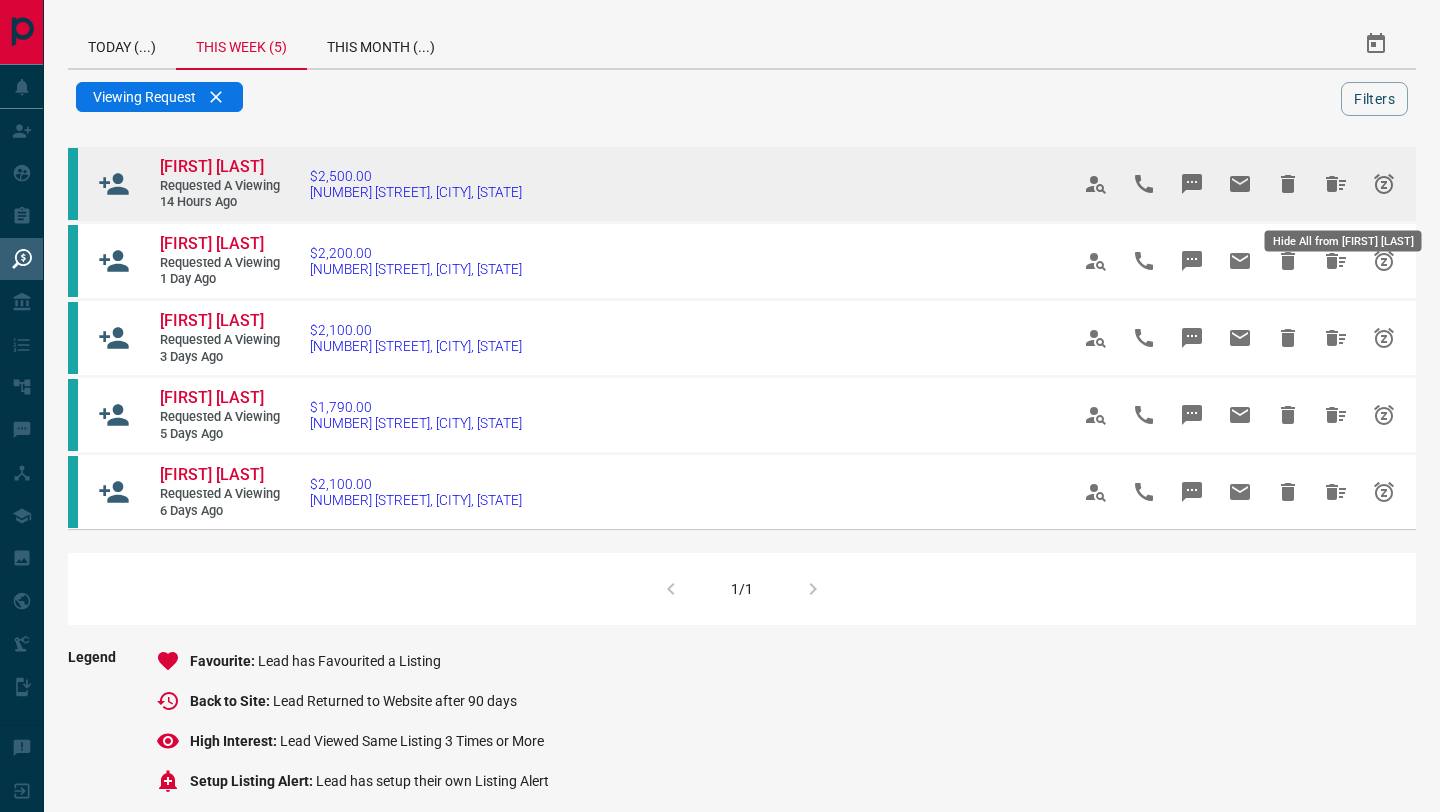 click 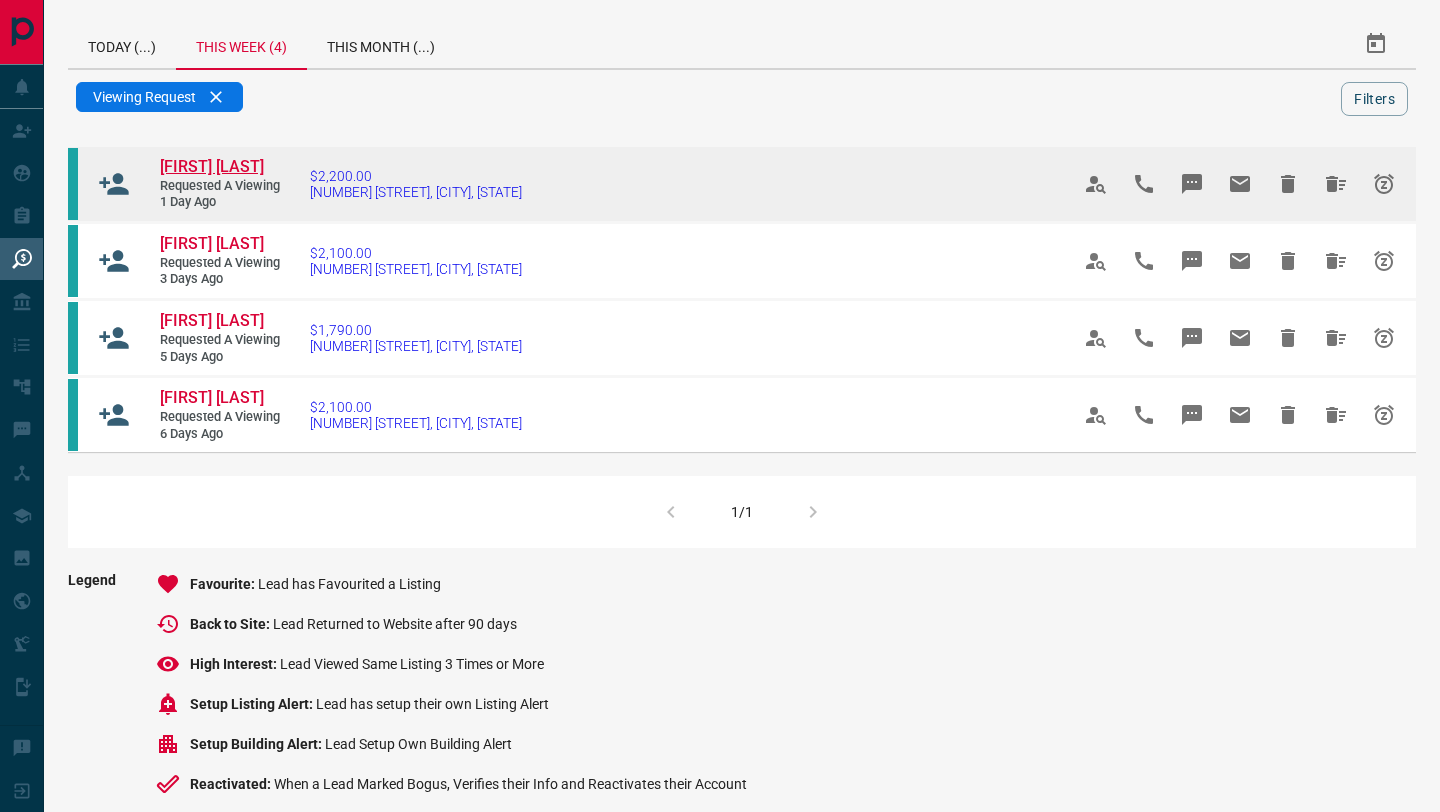 click on "[FIRST] [LAST]" at bounding box center (212, 166) 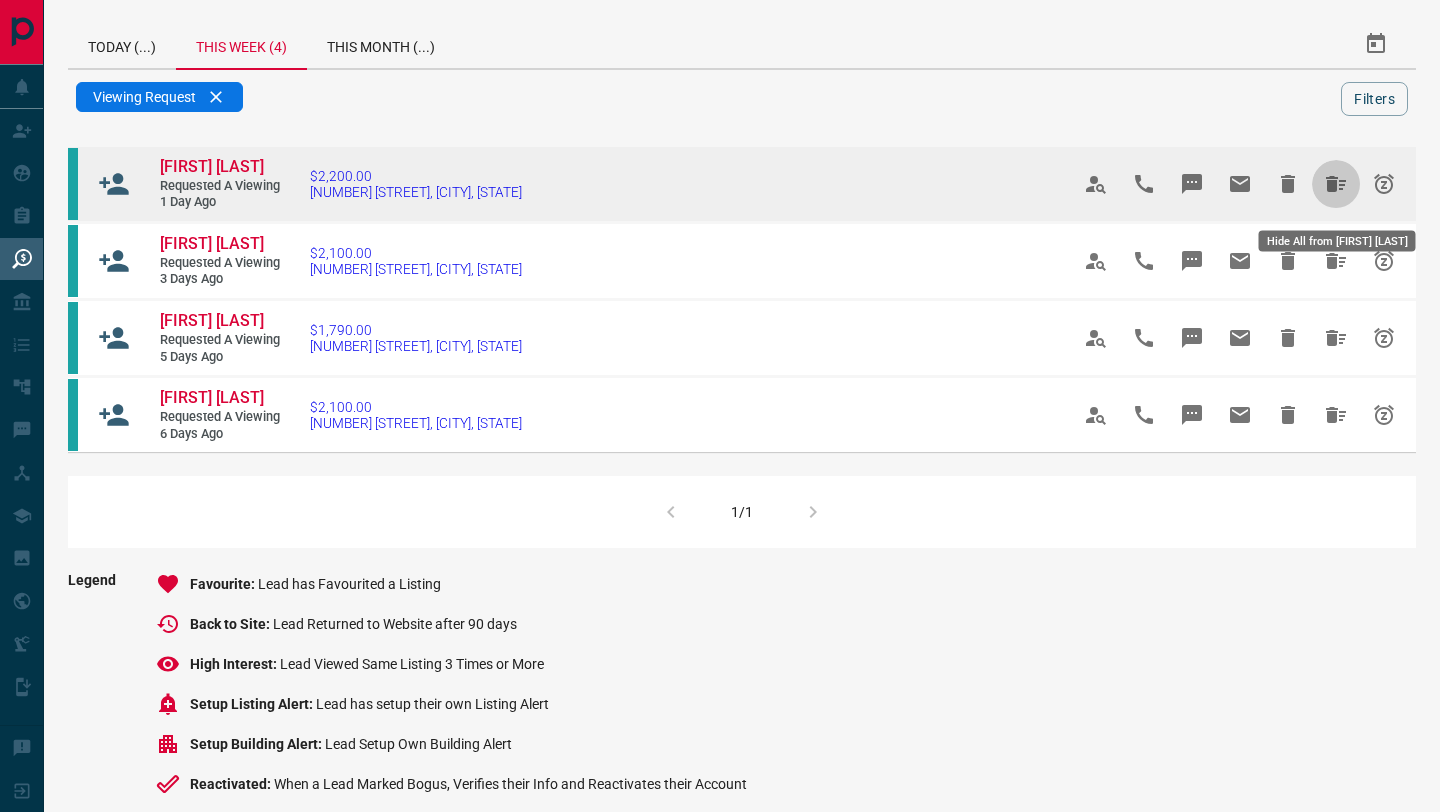 click 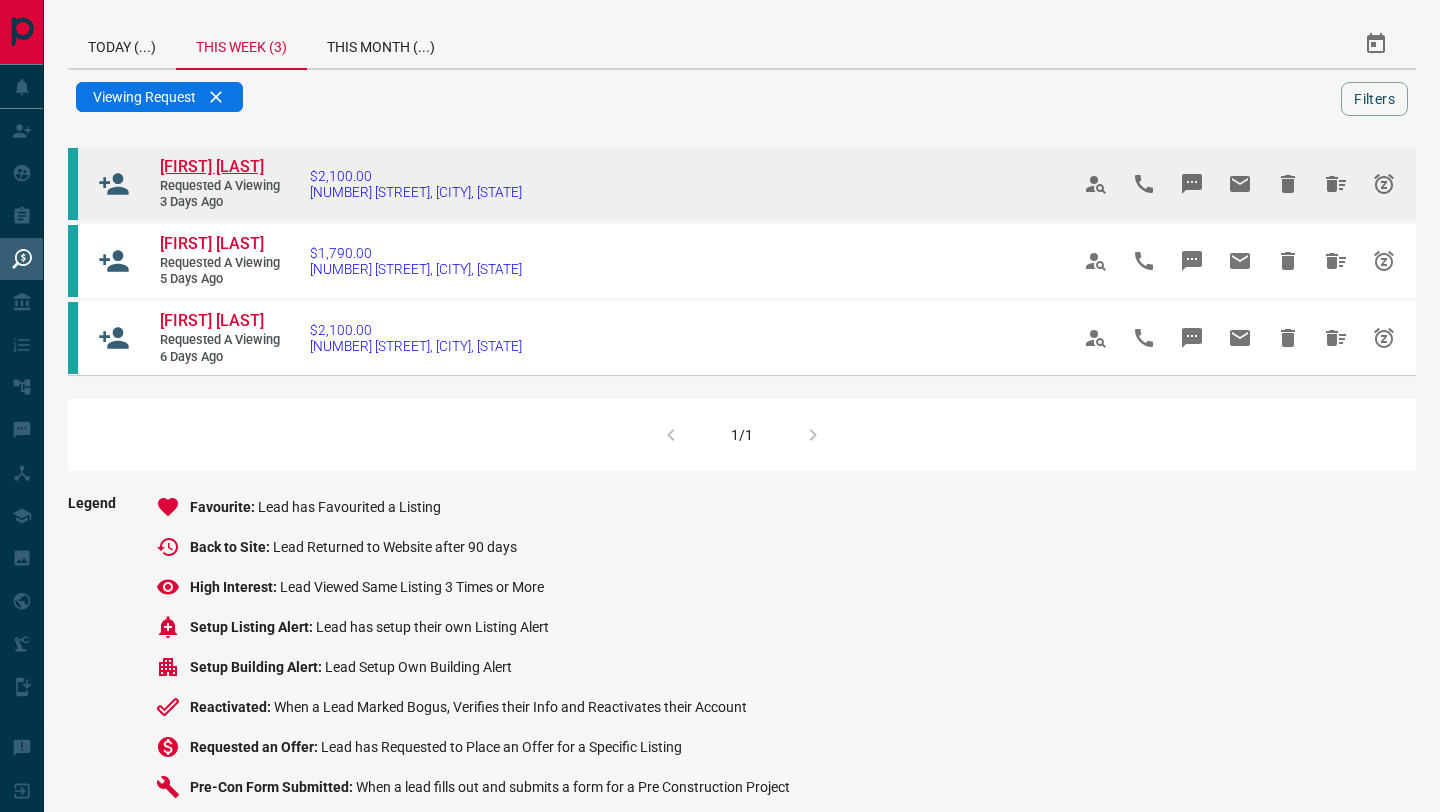 click on "[FIRST] [LAST]" at bounding box center (212, 166) 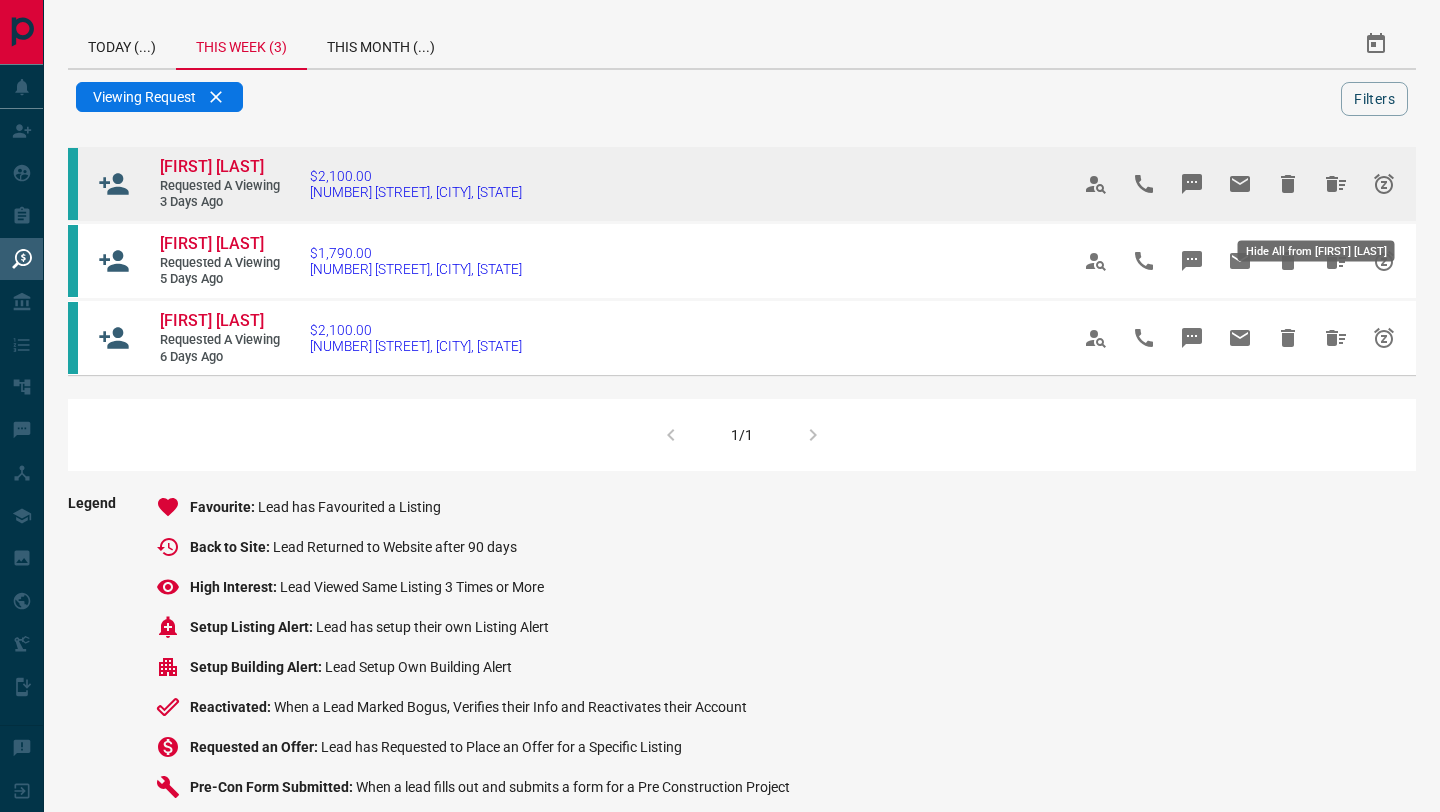 click 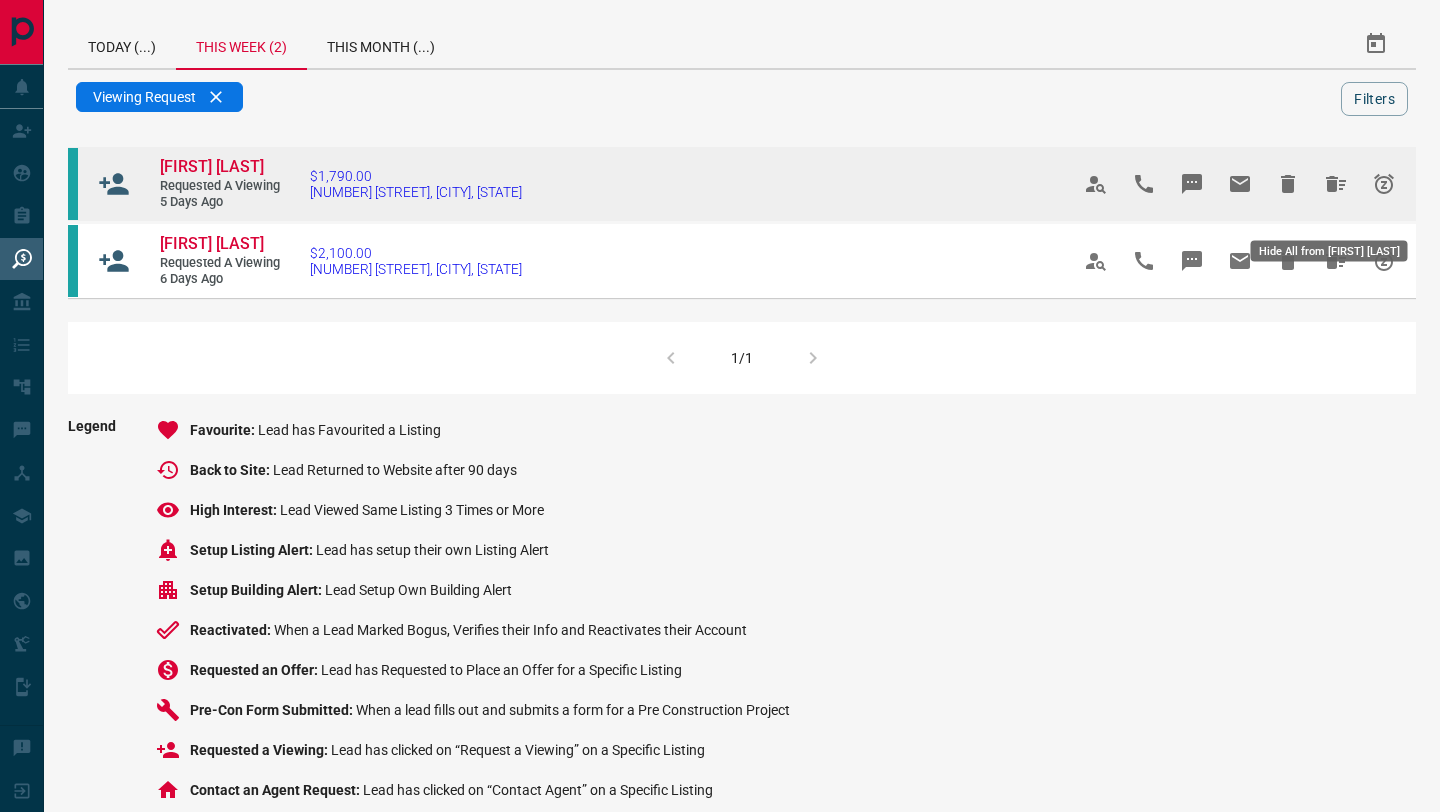 click 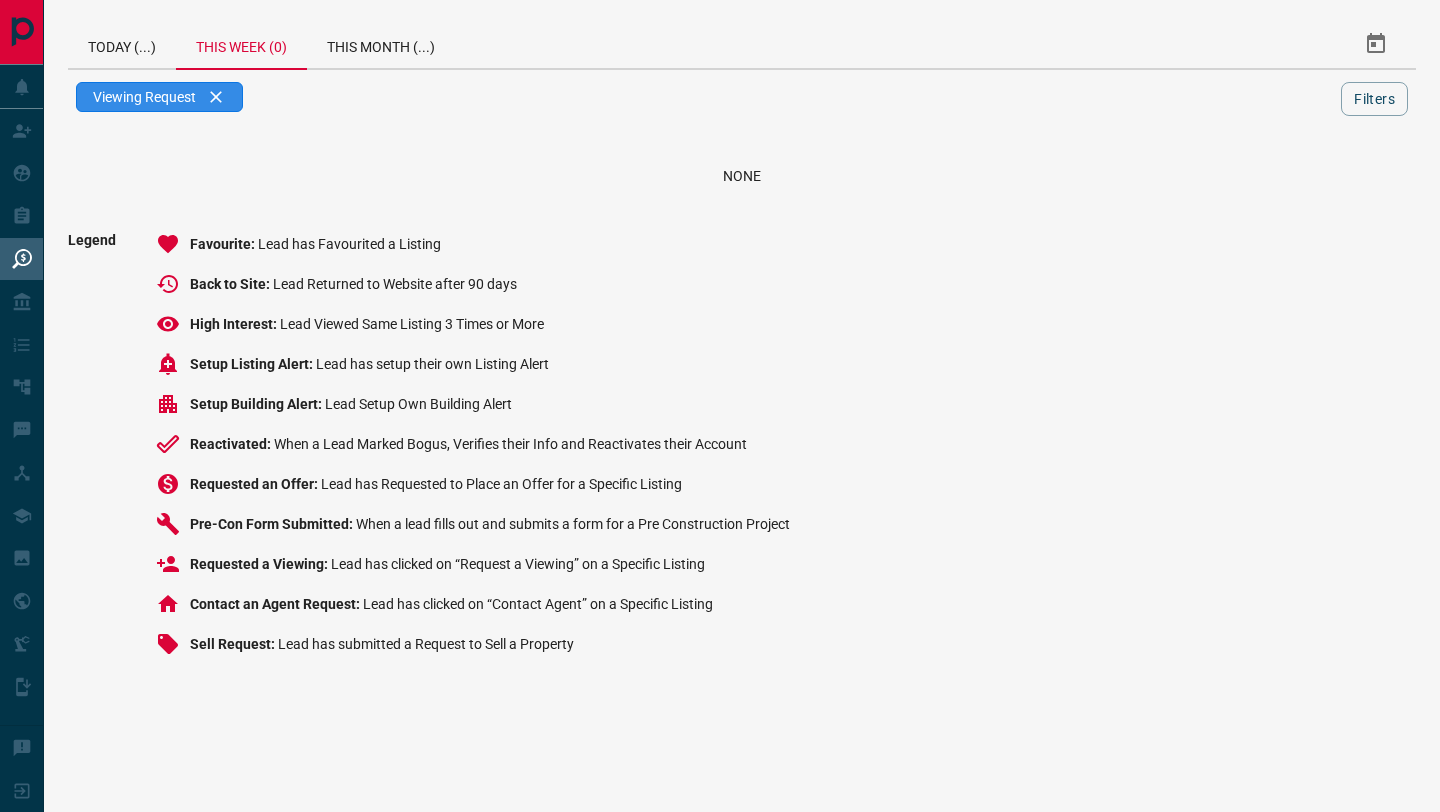 click on "Viewing Request" at bounding box center [159, 97] 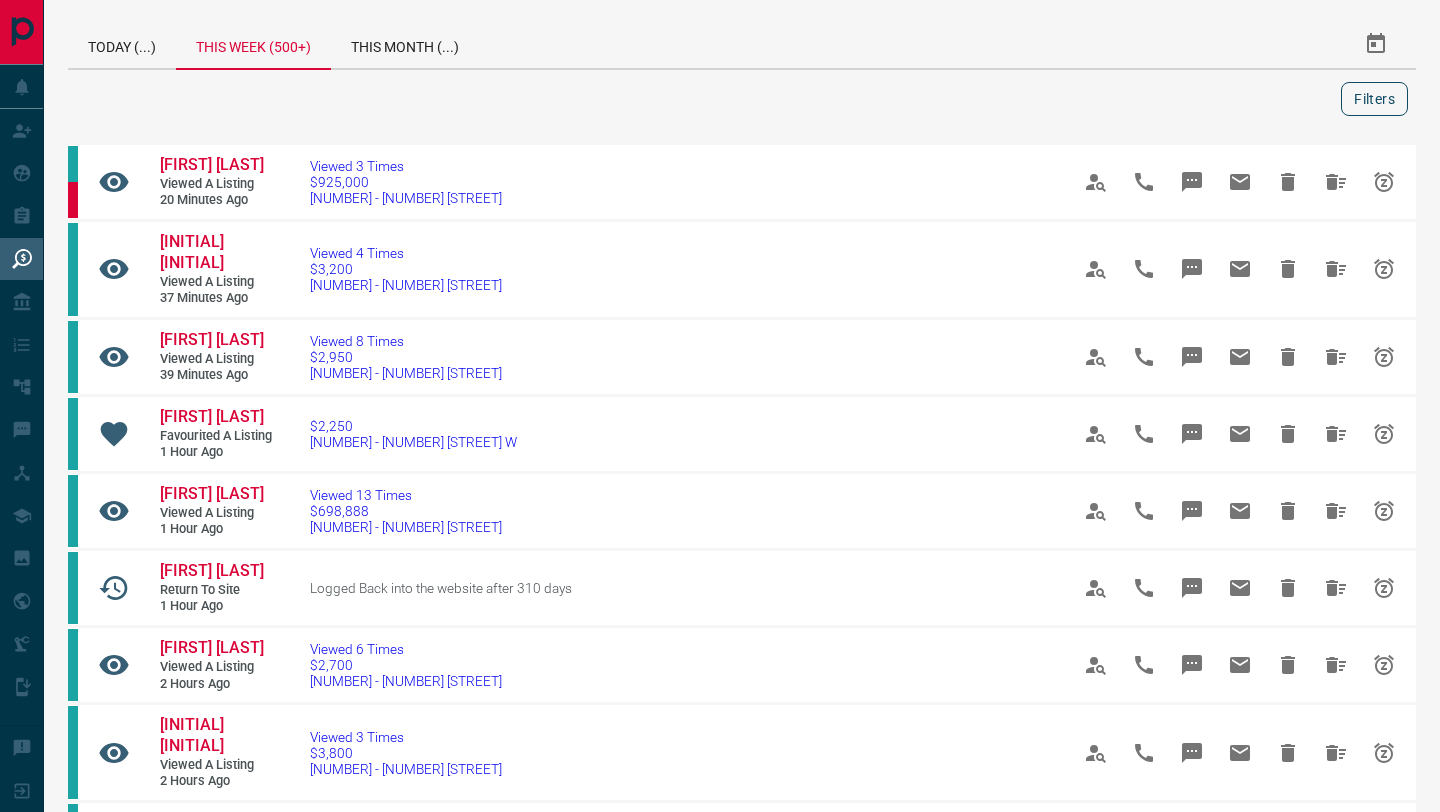 click on "Filters" at bounding box center (1374, 99) 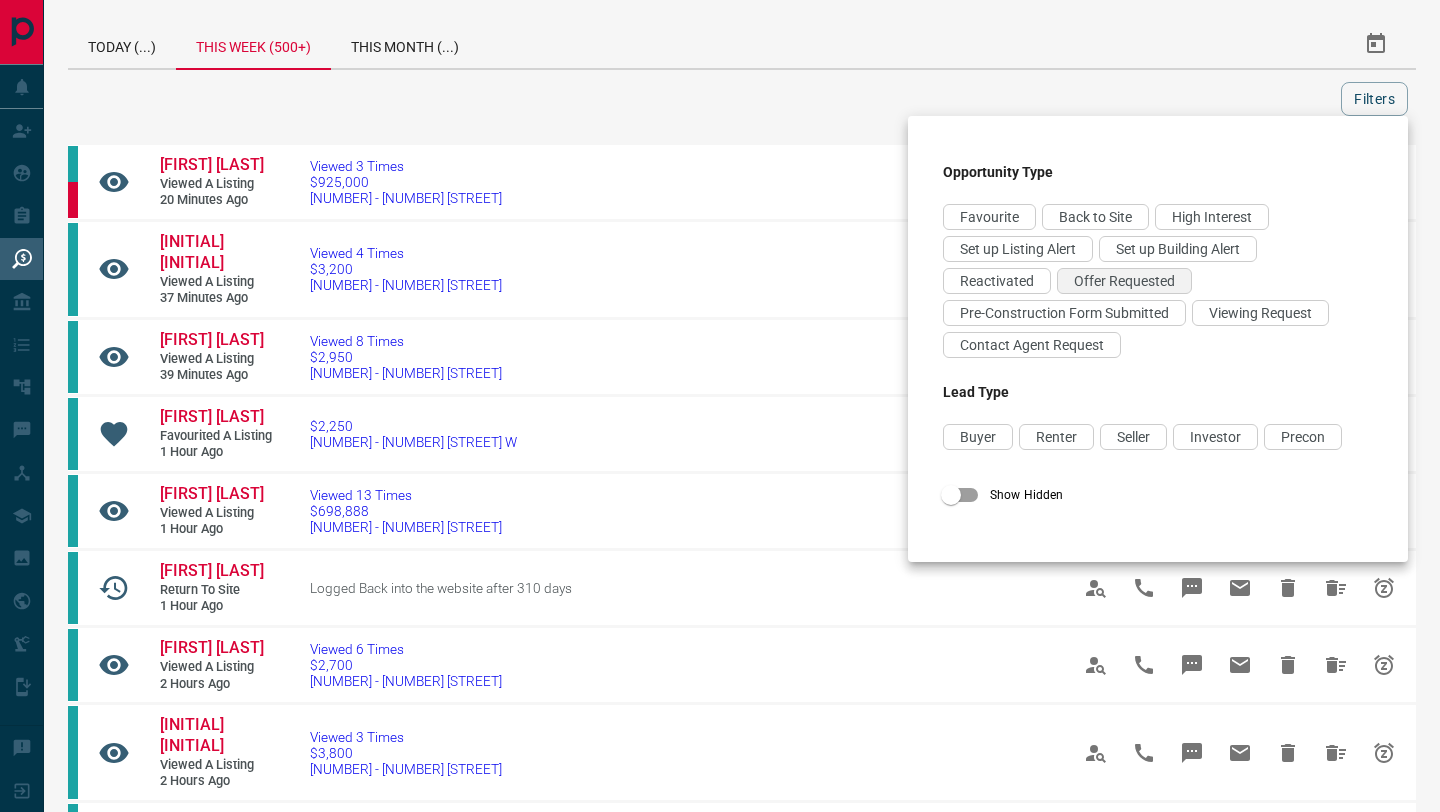 click on "Offer Requested" at bounding box center (1124, 281) 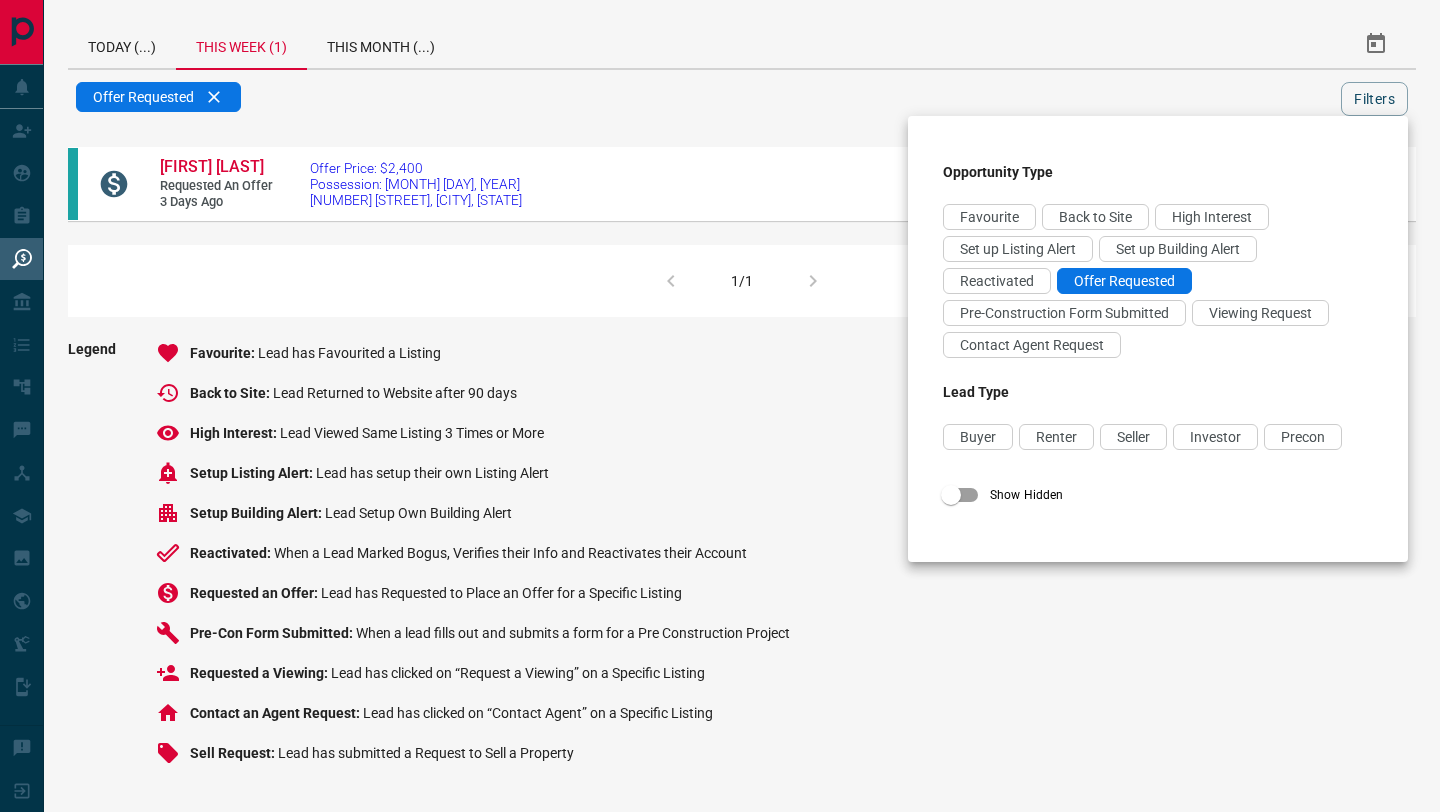 click at bounding box center (720, 406) 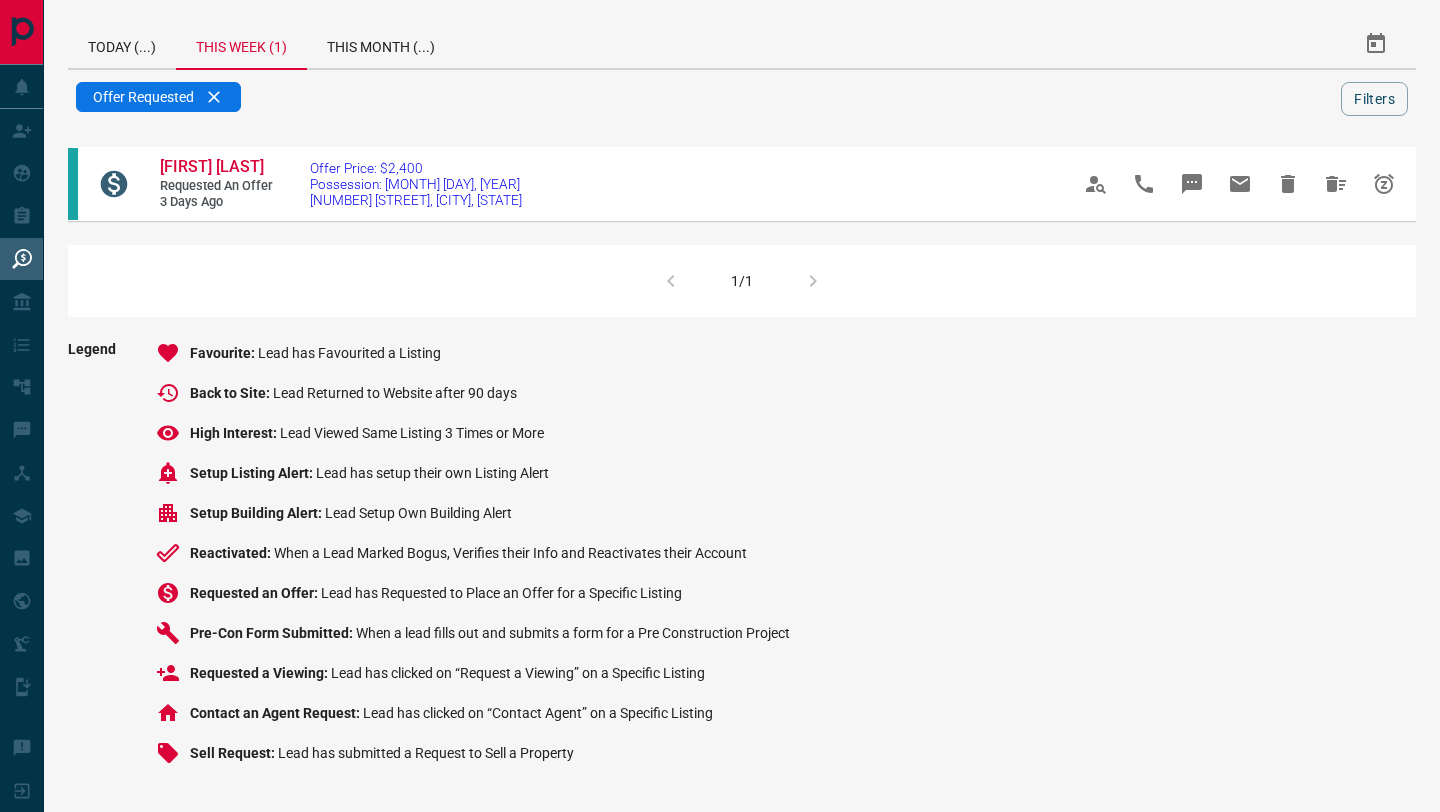 drag, startPoint x: 921, startPoint y: 22, endPoint x: 545, endPoint y: 57, distance: 377.6255 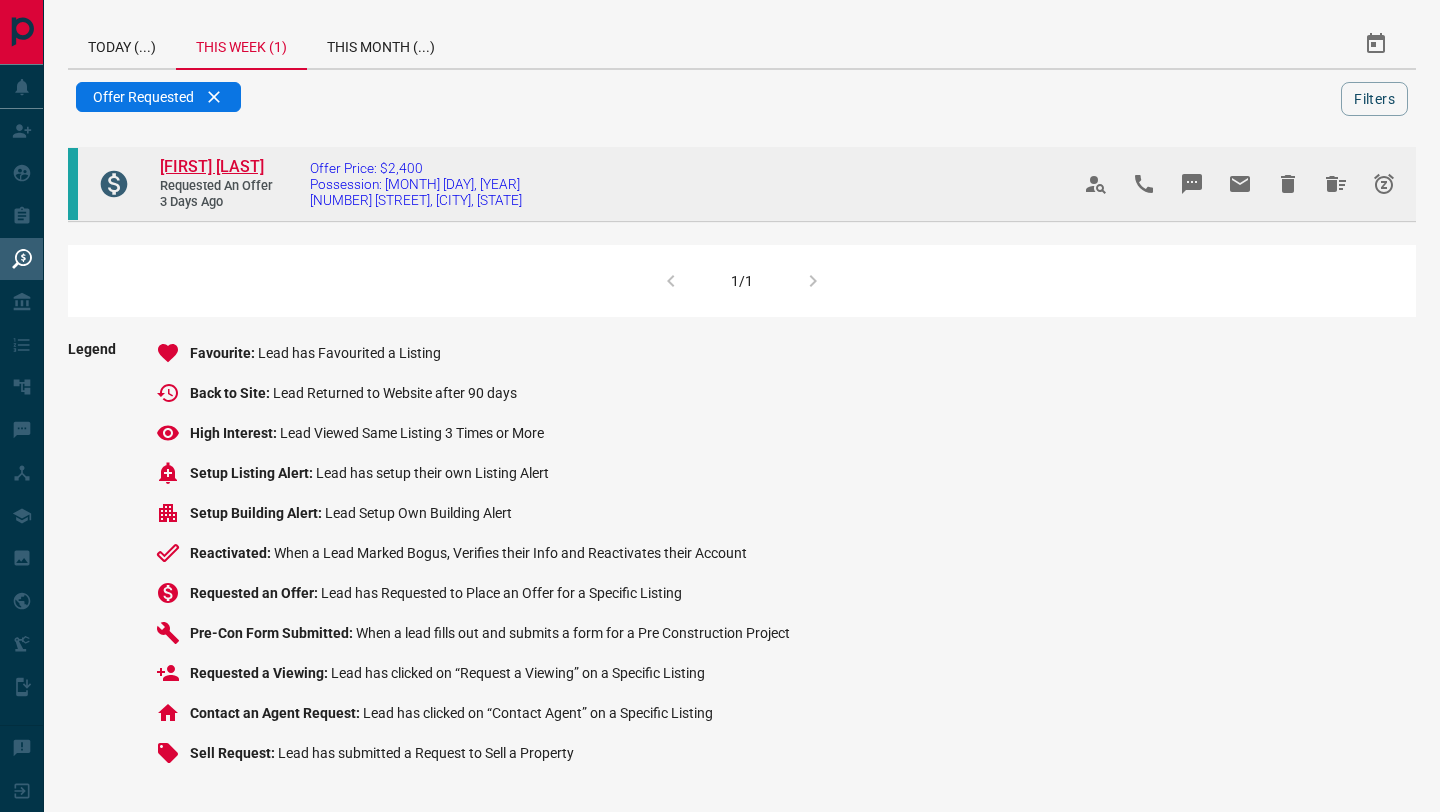 click on "[FIRST] [LAST]" at bounding box center [212, 166] 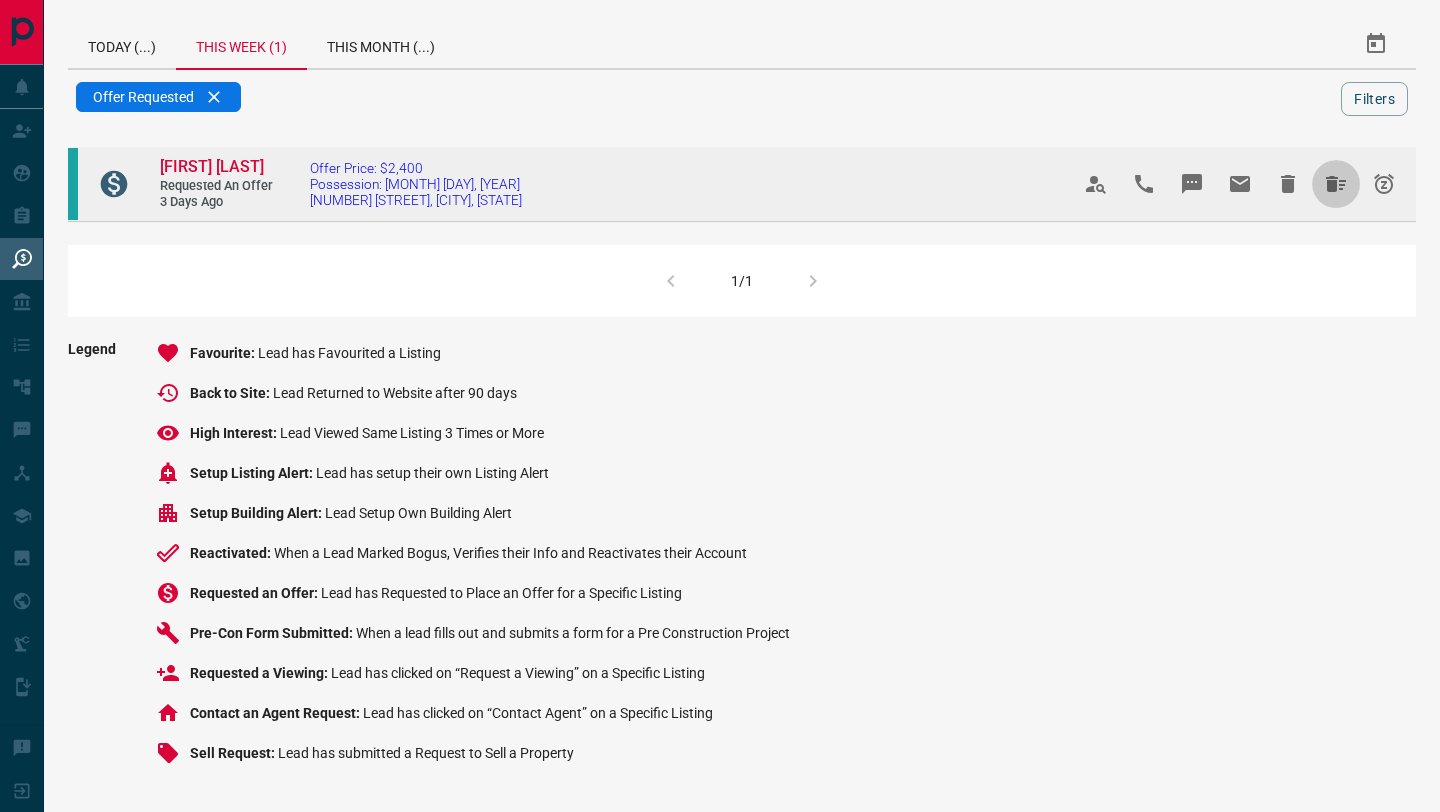 click 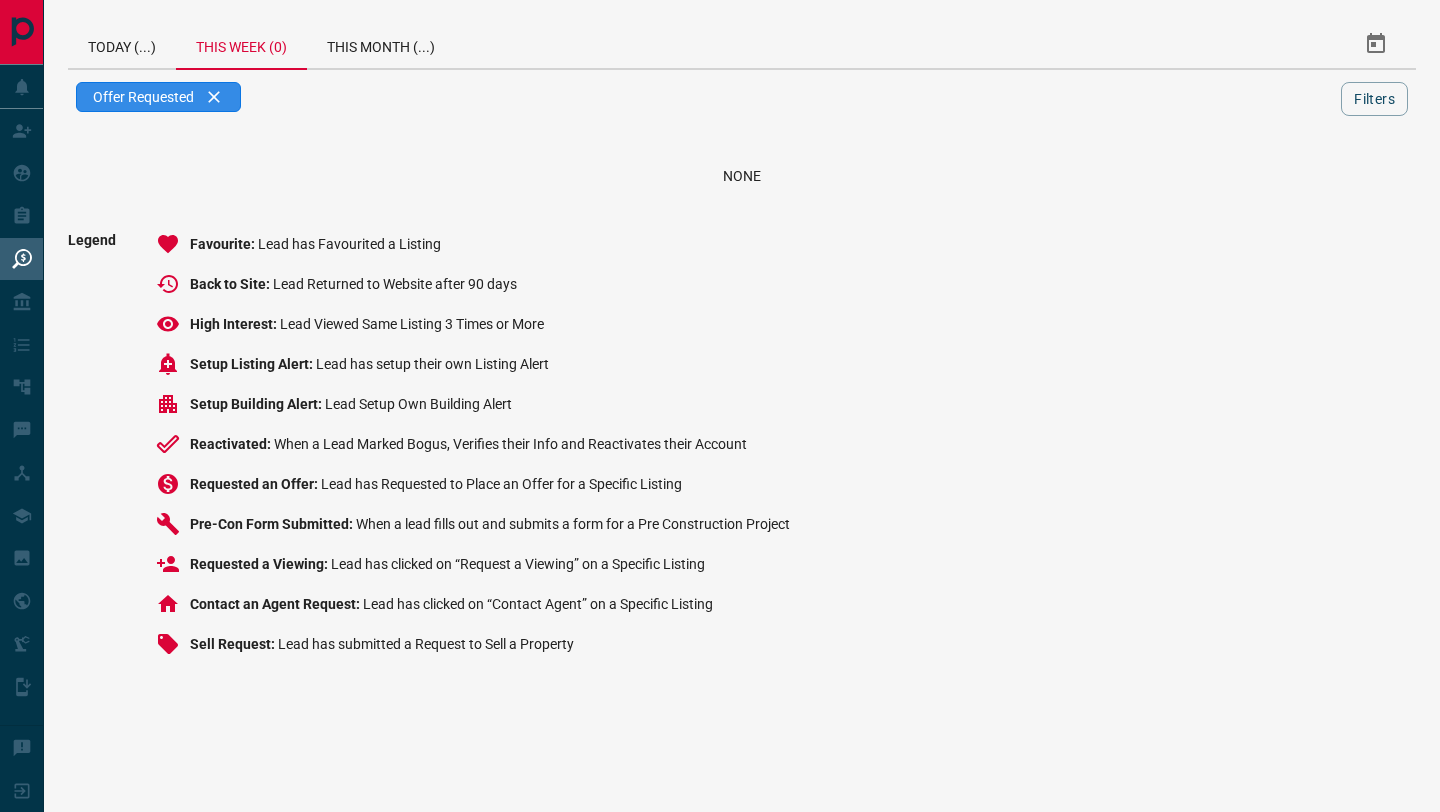 click on "Offer Requested" at bounding box center [158, 97] 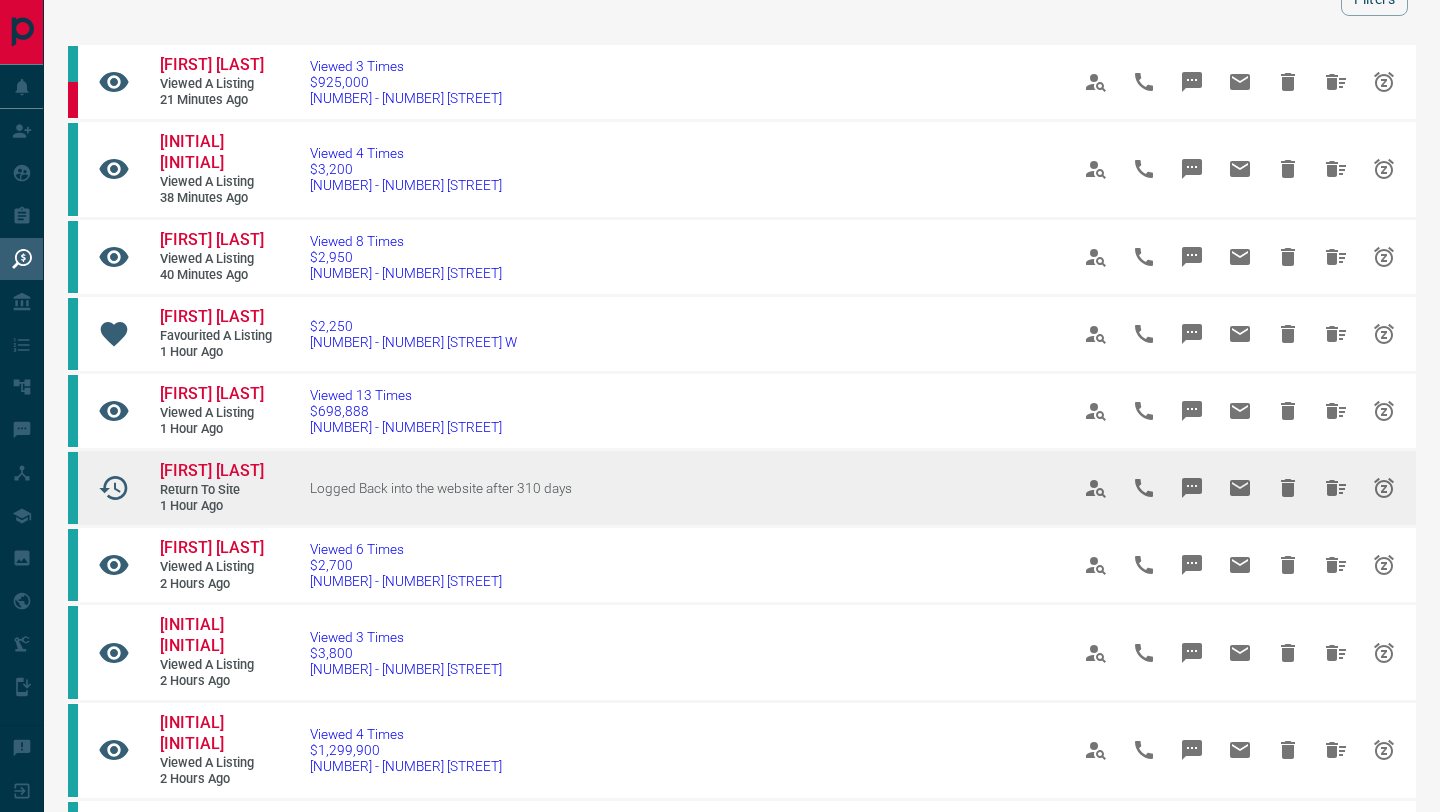 scroll, scrollTop: 0, scrollLeft: 0, axis: both 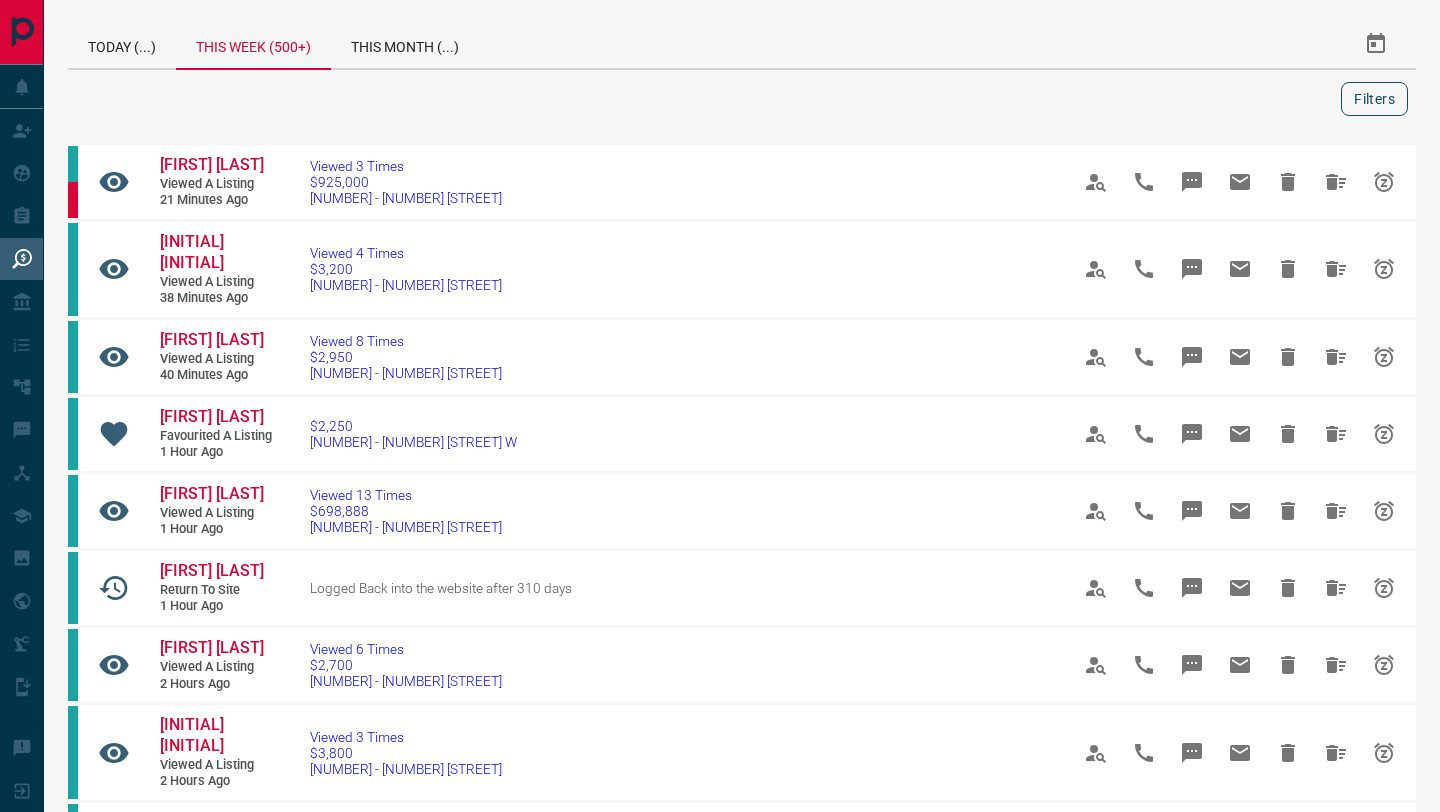 click on "Filters" at bounding box center [1374, 99] 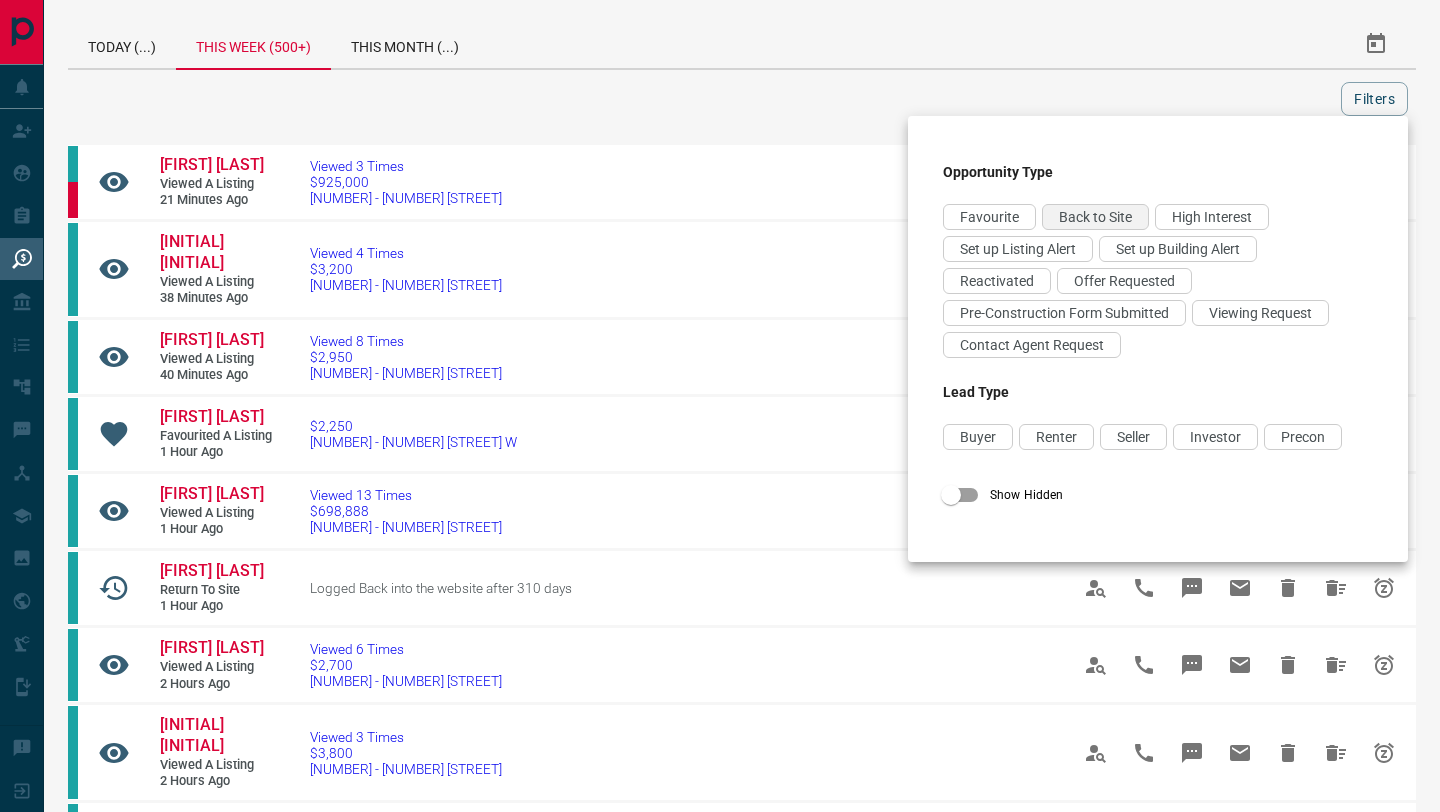 click on "Back to Site" at bounding box center (1095, 217) 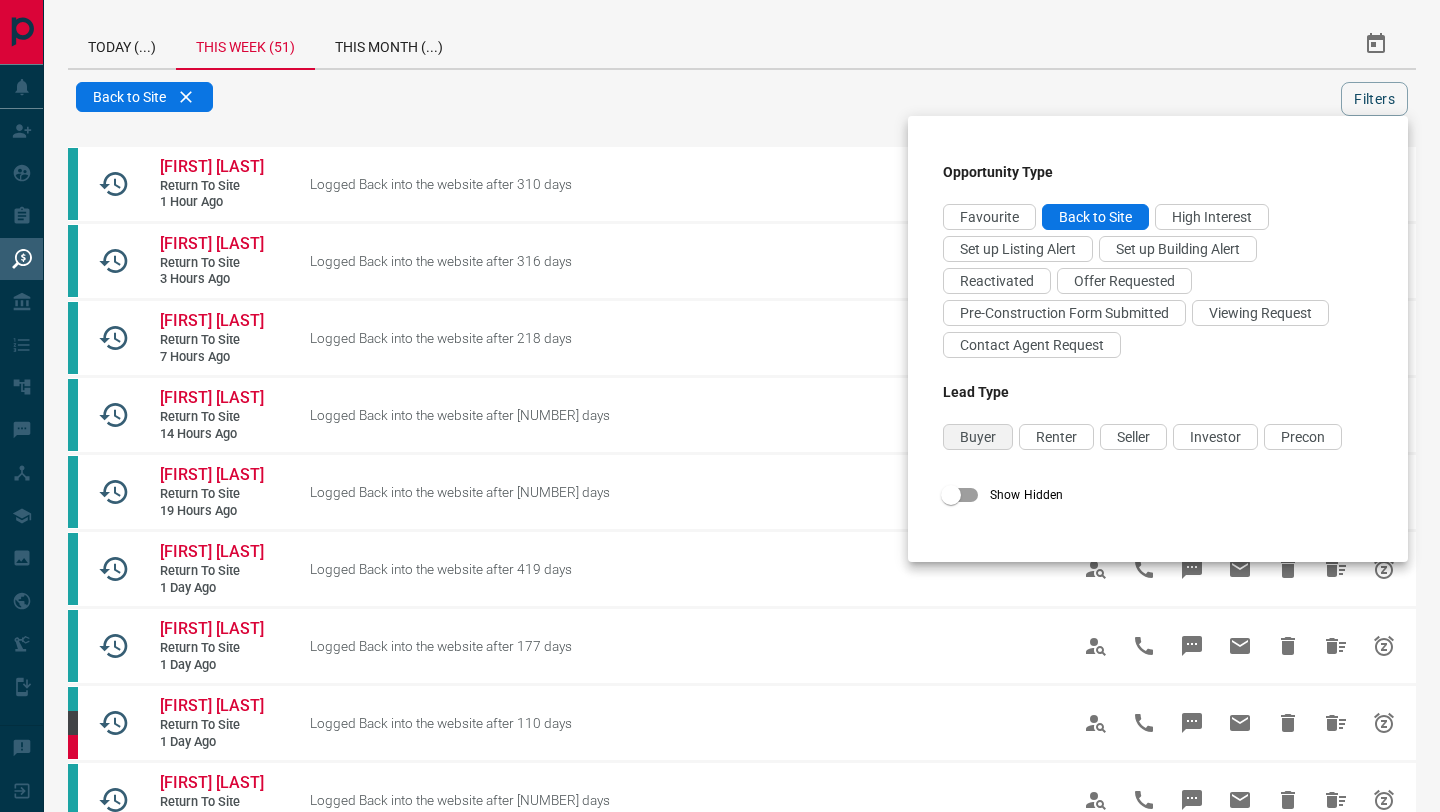 click on "Buyer" at bounding box center [978, 437] 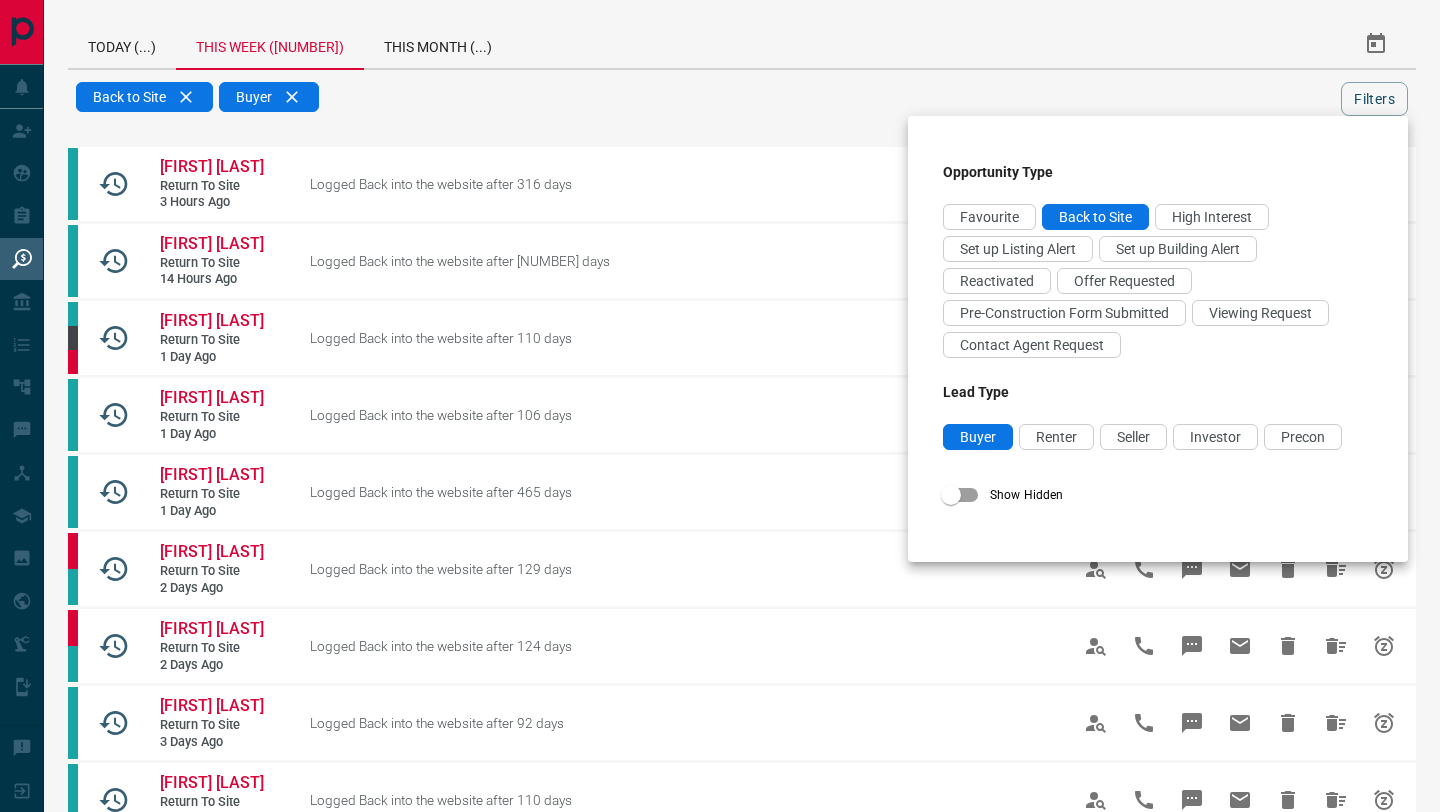 click at bounding box center (720, 406) 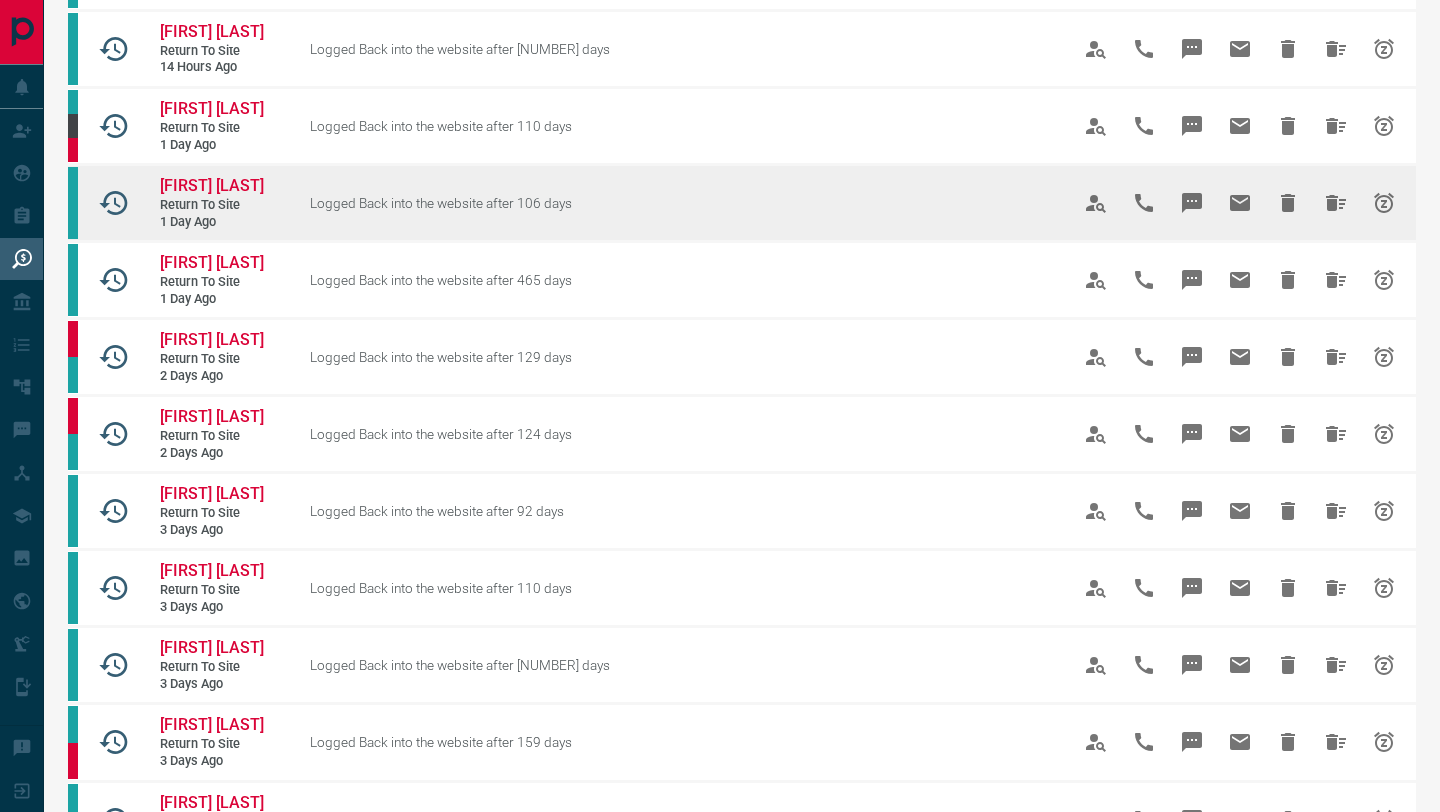 scroll, scrollTop: 0, scrollLeft: 0, axis: both 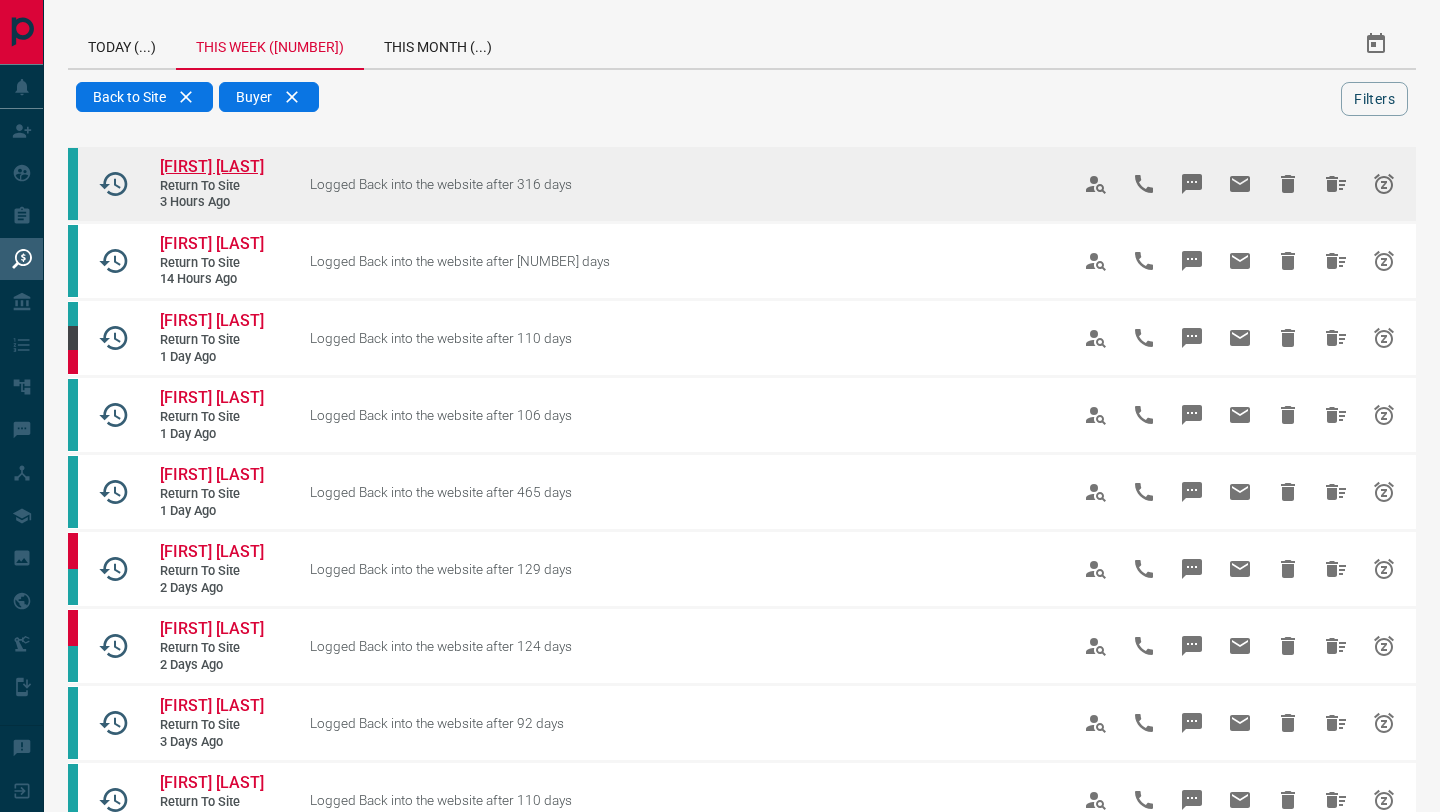click on "[FIRST] [LAST]" at bounding box center [220, 167] 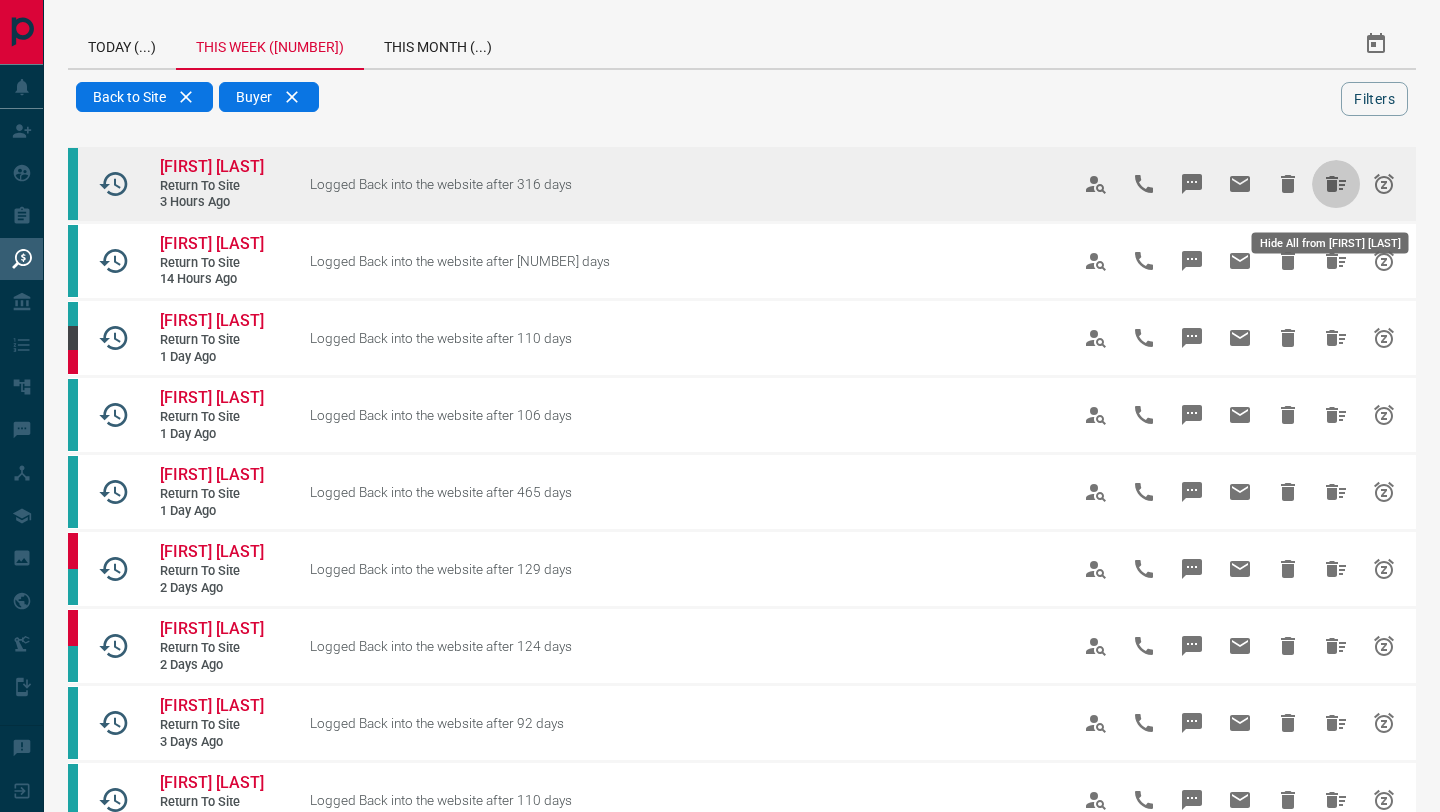 click at bounding box center [1336, 184] 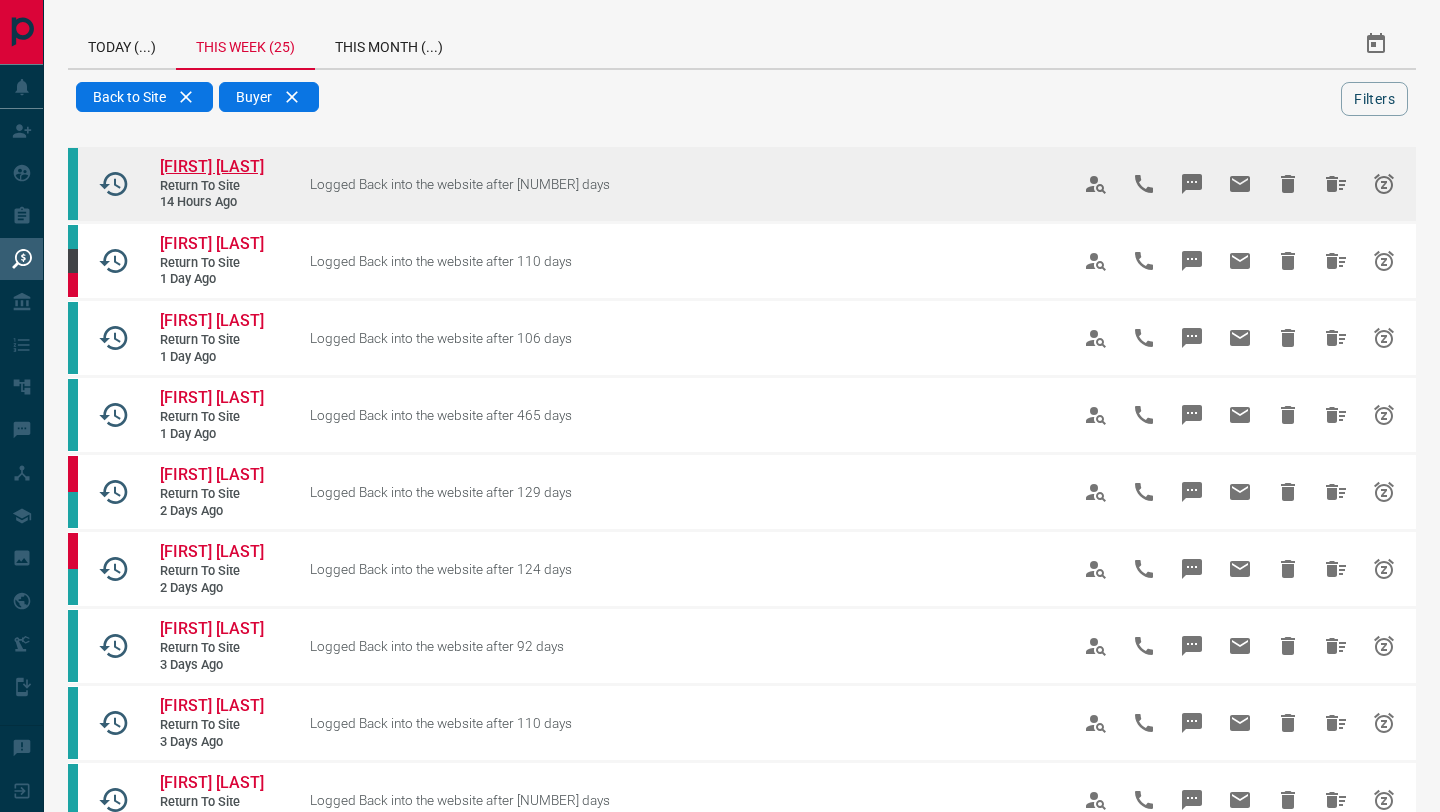 click on "[FIRST] [LAST]" at bounding box center [212, 166] 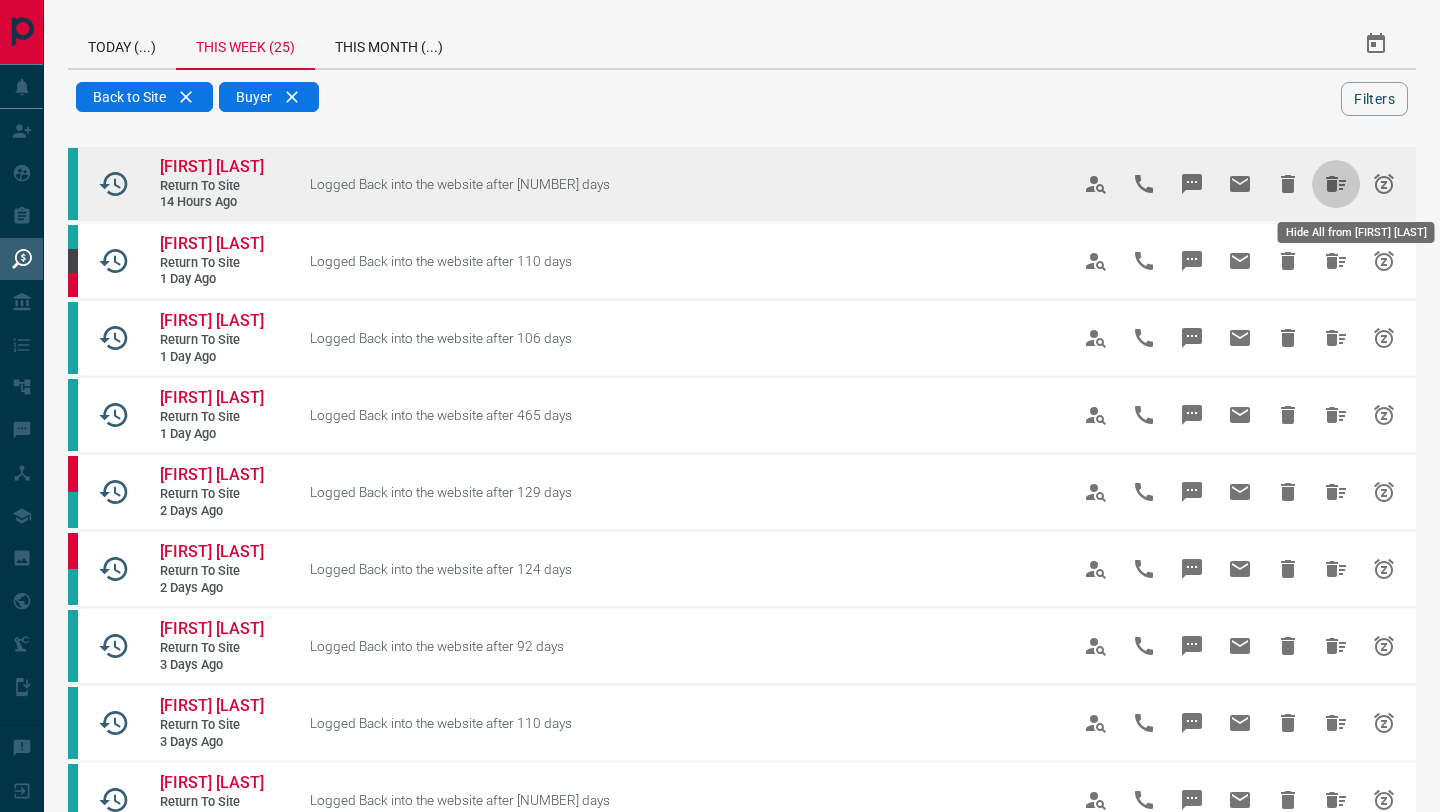 click 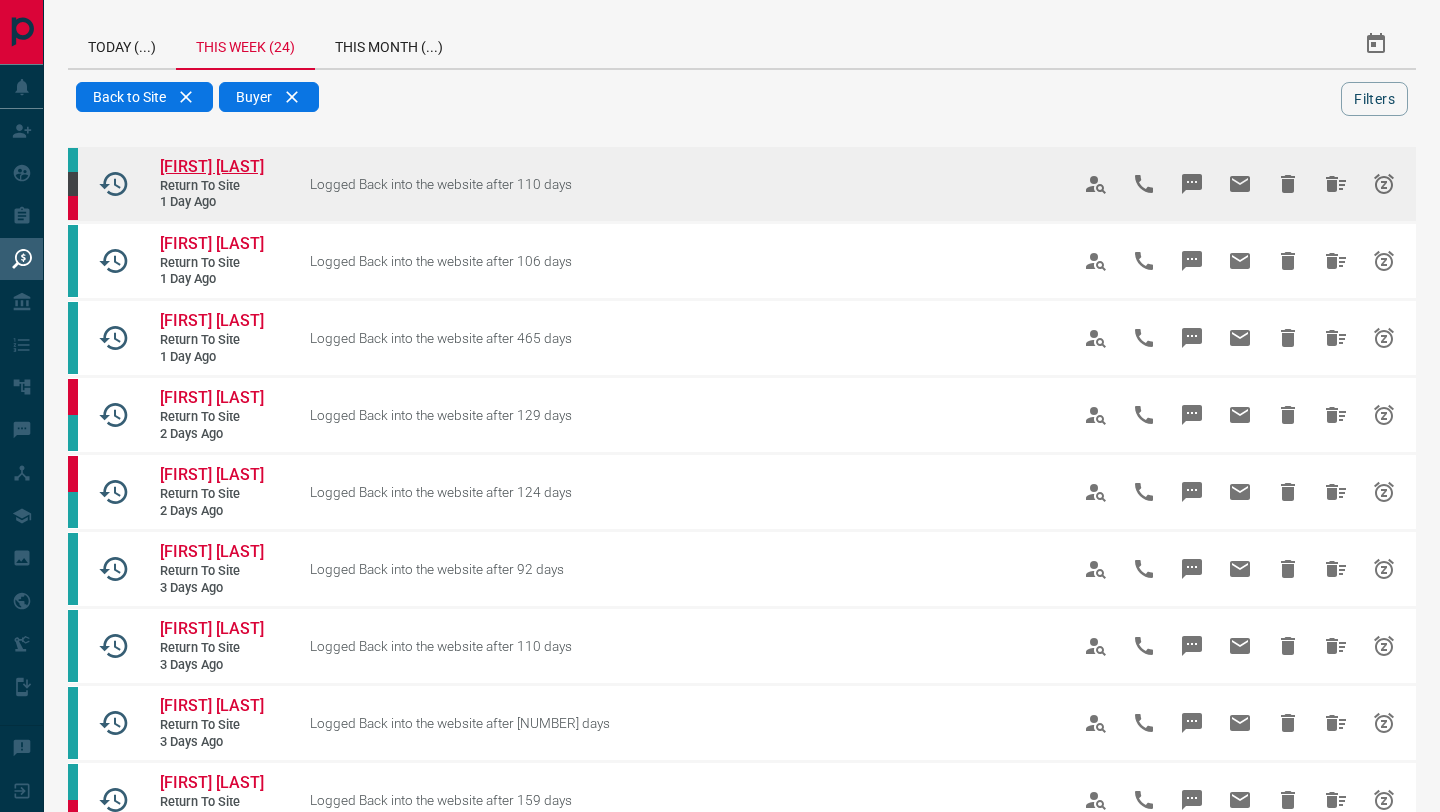 click on "[FIRST] [LAST]" at bounding box center [212, 166] 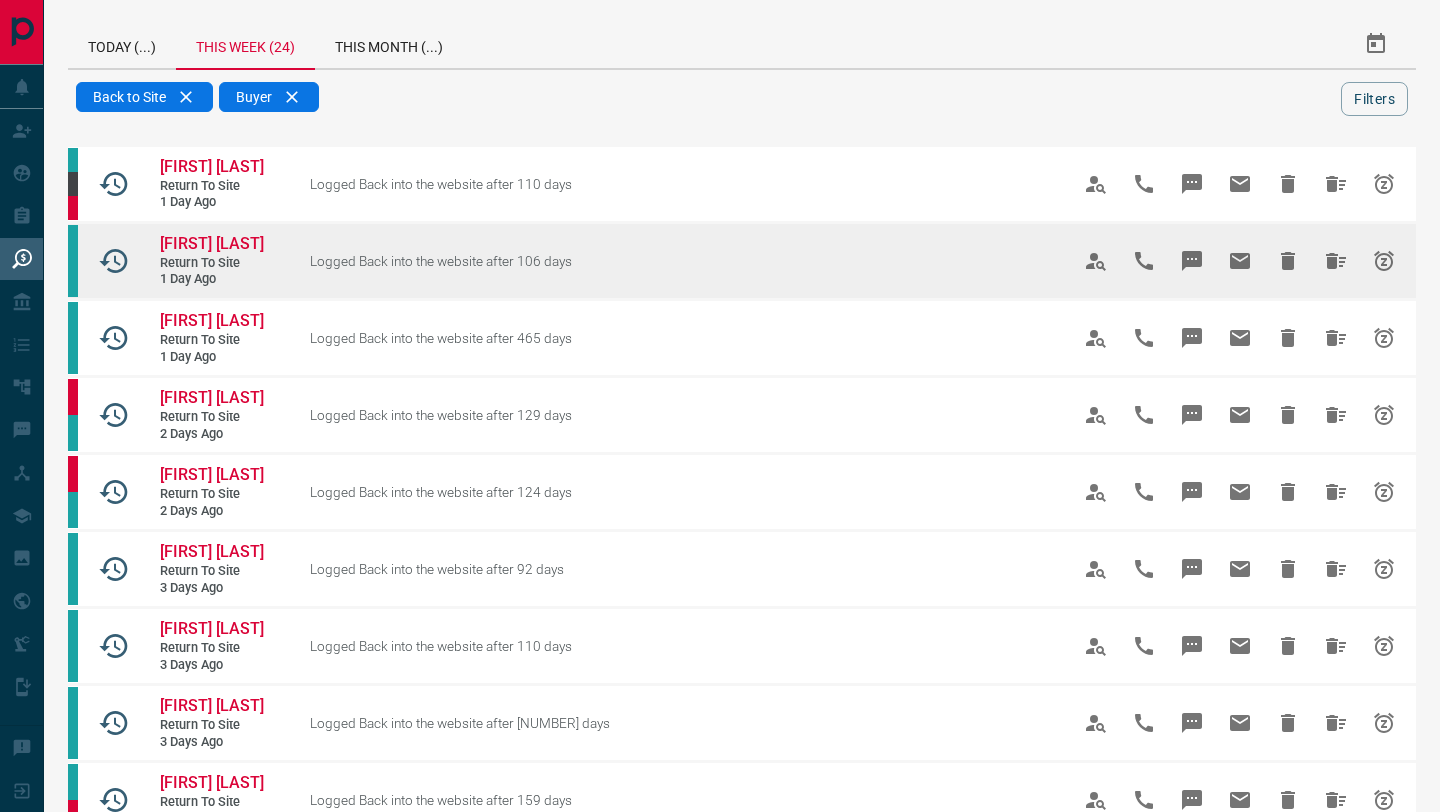 click on "[FIRST] [LAST] Return to Site [TIME] ago" at bounding box center [205, 261] 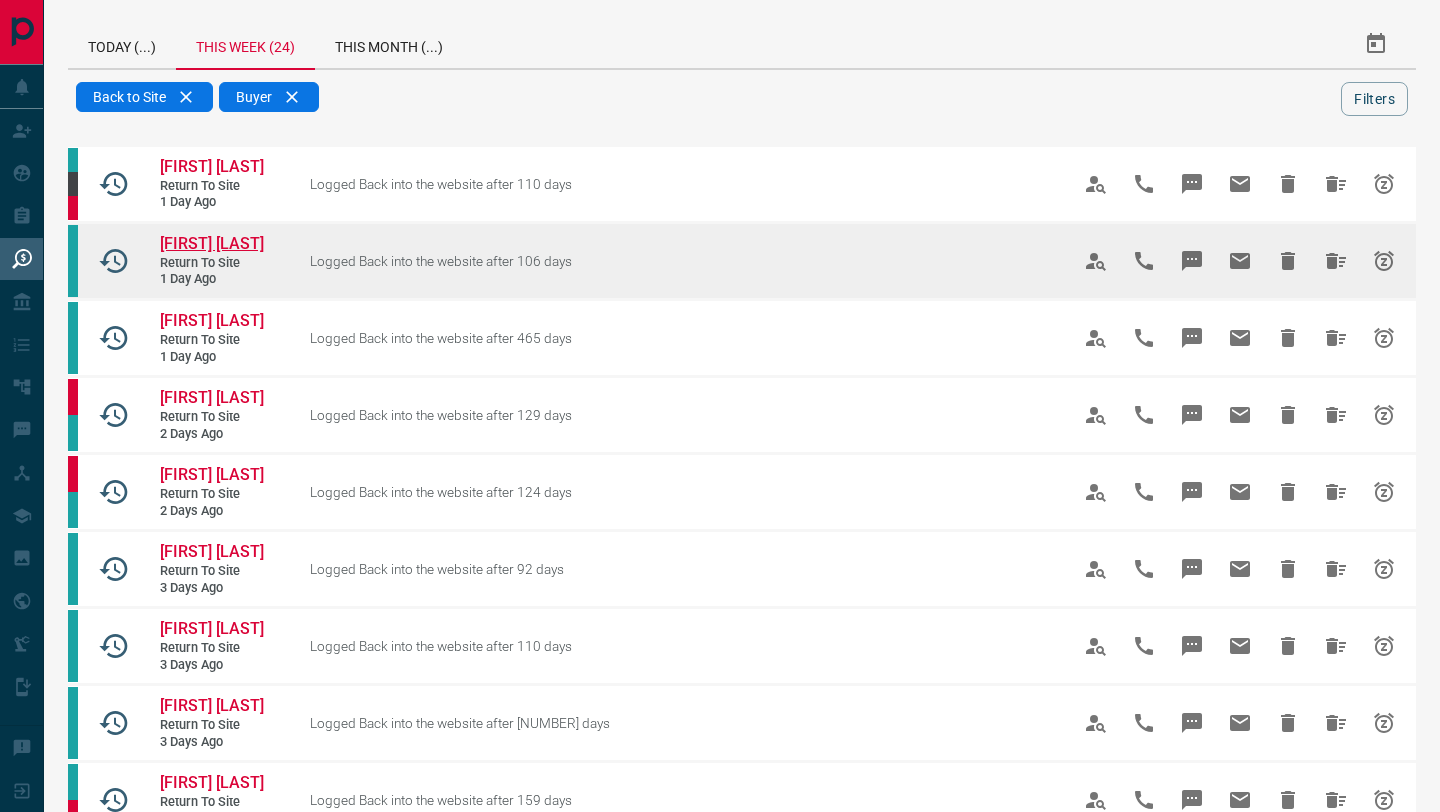 click on "[FIRST] [LAST]" at bounding box center [212, 243] 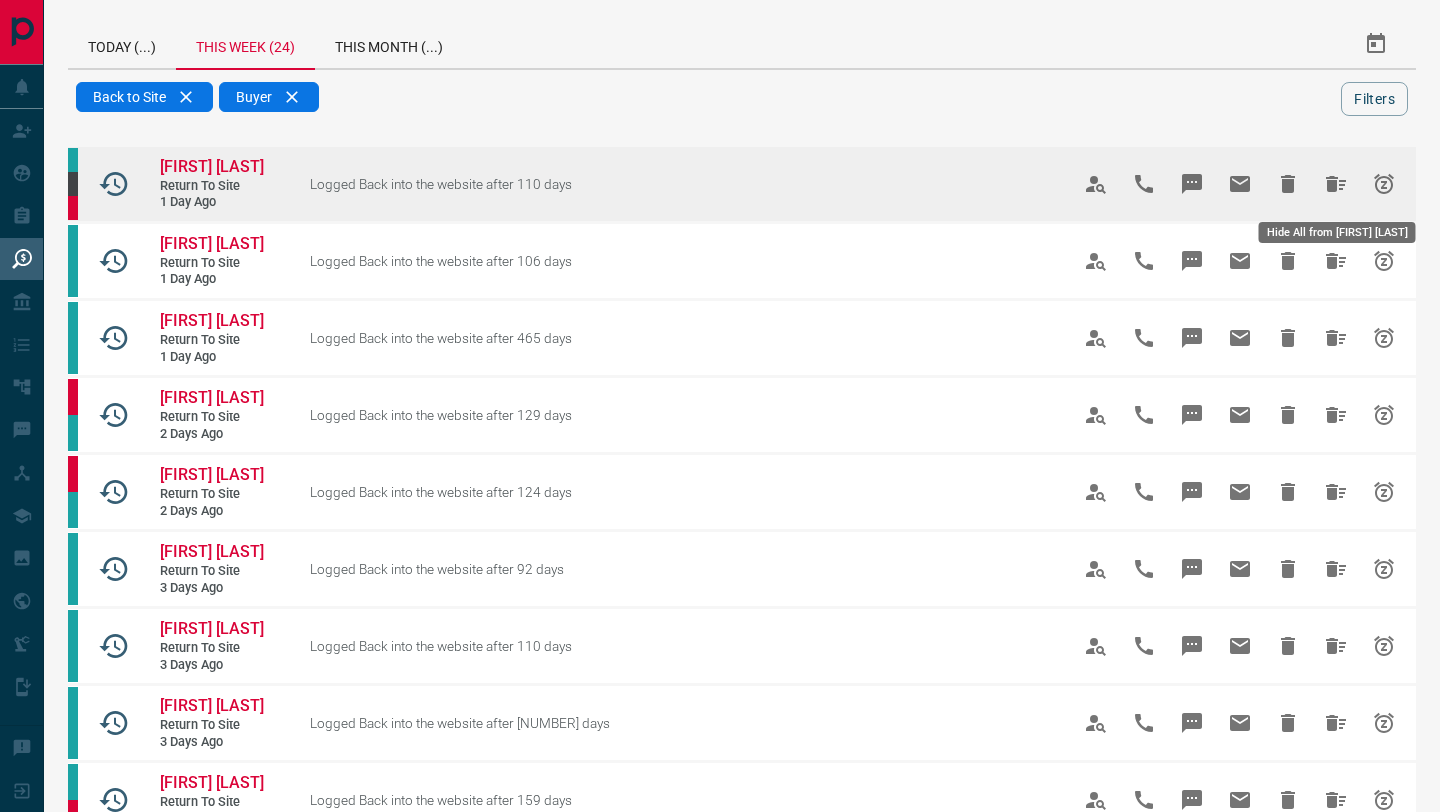 click 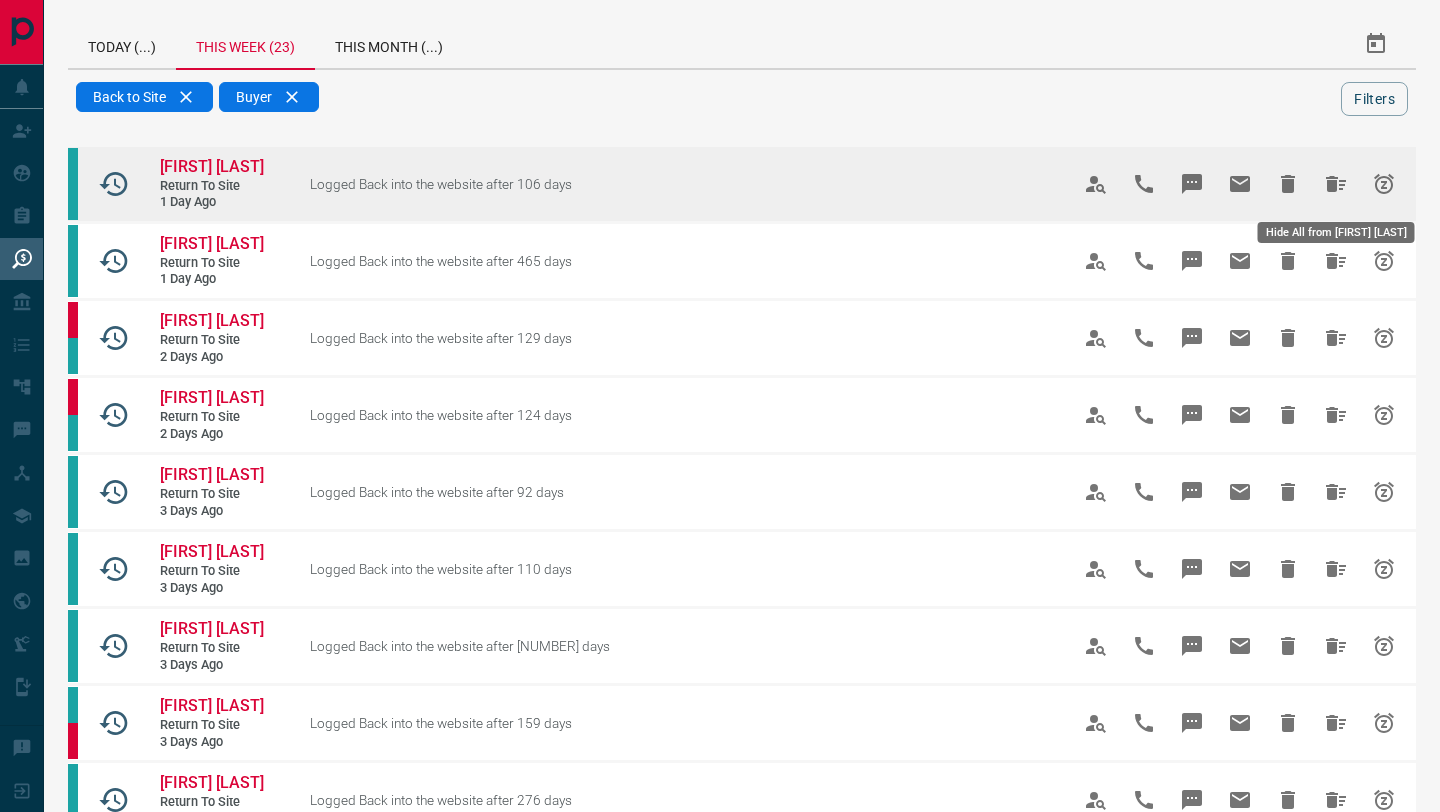 click 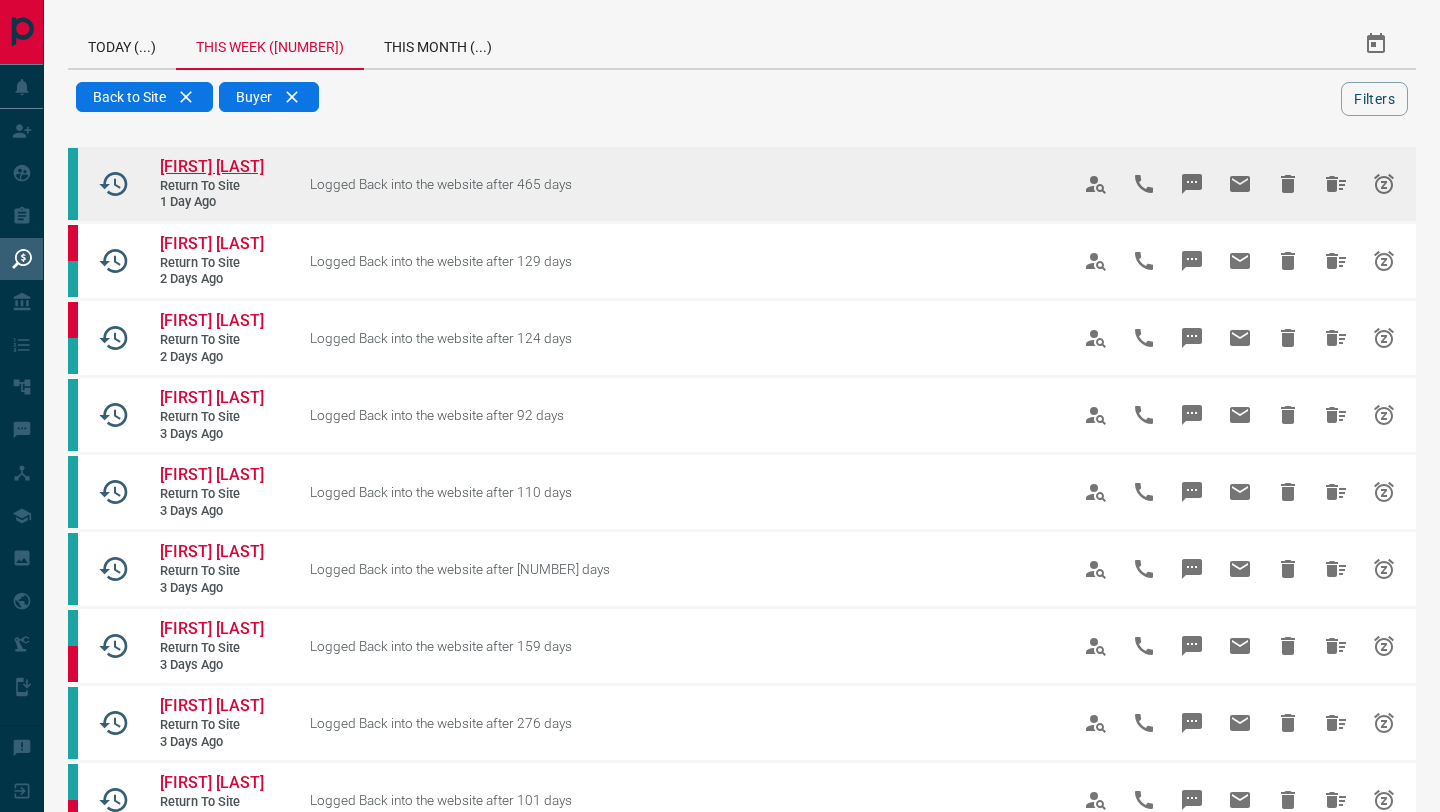 click on "[FIRST] [LAST]" at bounding box center (212, 166) 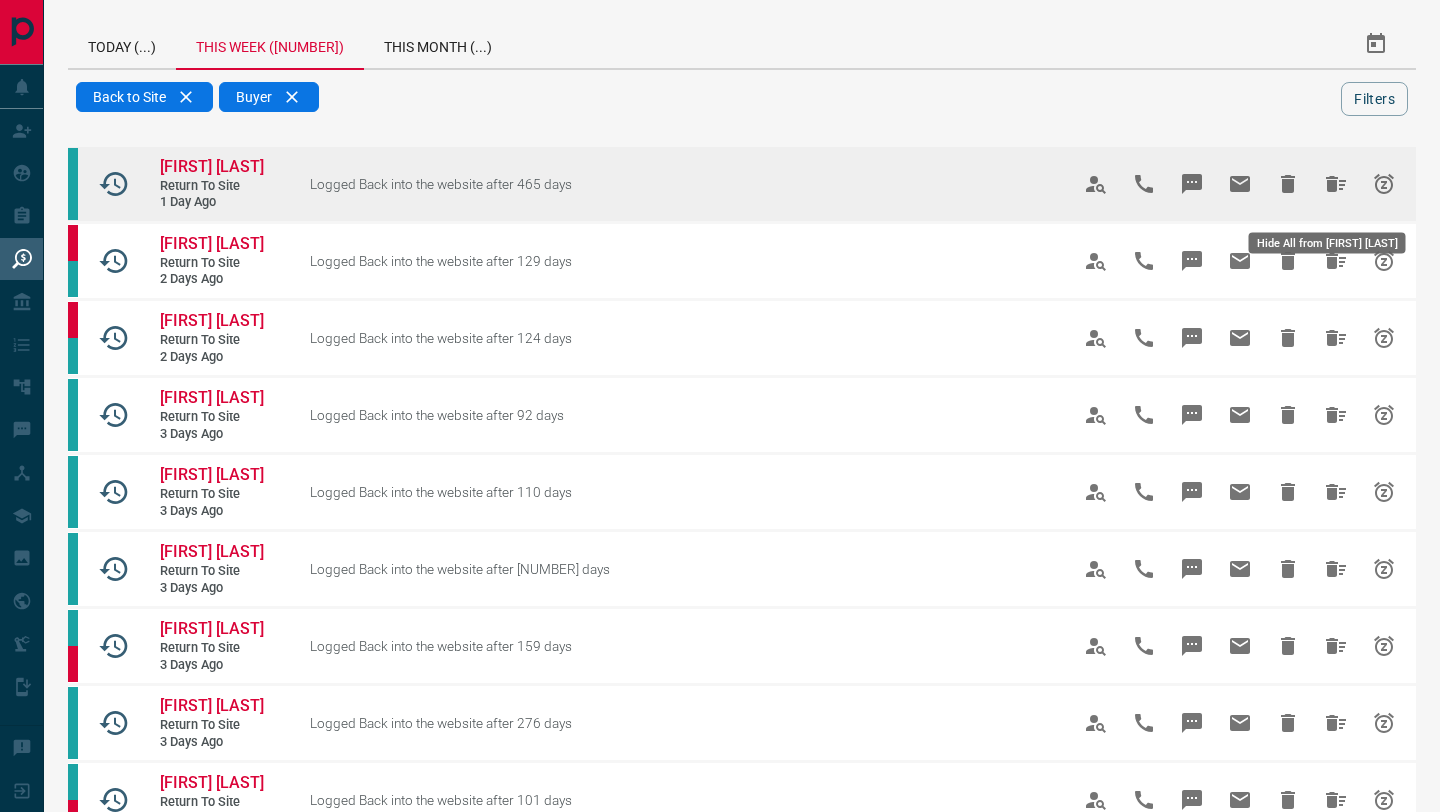 click at bounding box center (1336, 184) 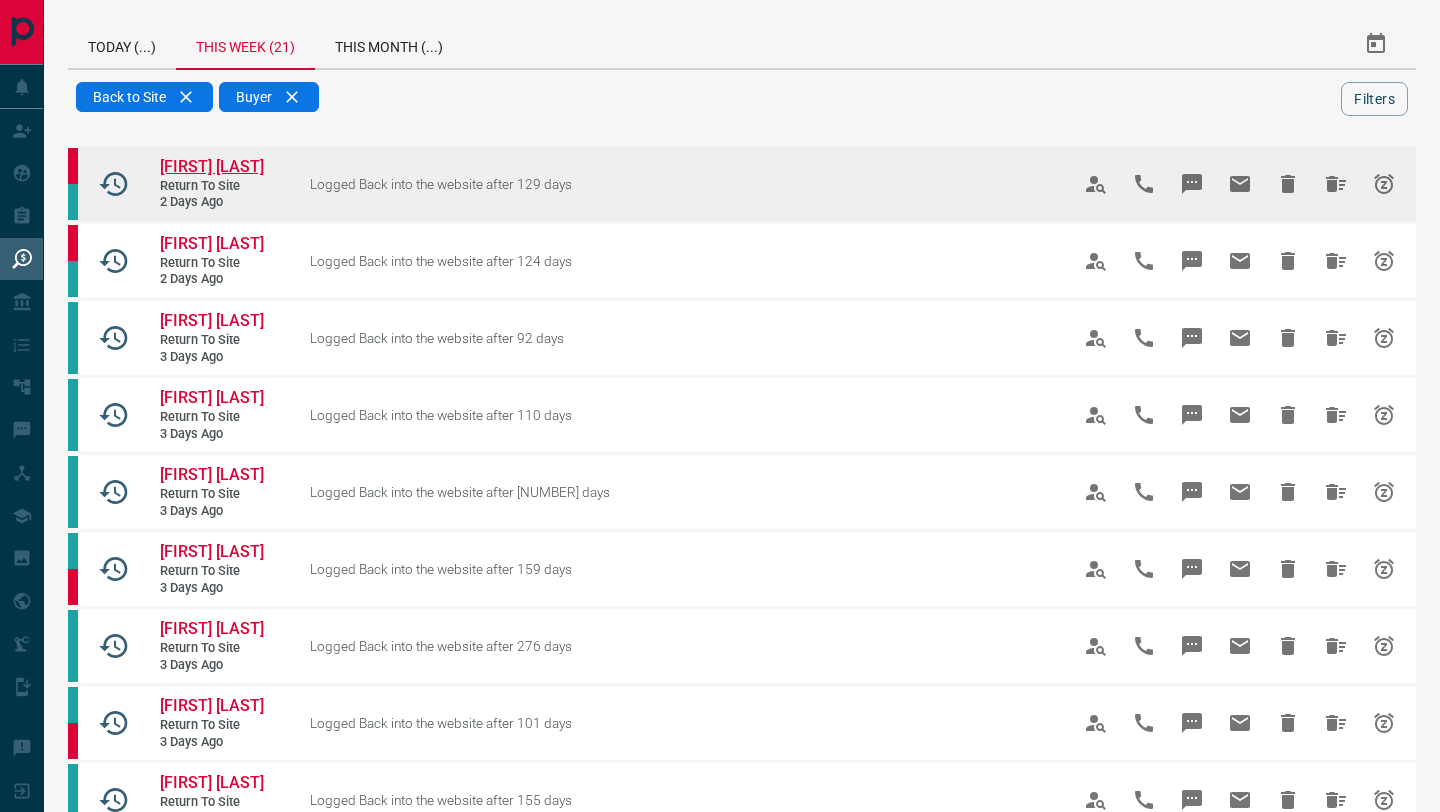 click on "[FIRST] [LAST]" at bounding box center (212, 166) 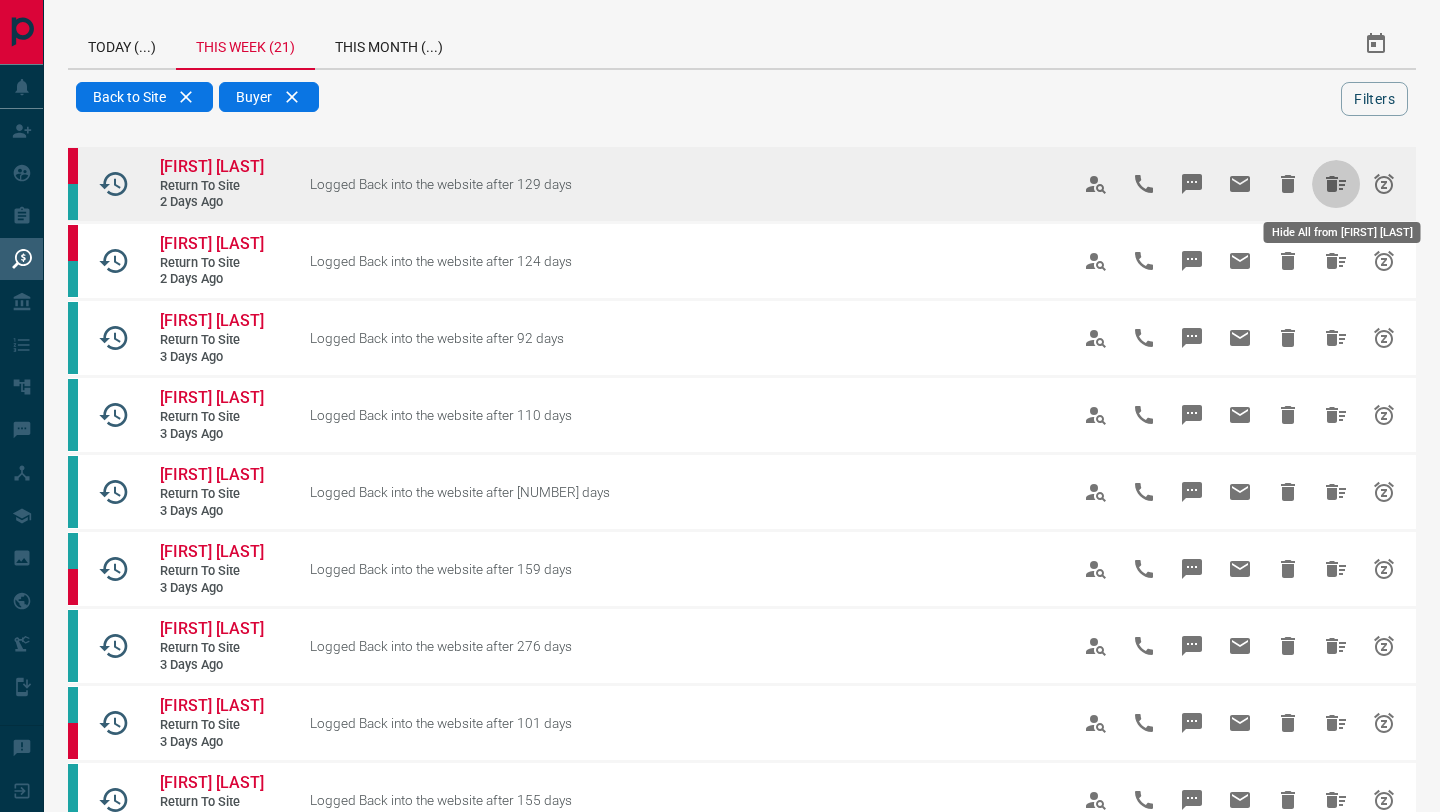 click 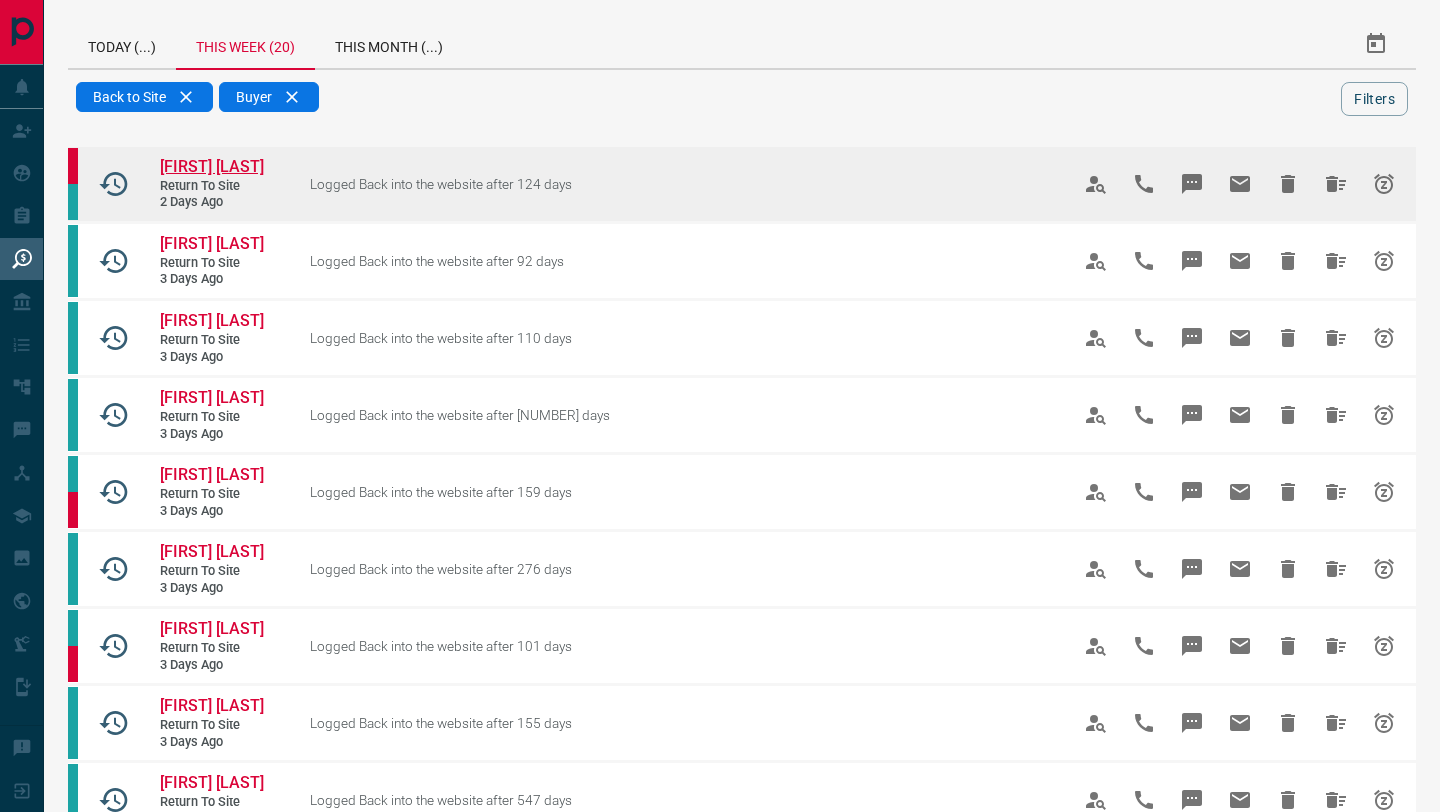 click on "[FIRST] [LAST]" at bounding box center (212, 166) 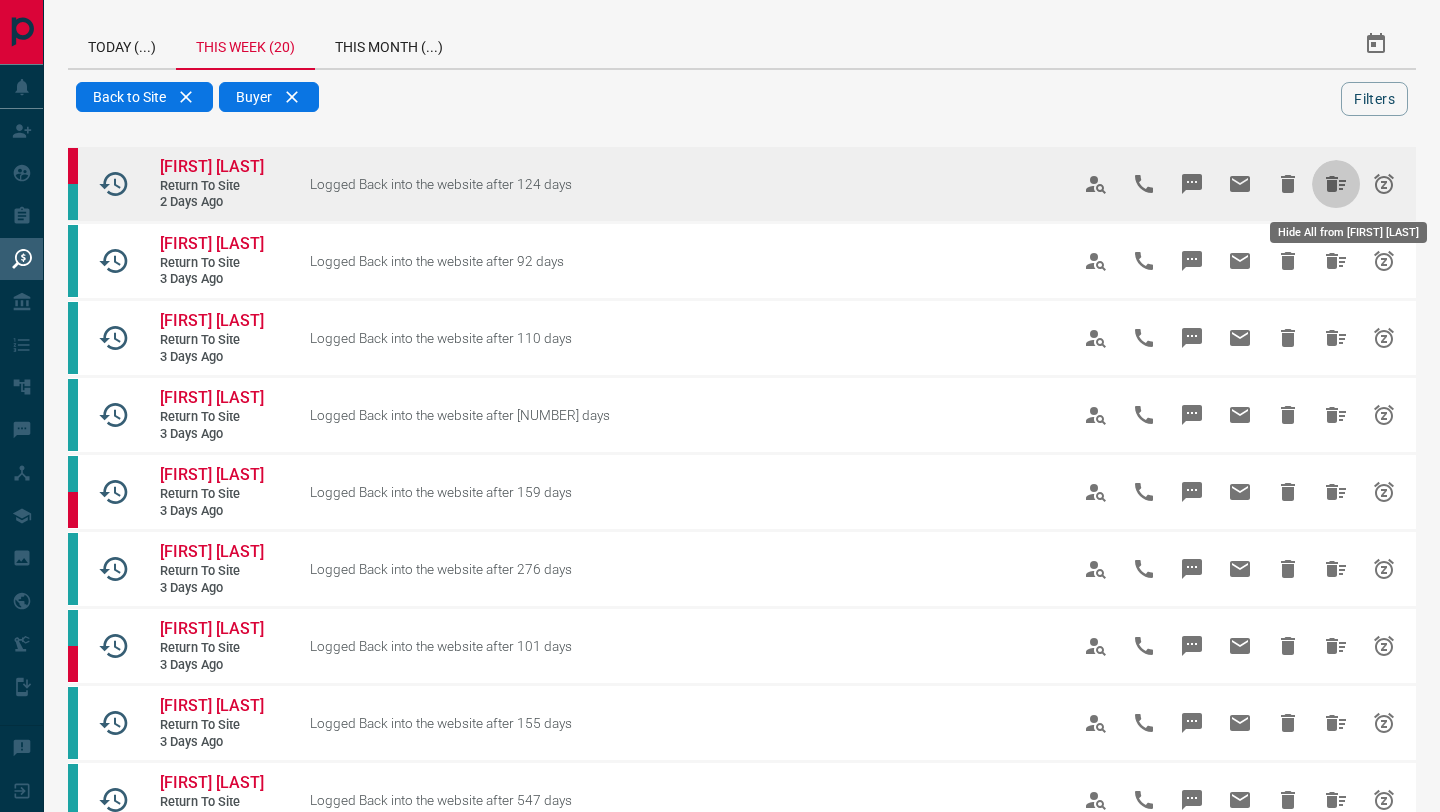 click 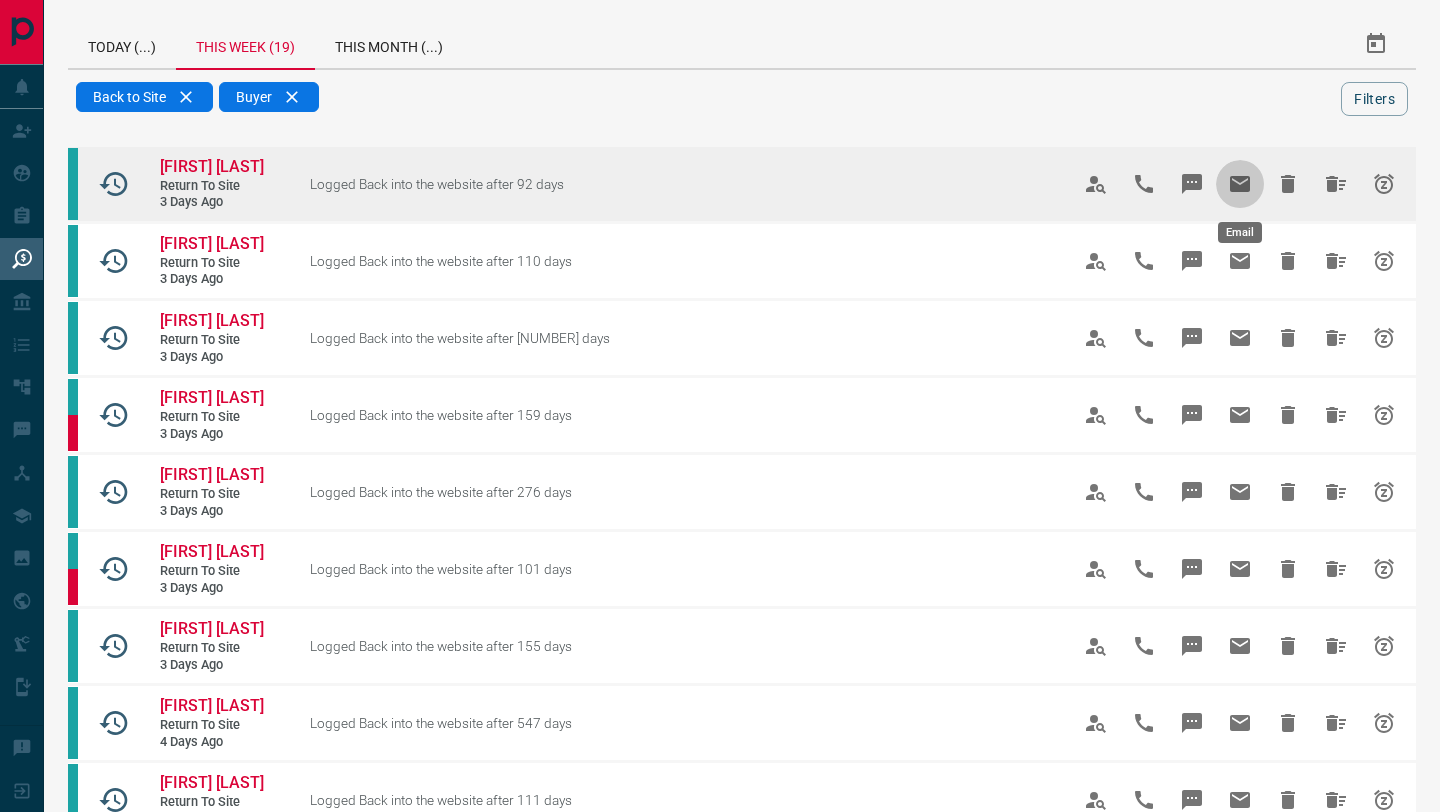 click at bounding box center (1240, 184) 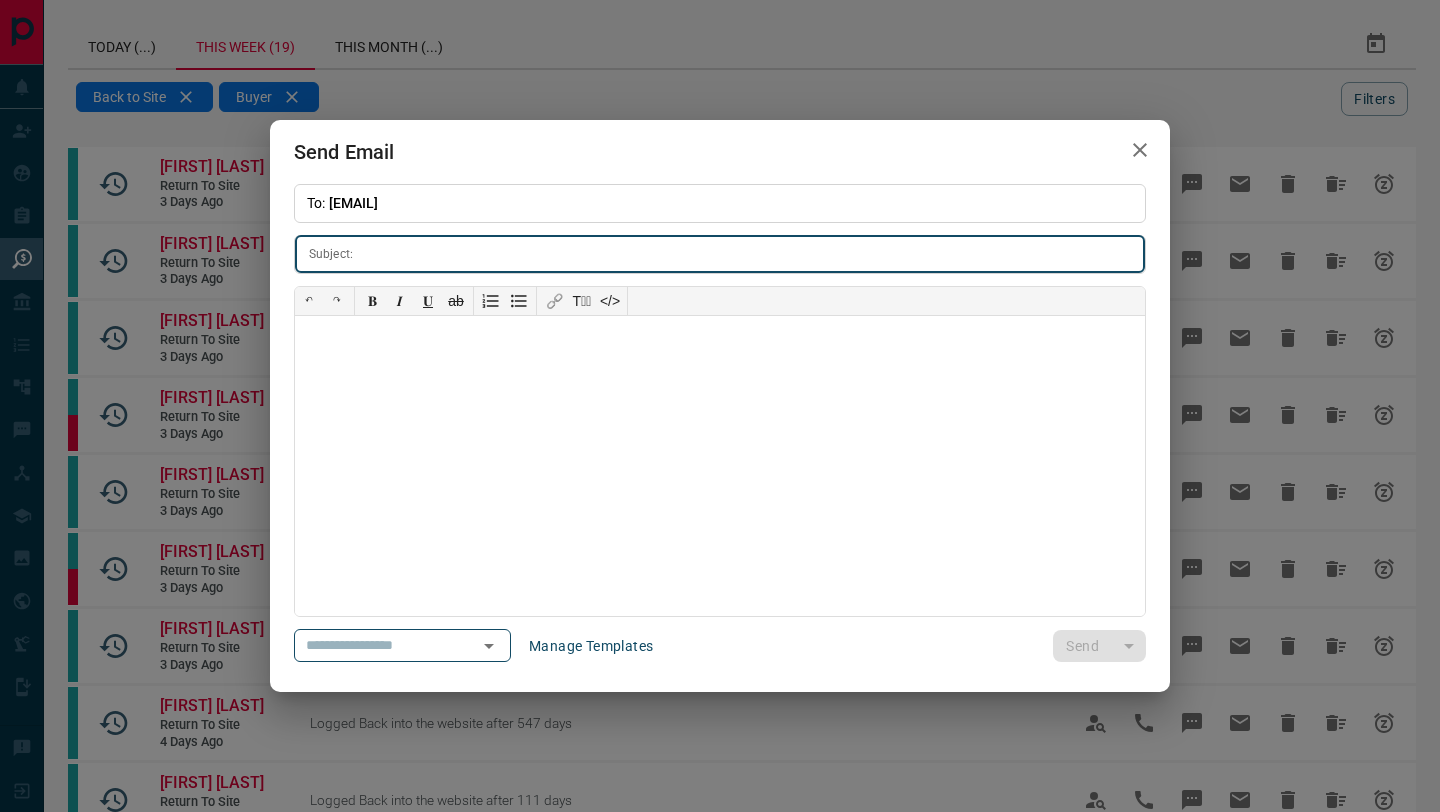 type on "**********" 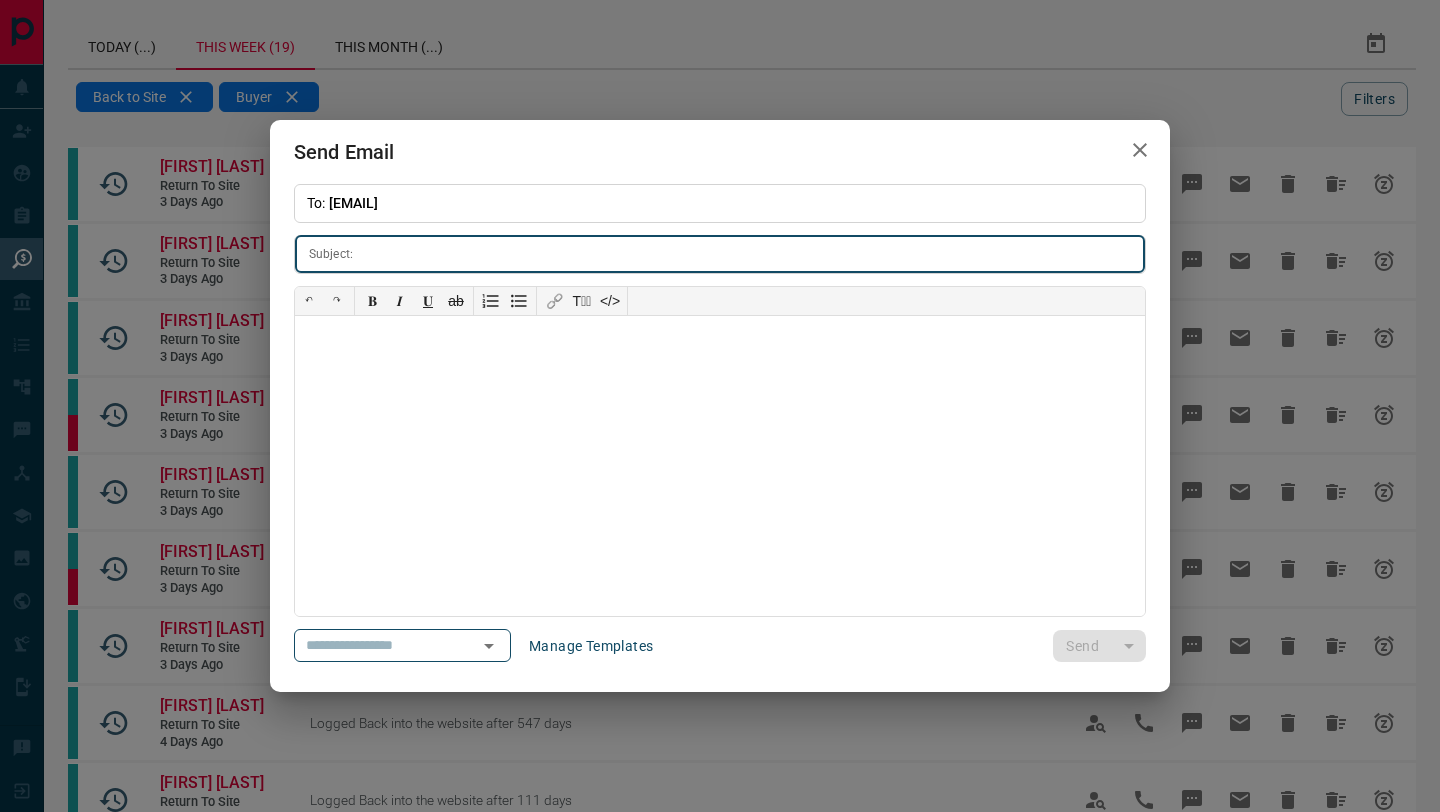 type on "**********" 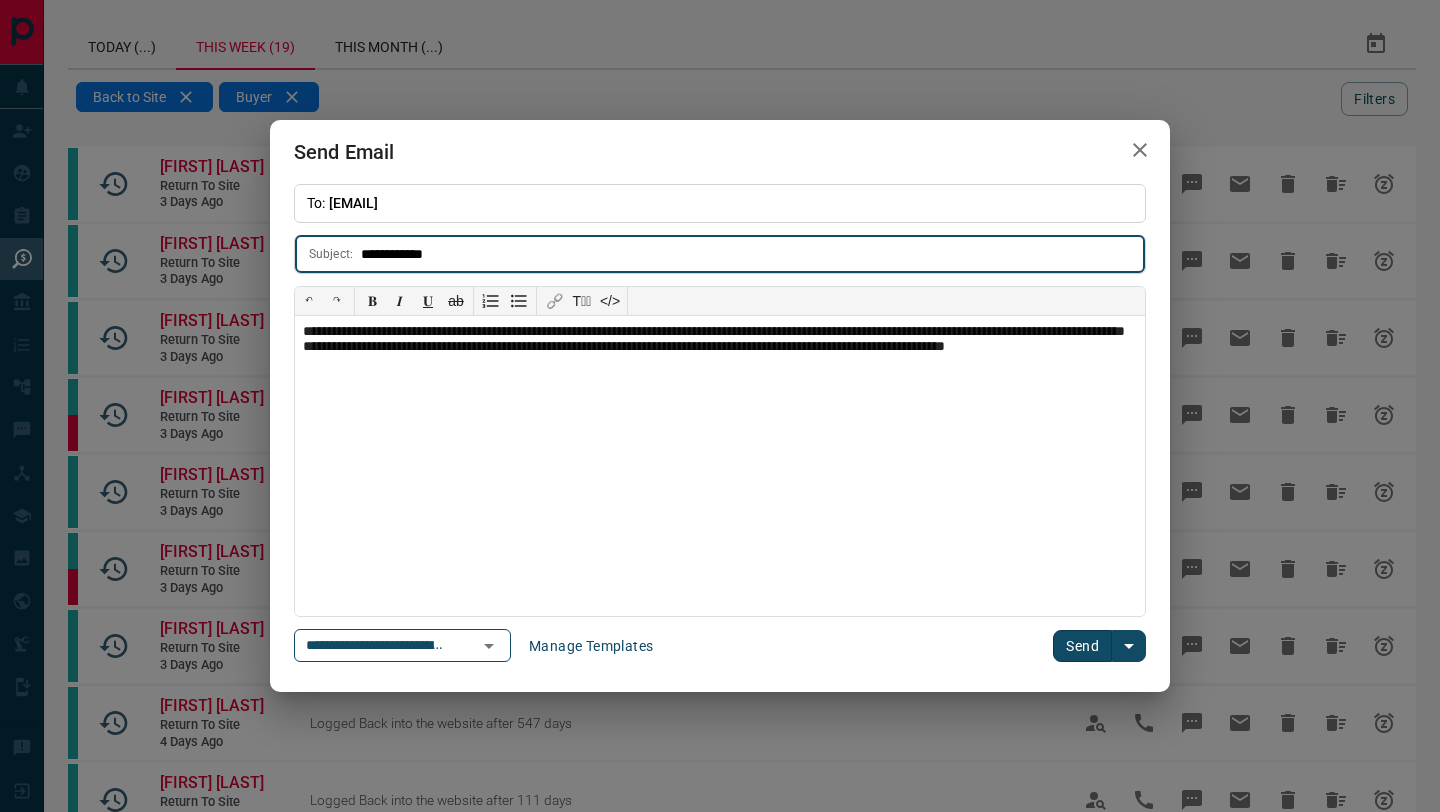 click on "Send" at bounding box center (1082, 646) 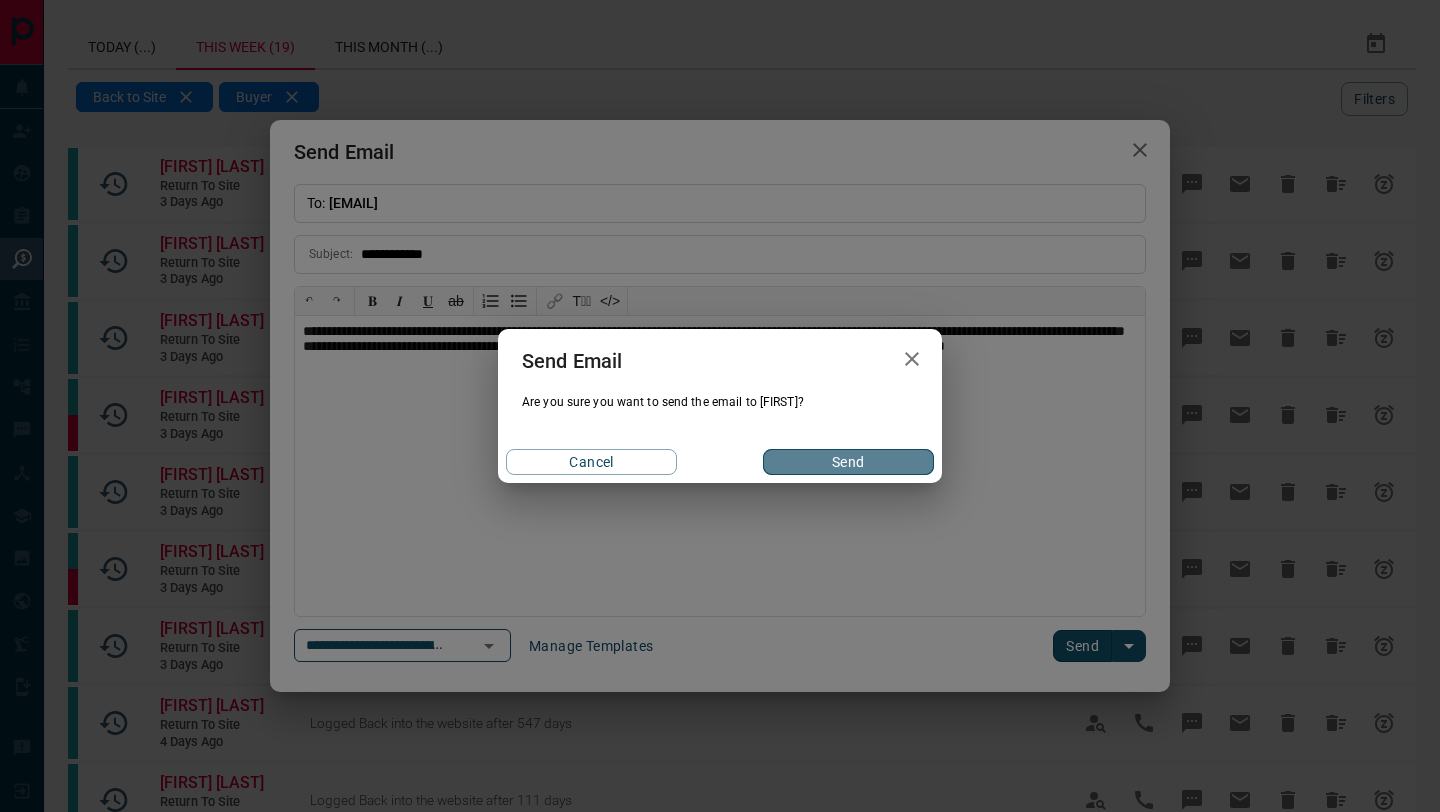 click on "Send" at bounding box center [848, 462] 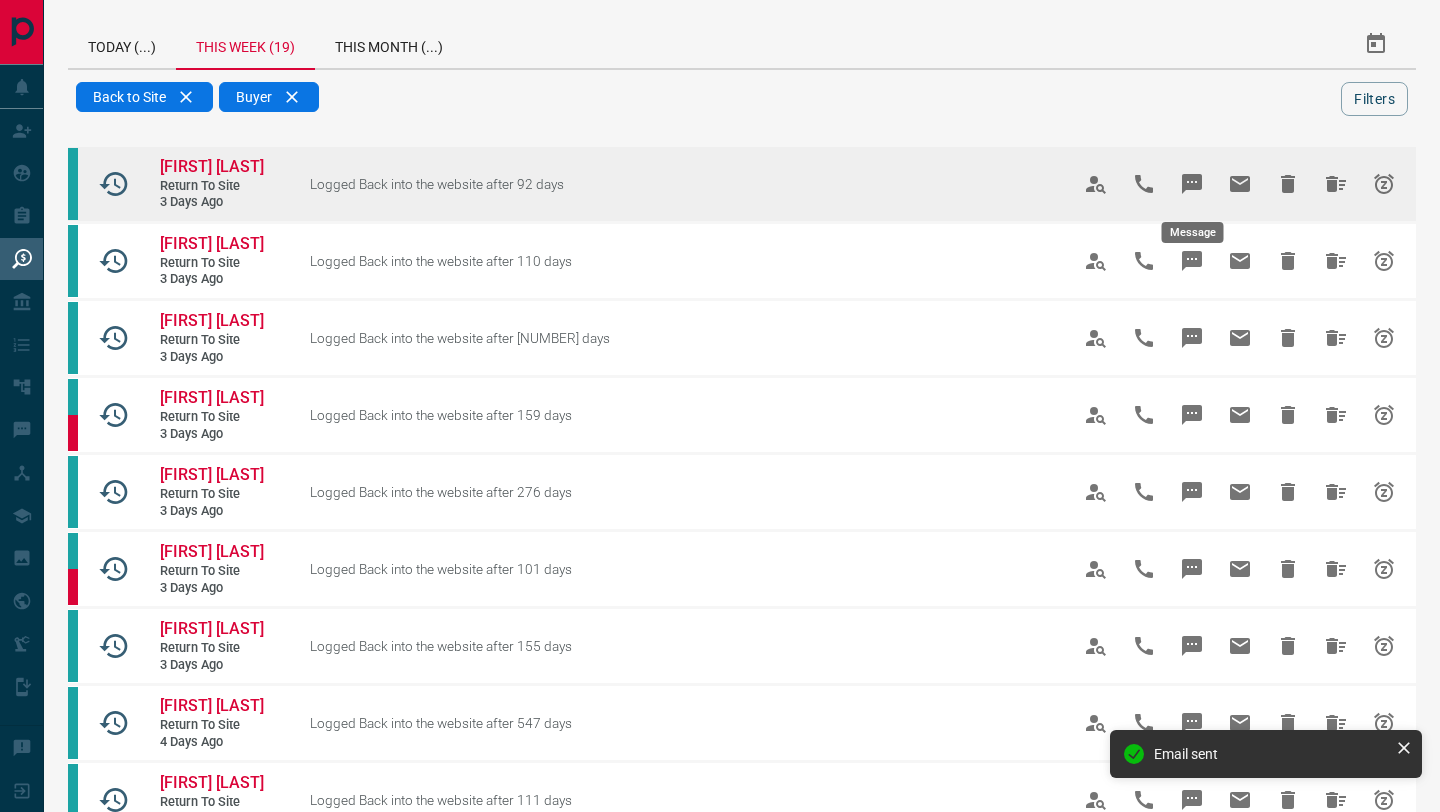 click 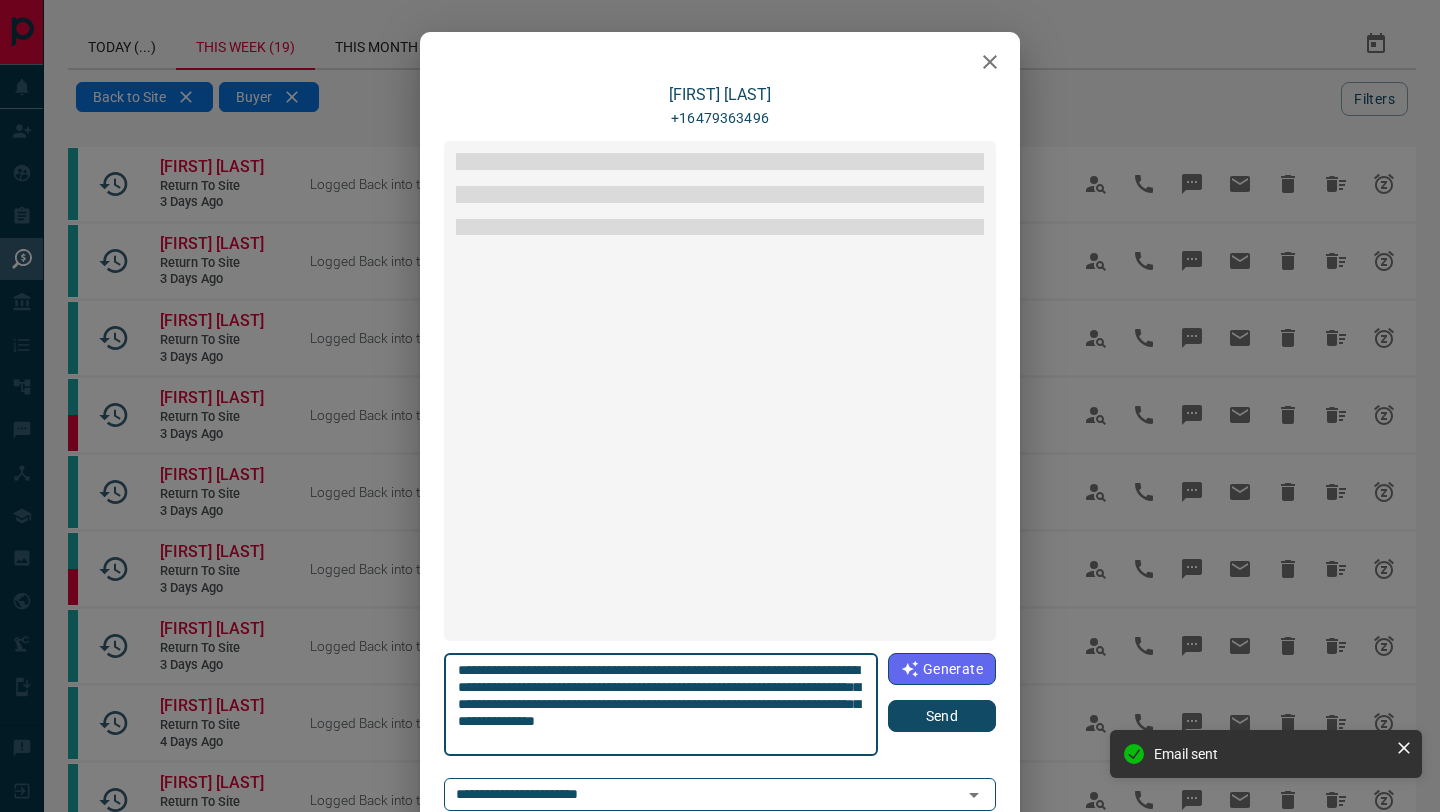 scroll, scrollTop: 1080, scrollLeft: 0, axis: vertical 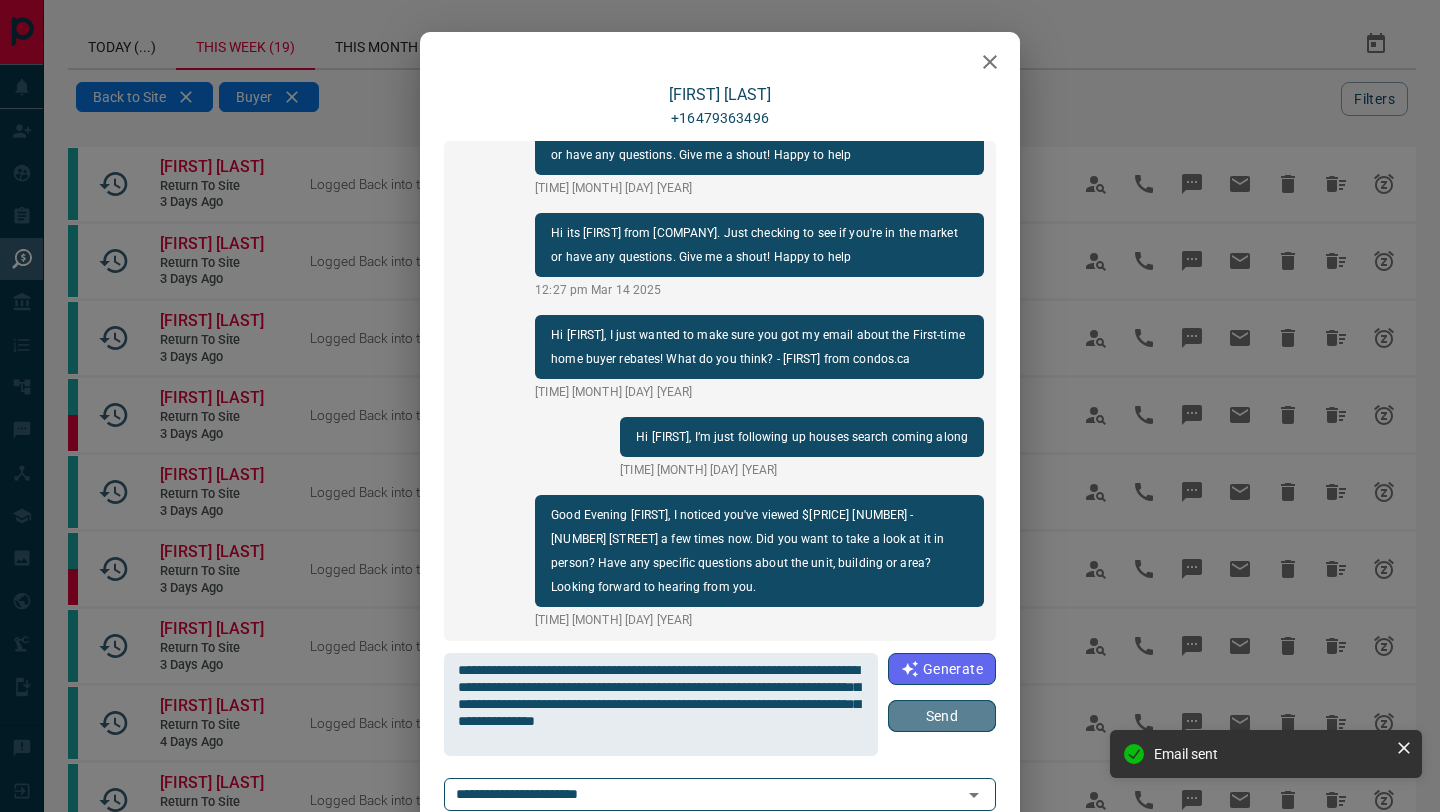 click on "Send" at bounding box center (942, 716) 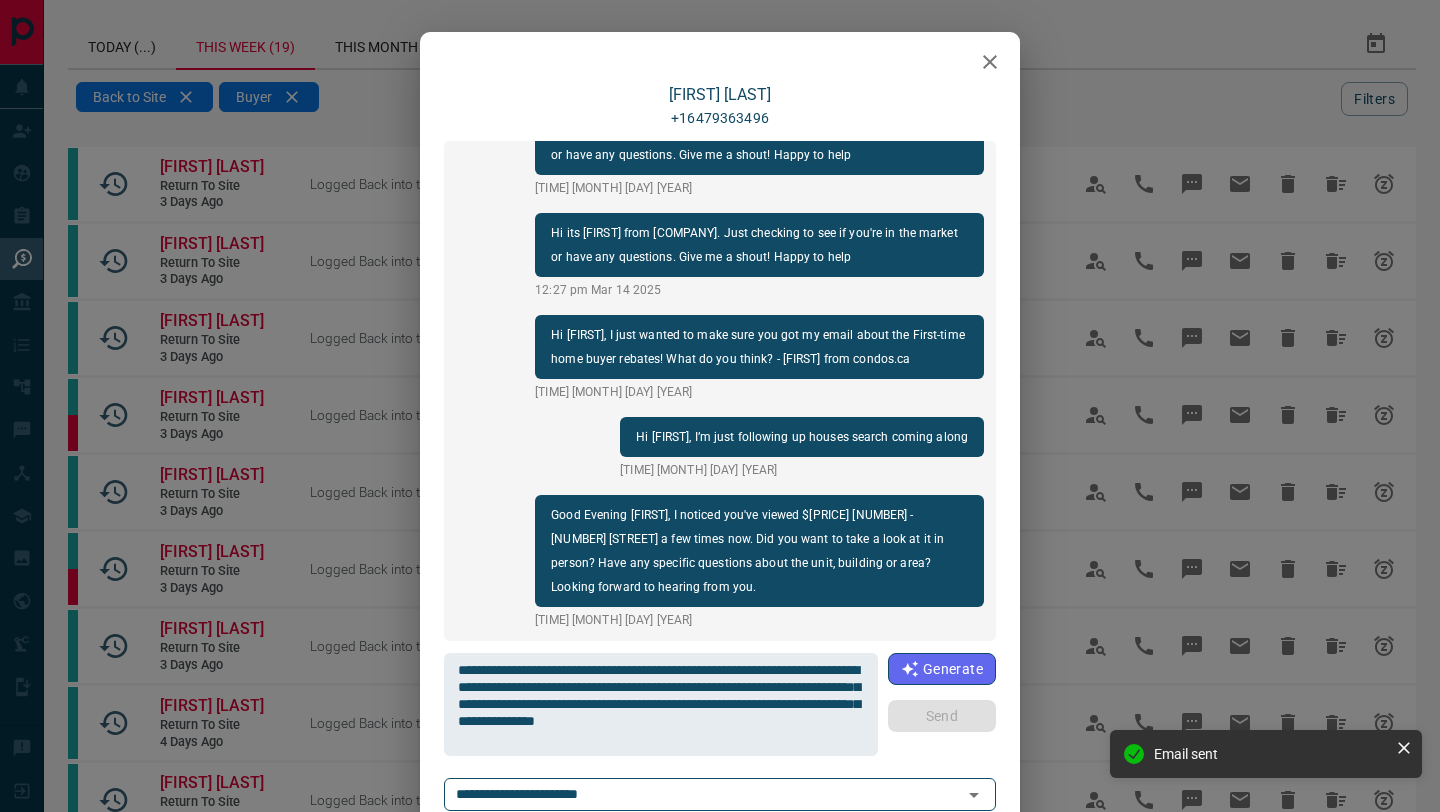 type 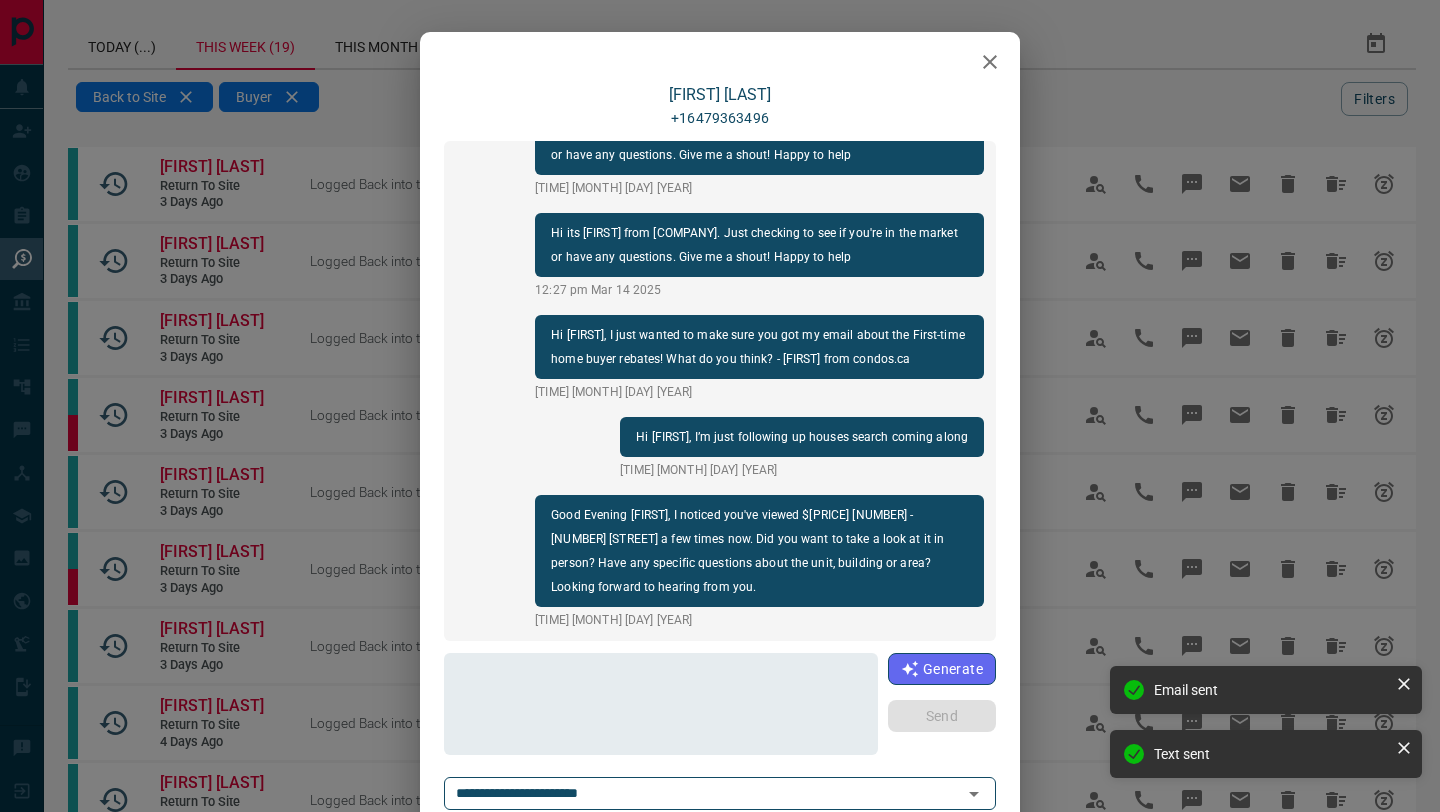 click 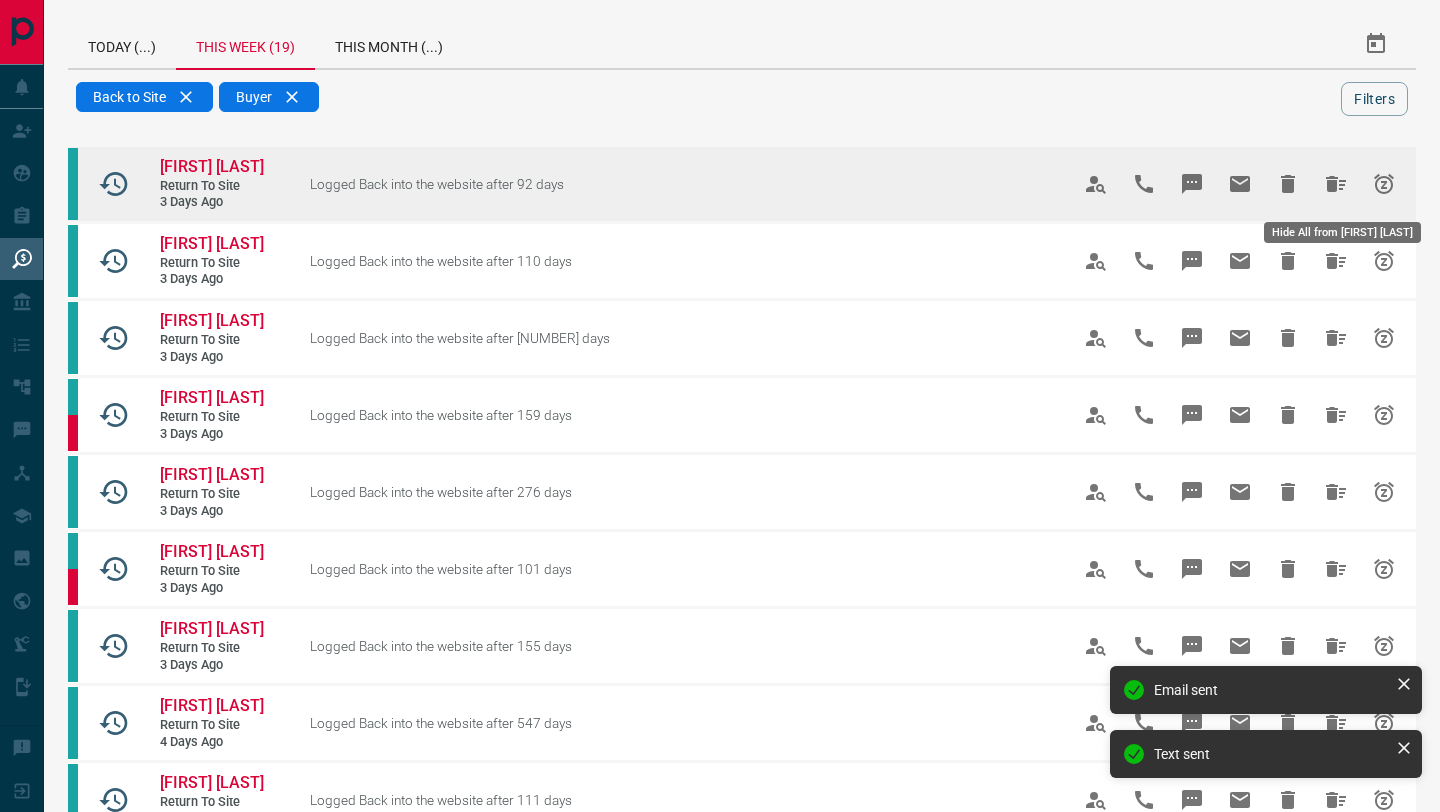click 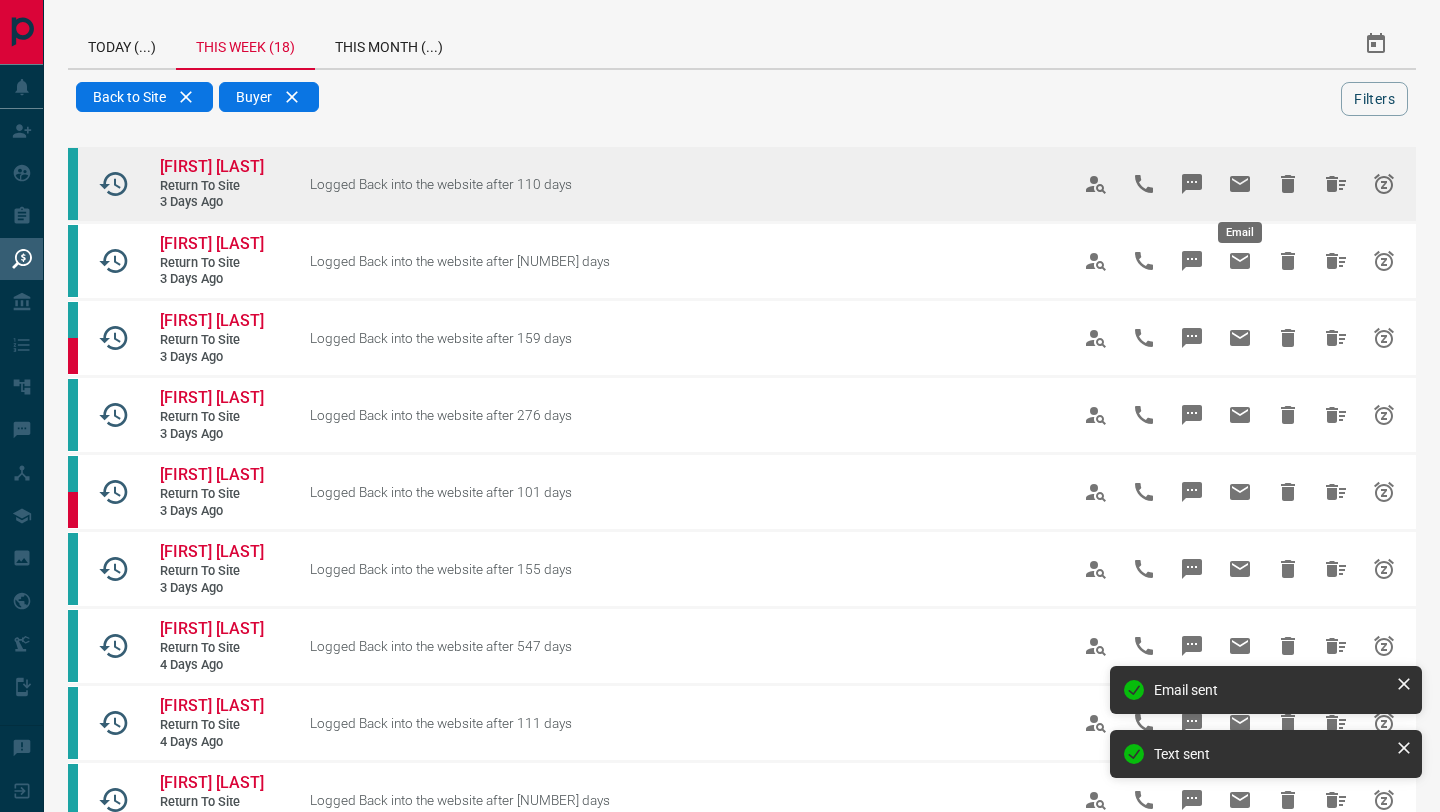 click 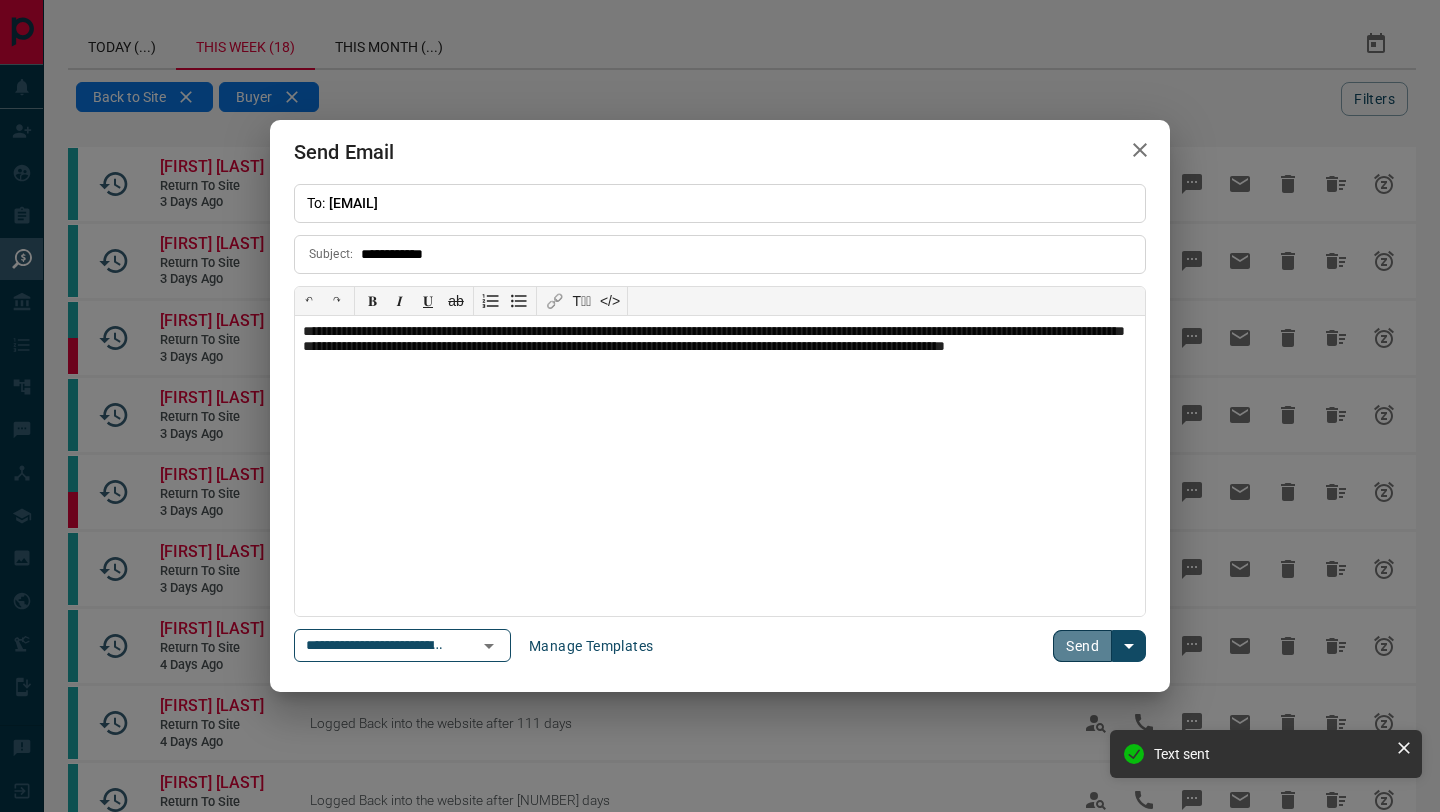 click on "Send" at bounding box center [1082, 646] 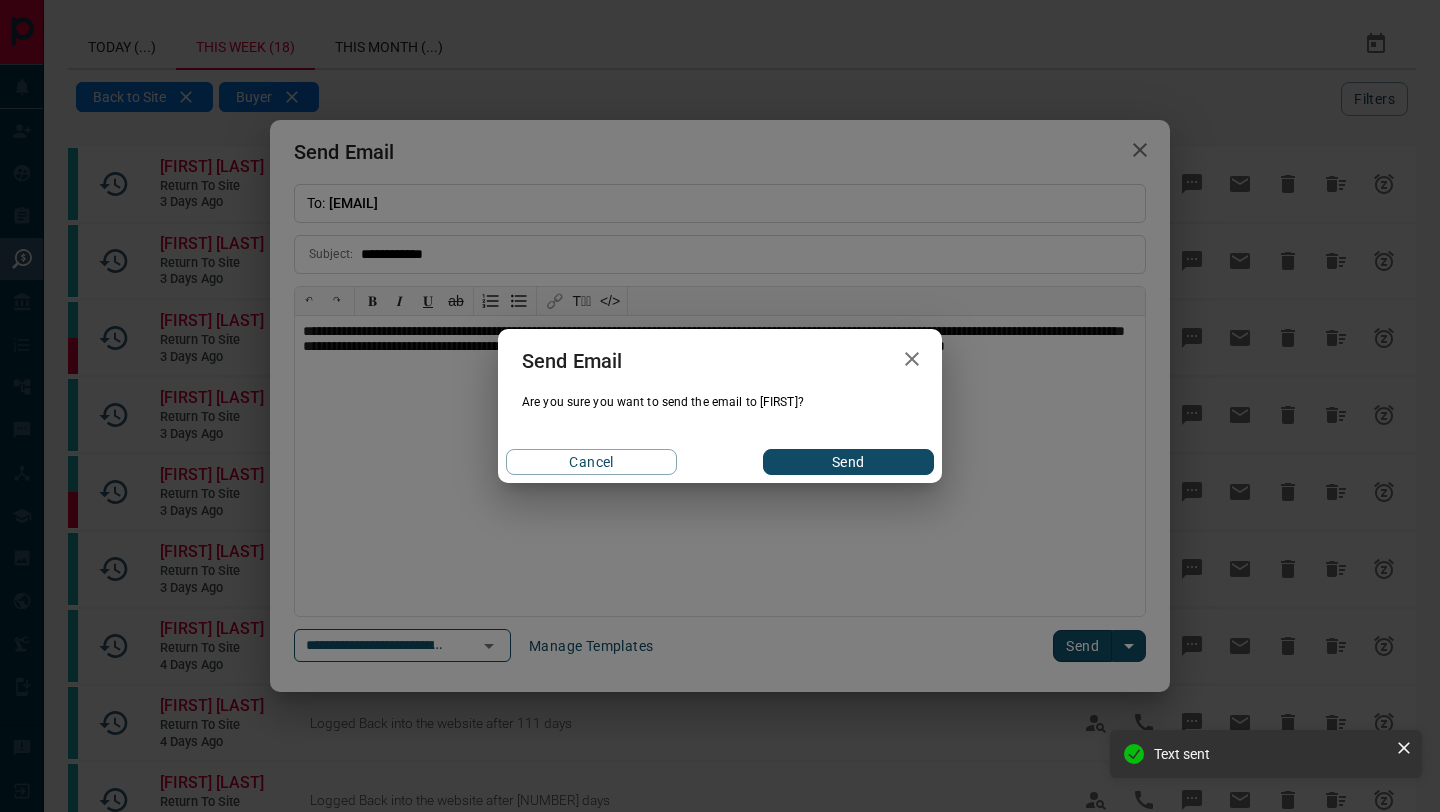 click on "Send" at bounding box center [848, 462] 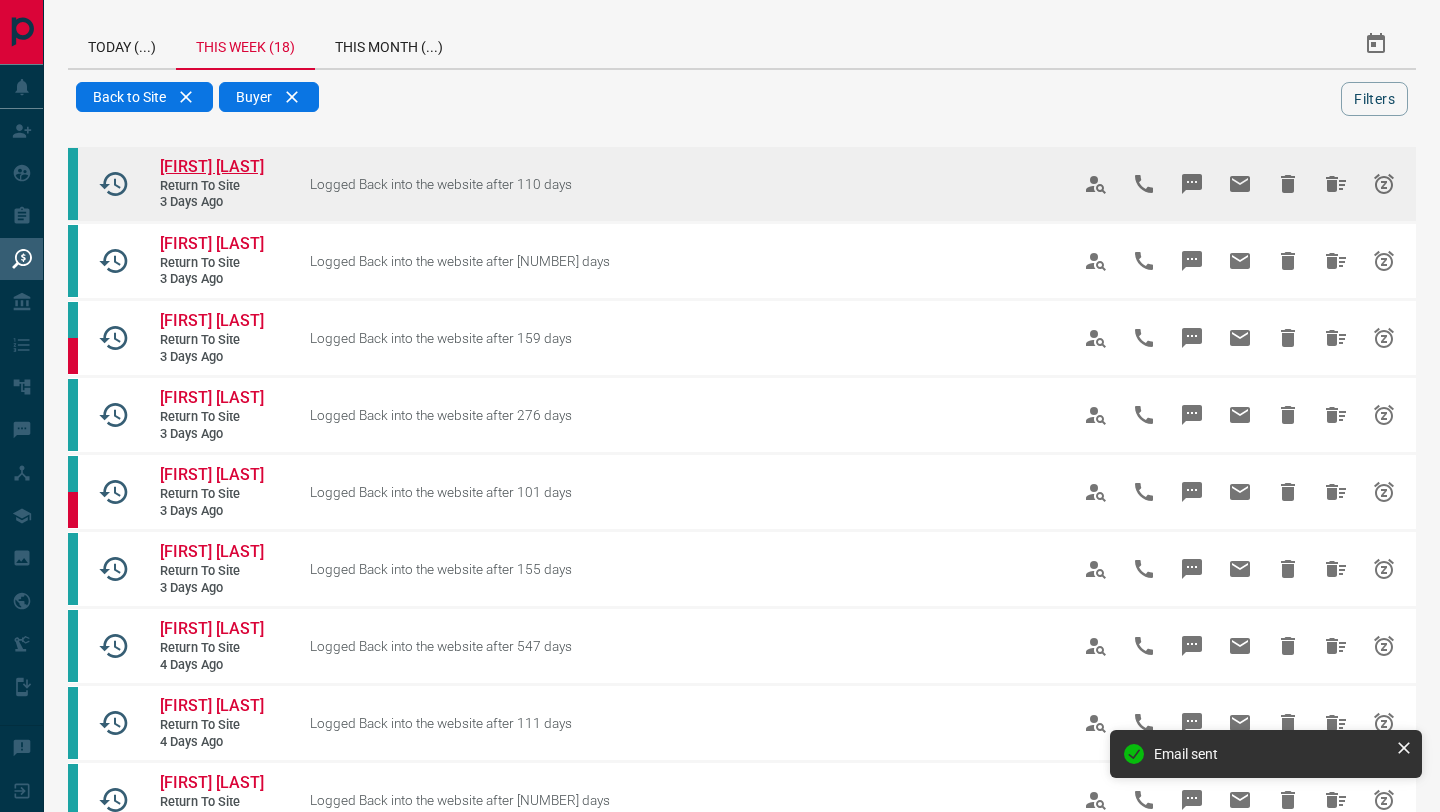 click on "[FIRST] [LAST]" at bounding box center (212, 166) 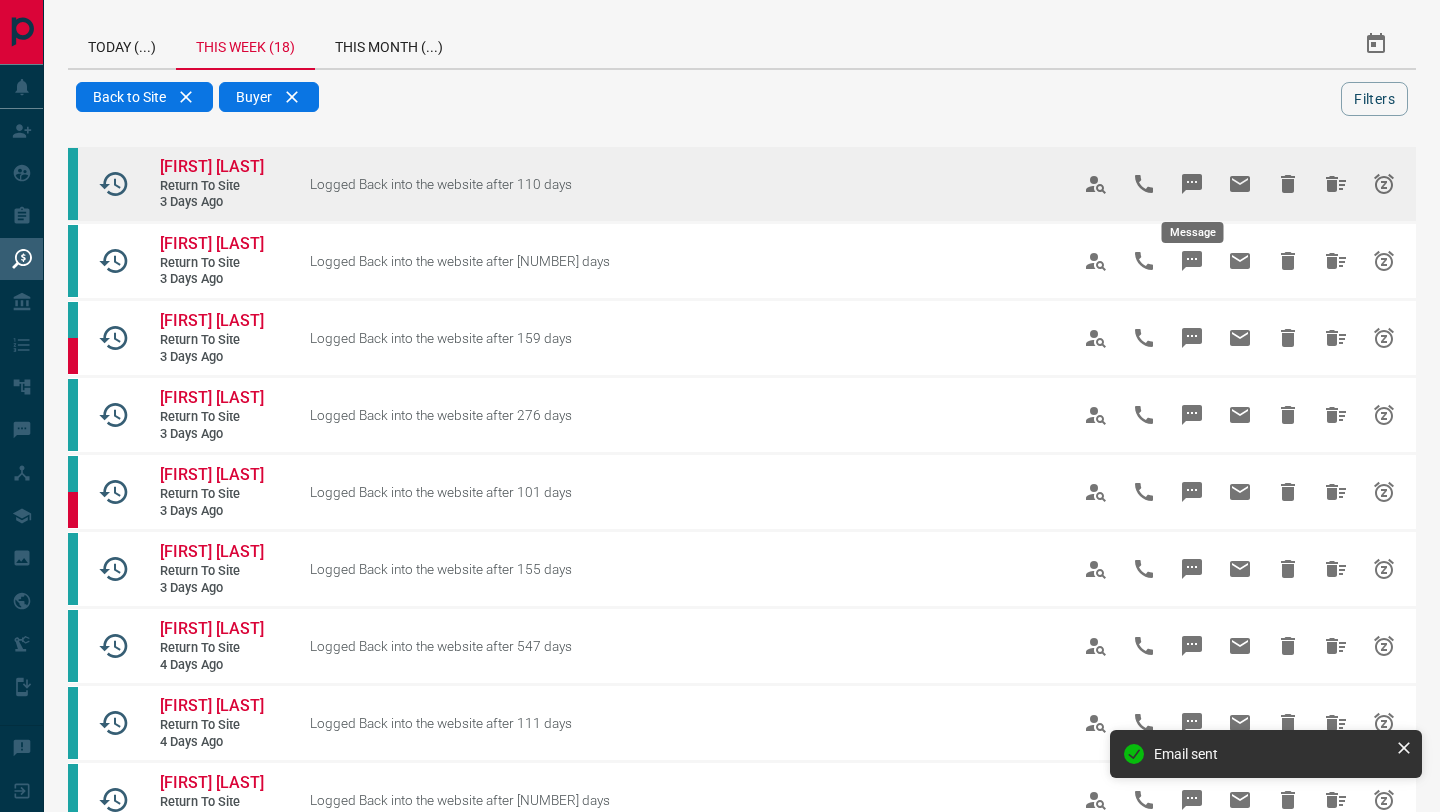click at bounding box center (1192, 184) 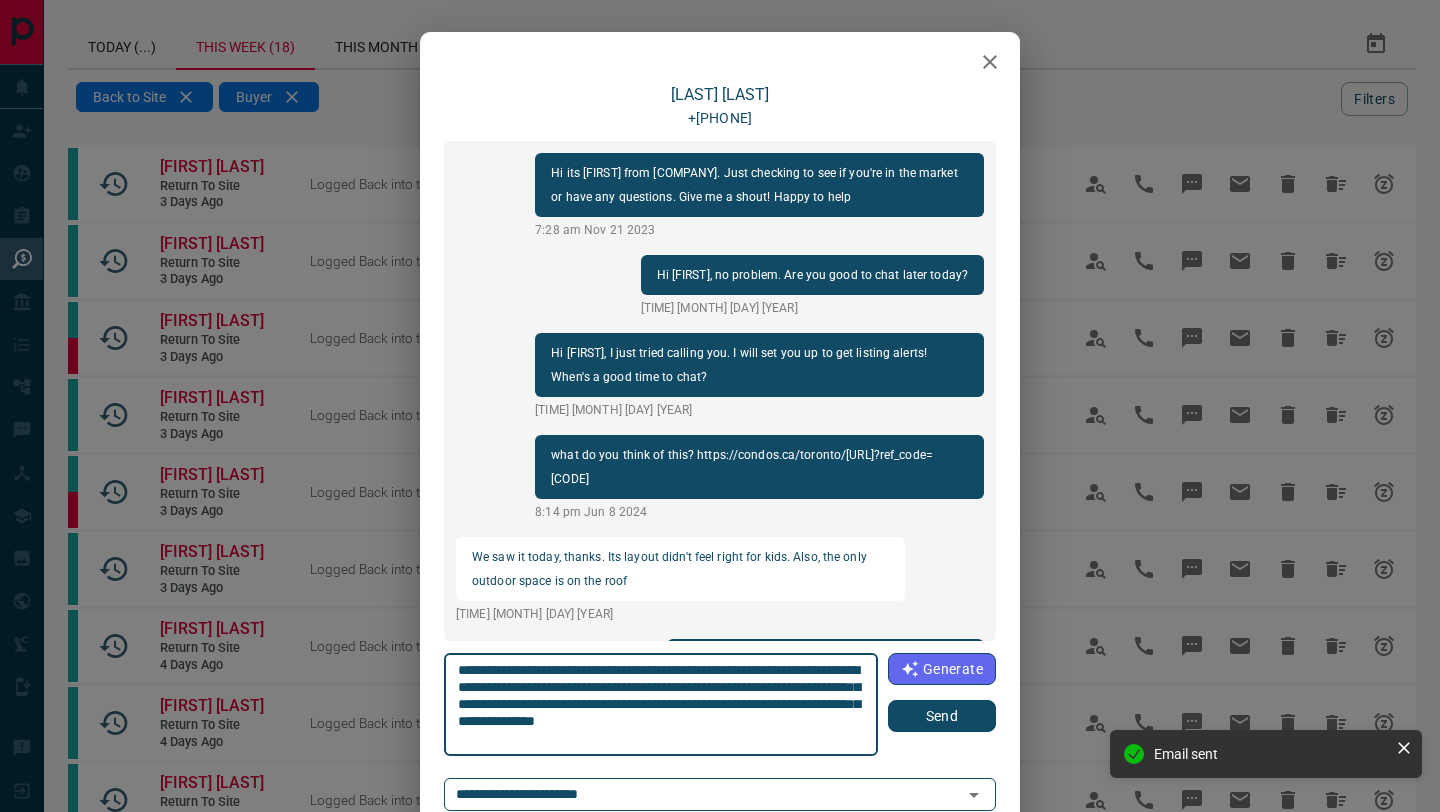 scroll, scrollTop: 72, scrollLeft: 0, axis: vertical 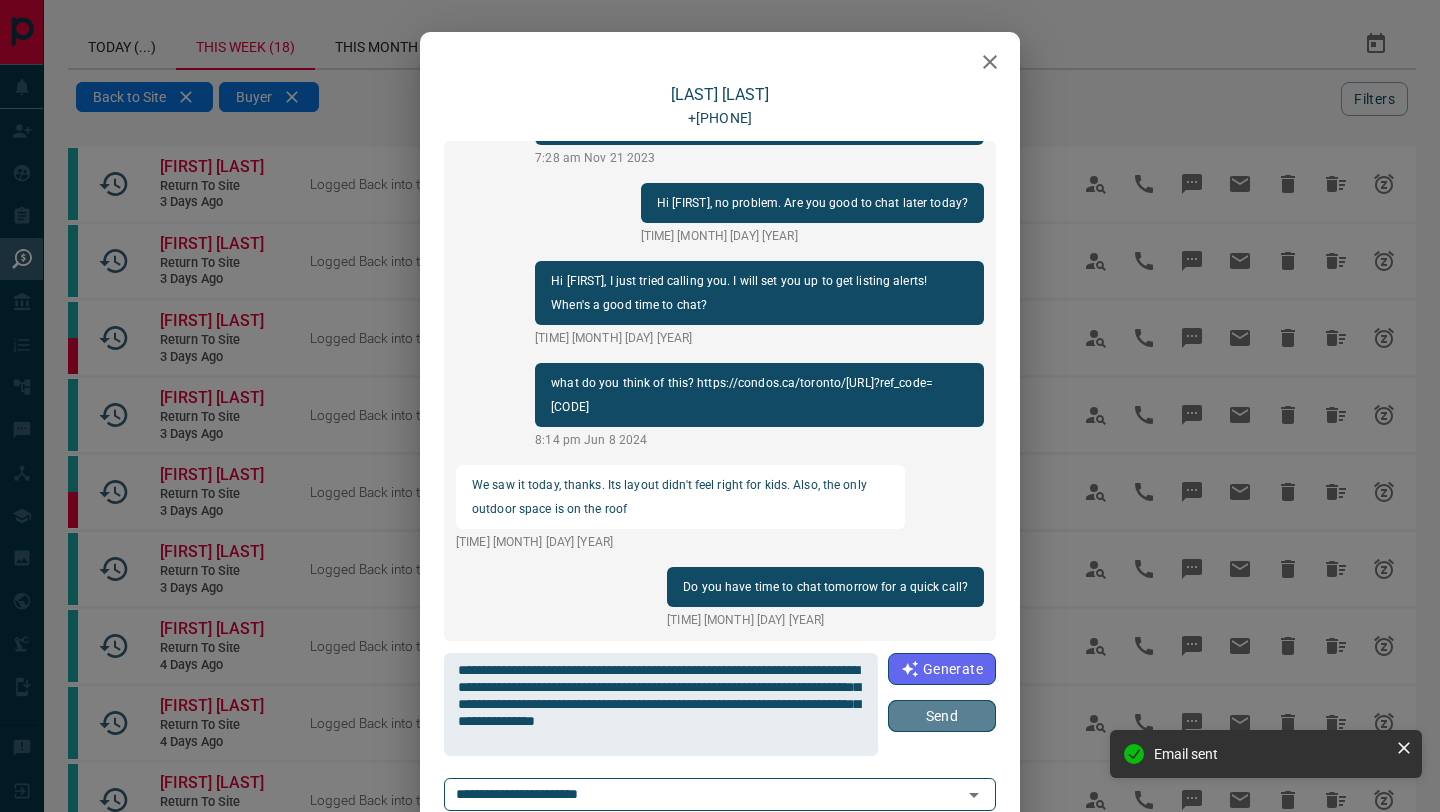 click on "Send" at bounding box center (942, 716) 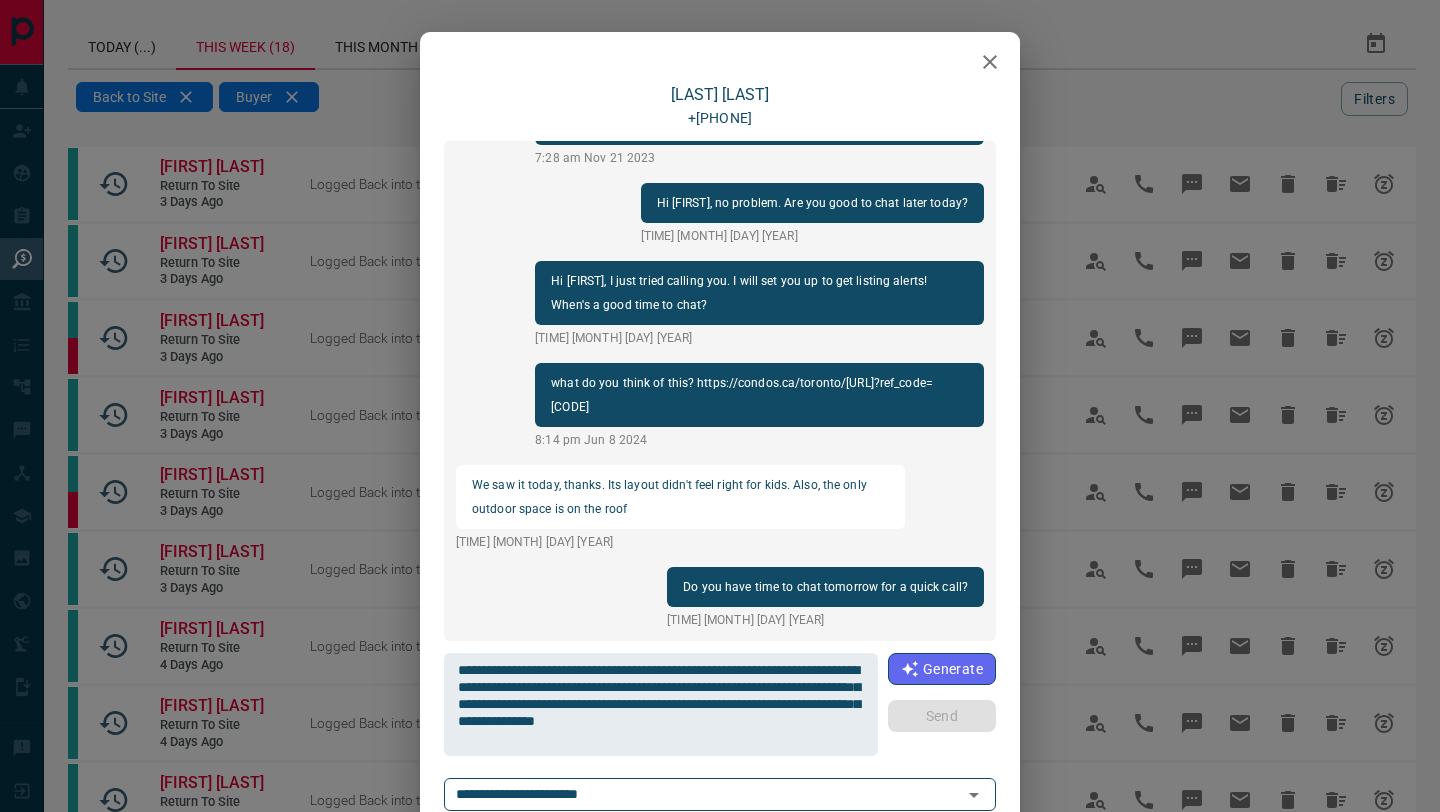 type 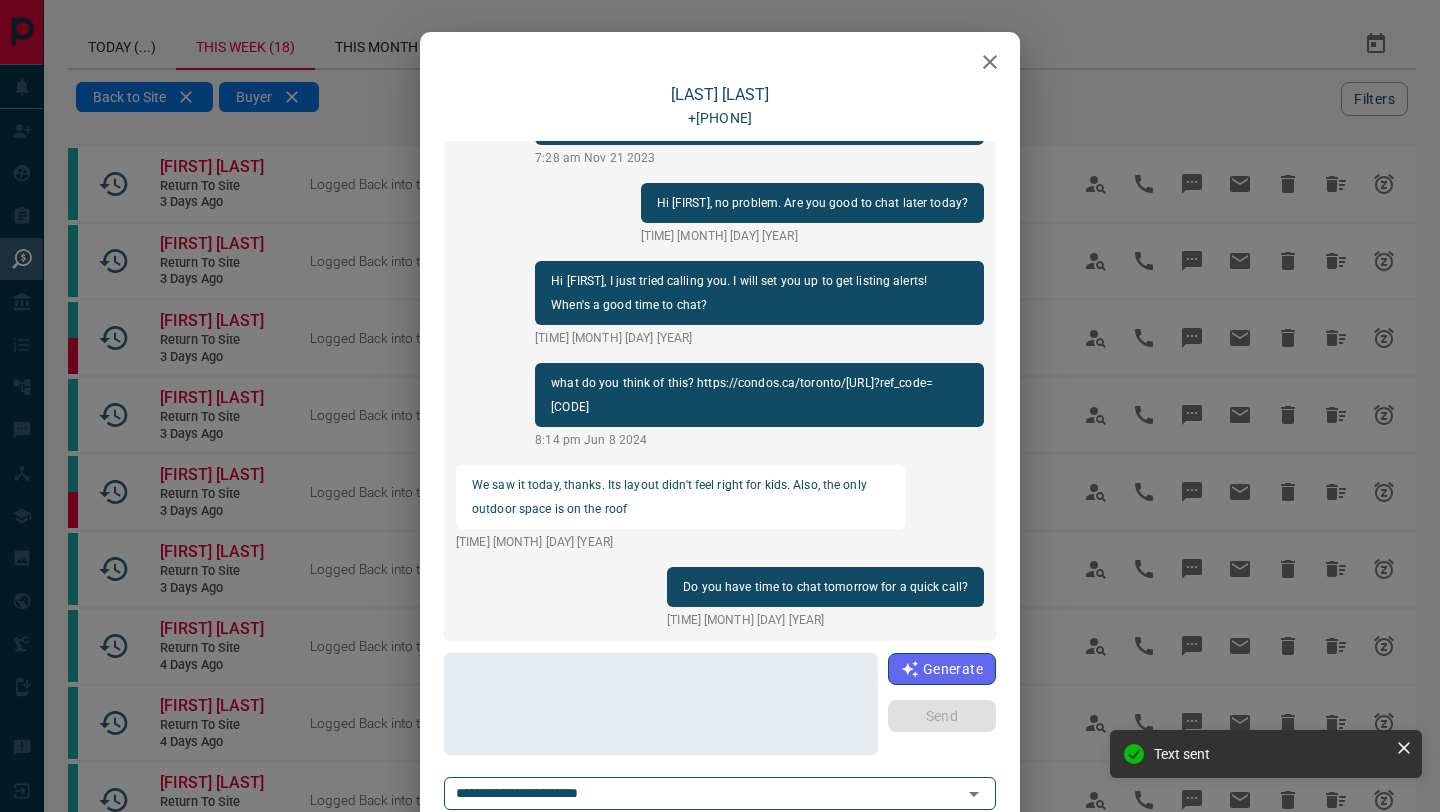 scroll, scrollTop: 222, scrollLeft: 0, axis: vertical 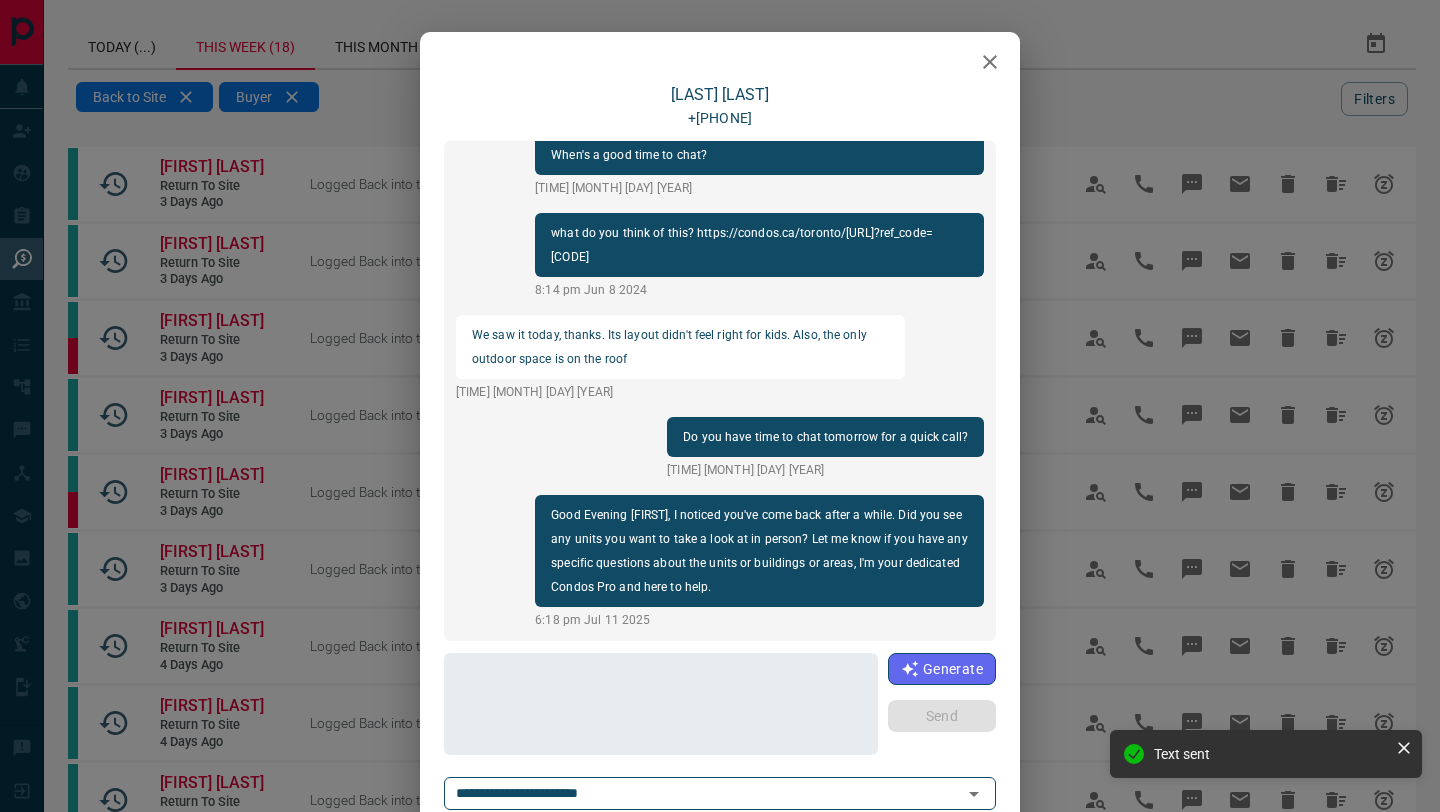 click at bounding box center [990, 62] 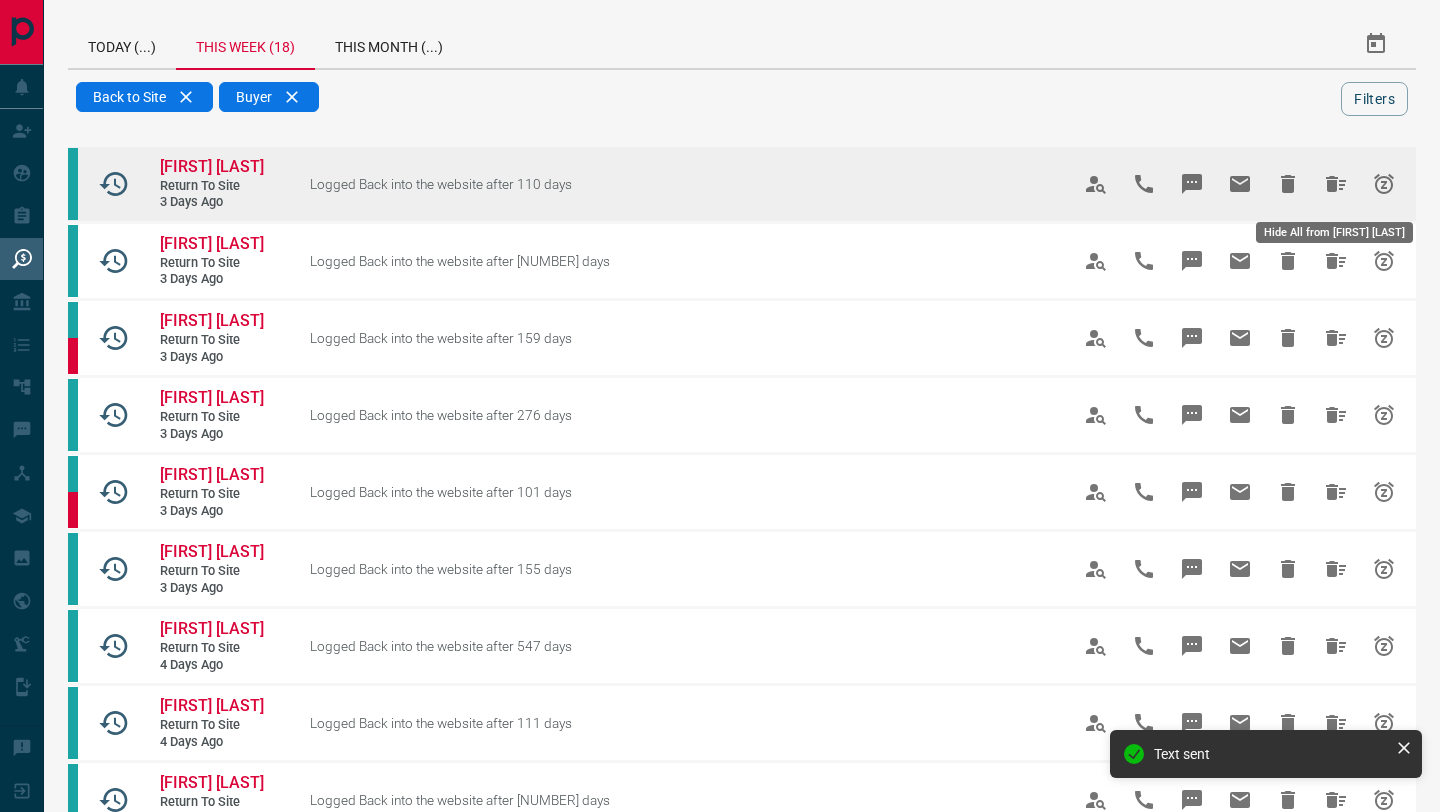 click at bounding box center (1336, 184) 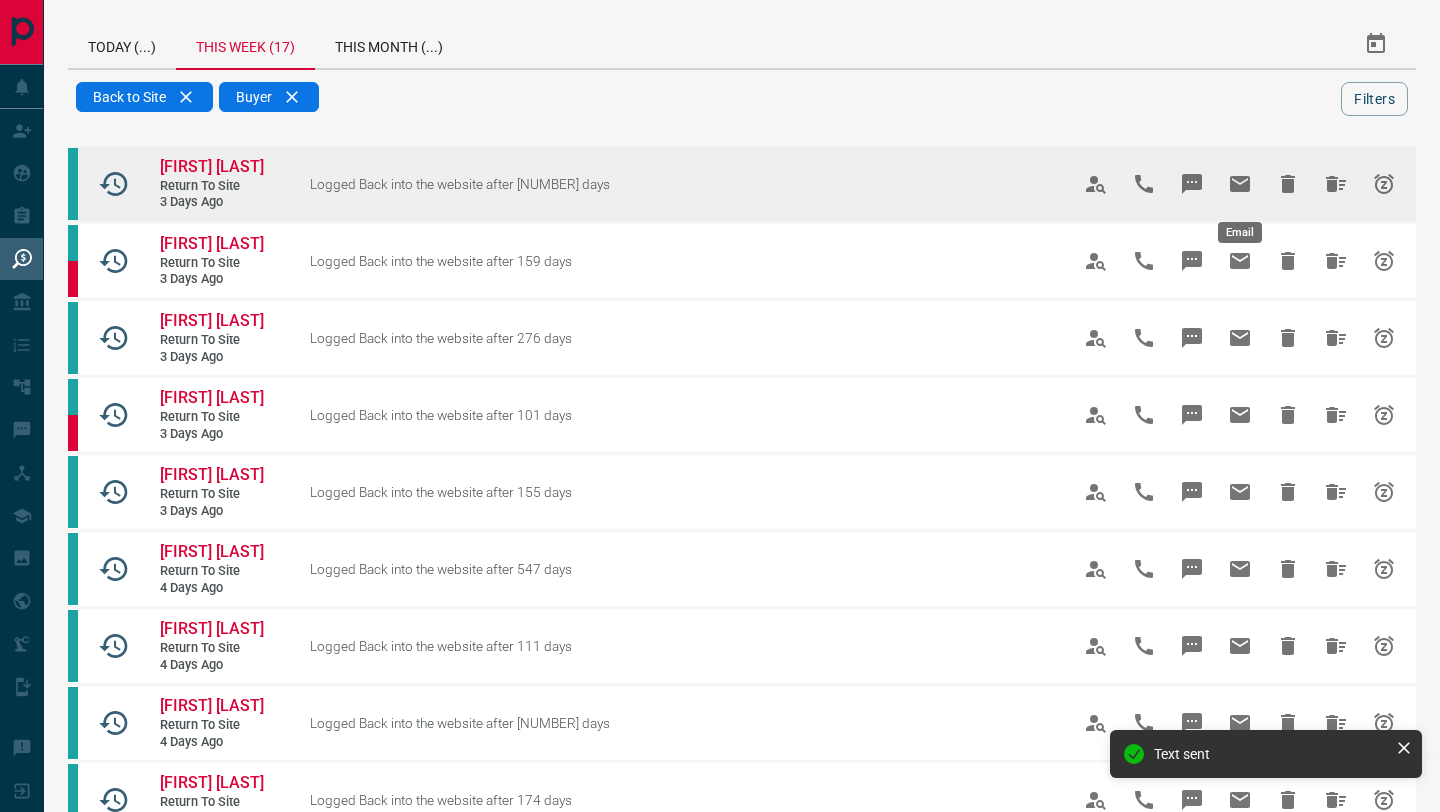 click 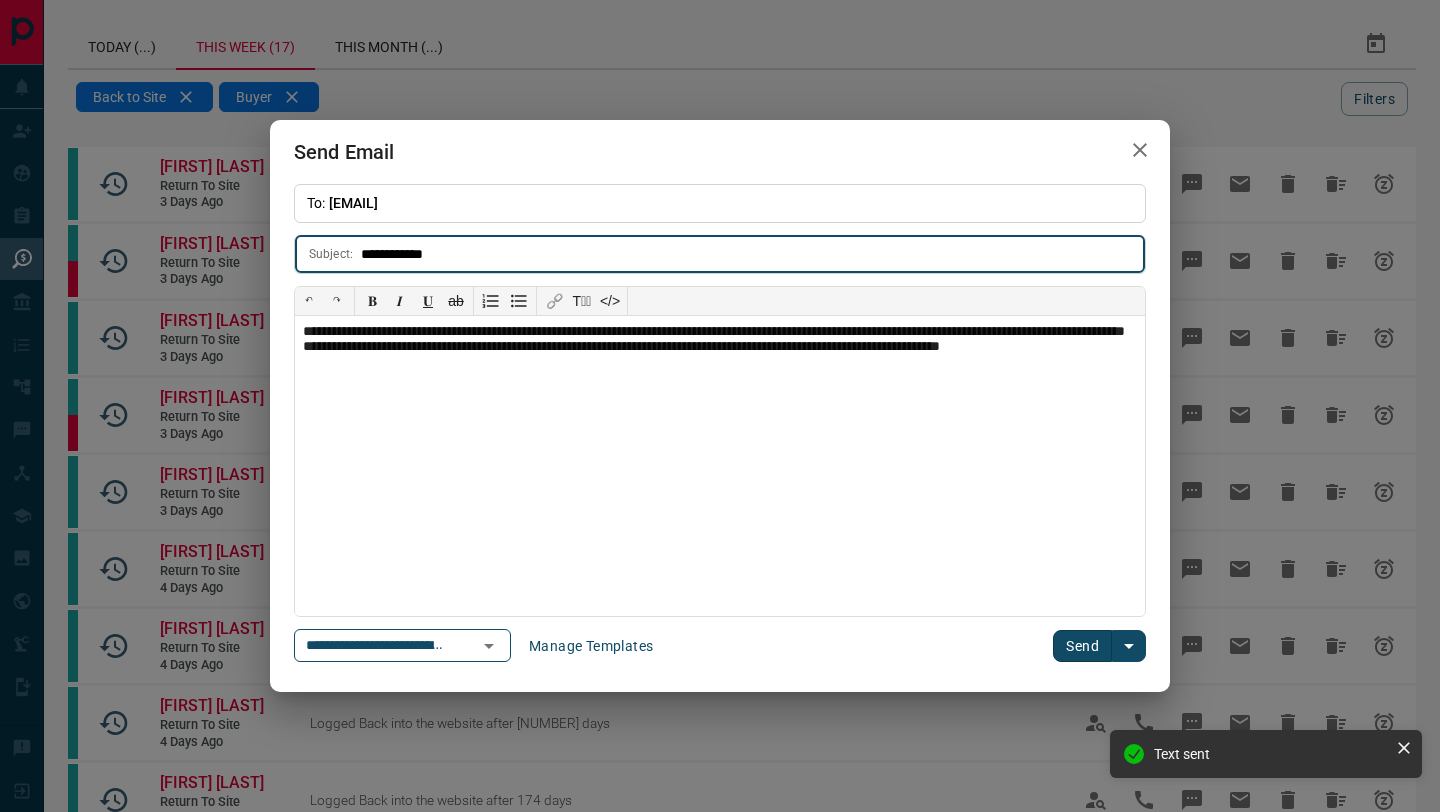 click on "Send" at bounding box center [1082, 646] 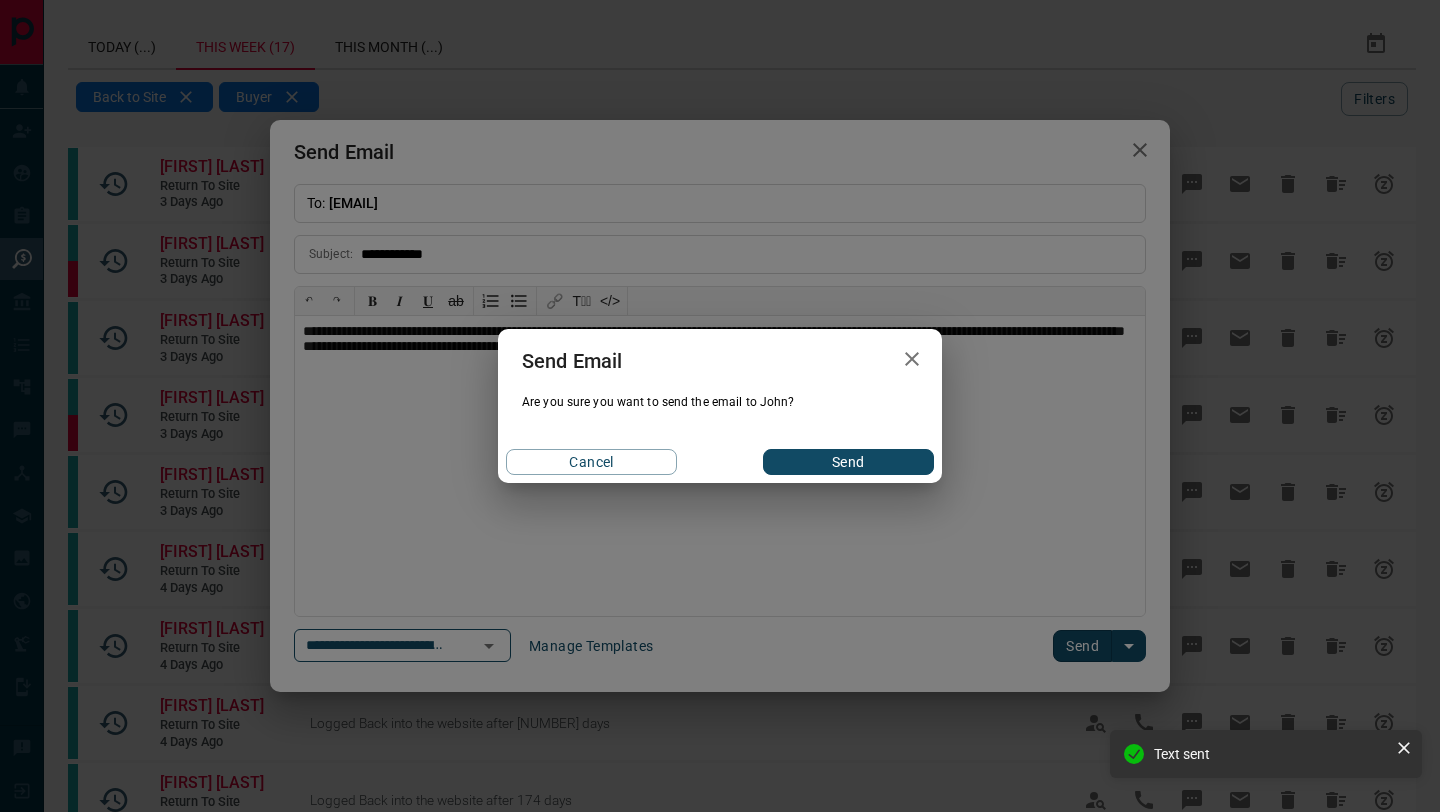 click on "Send" at bounding box center (848, 462) 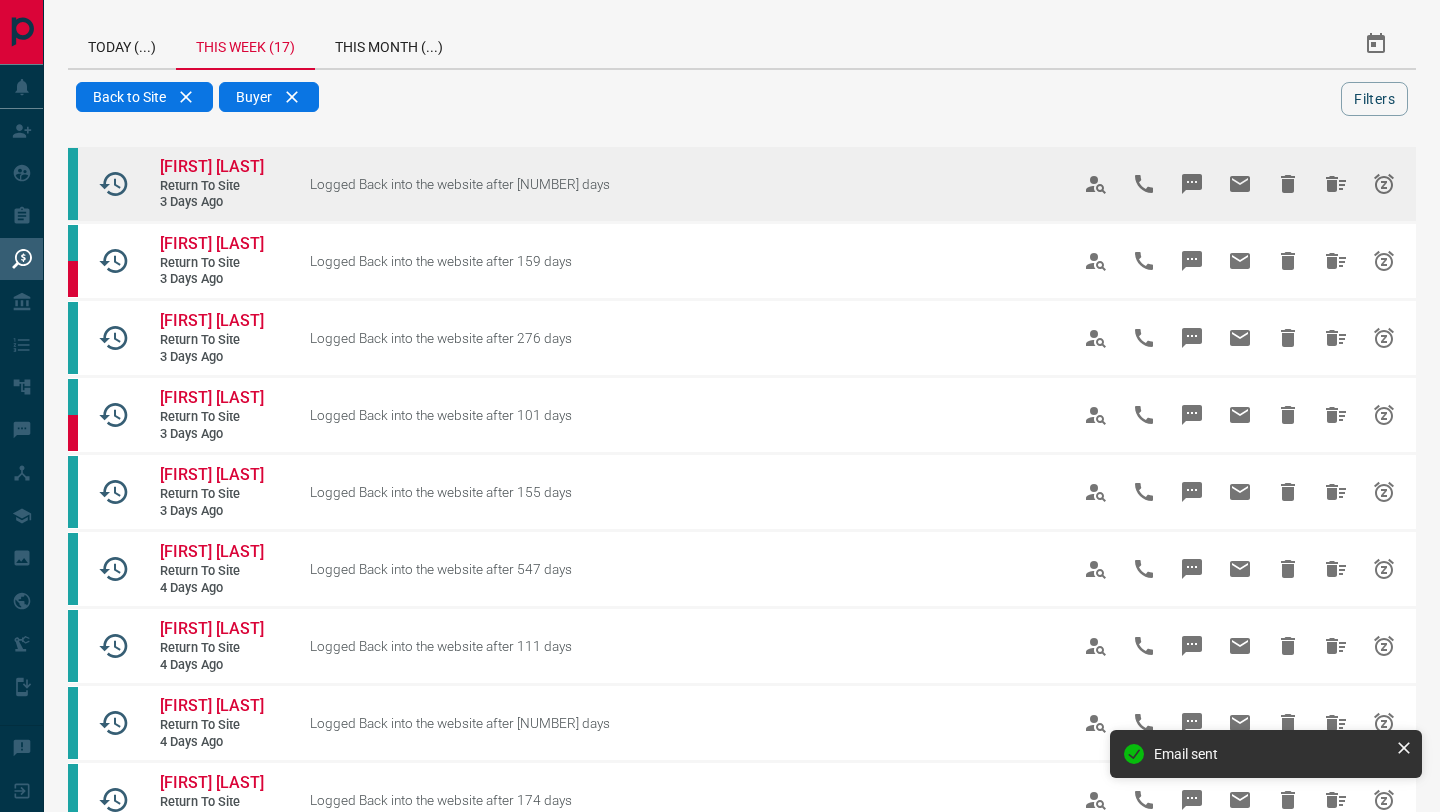 click 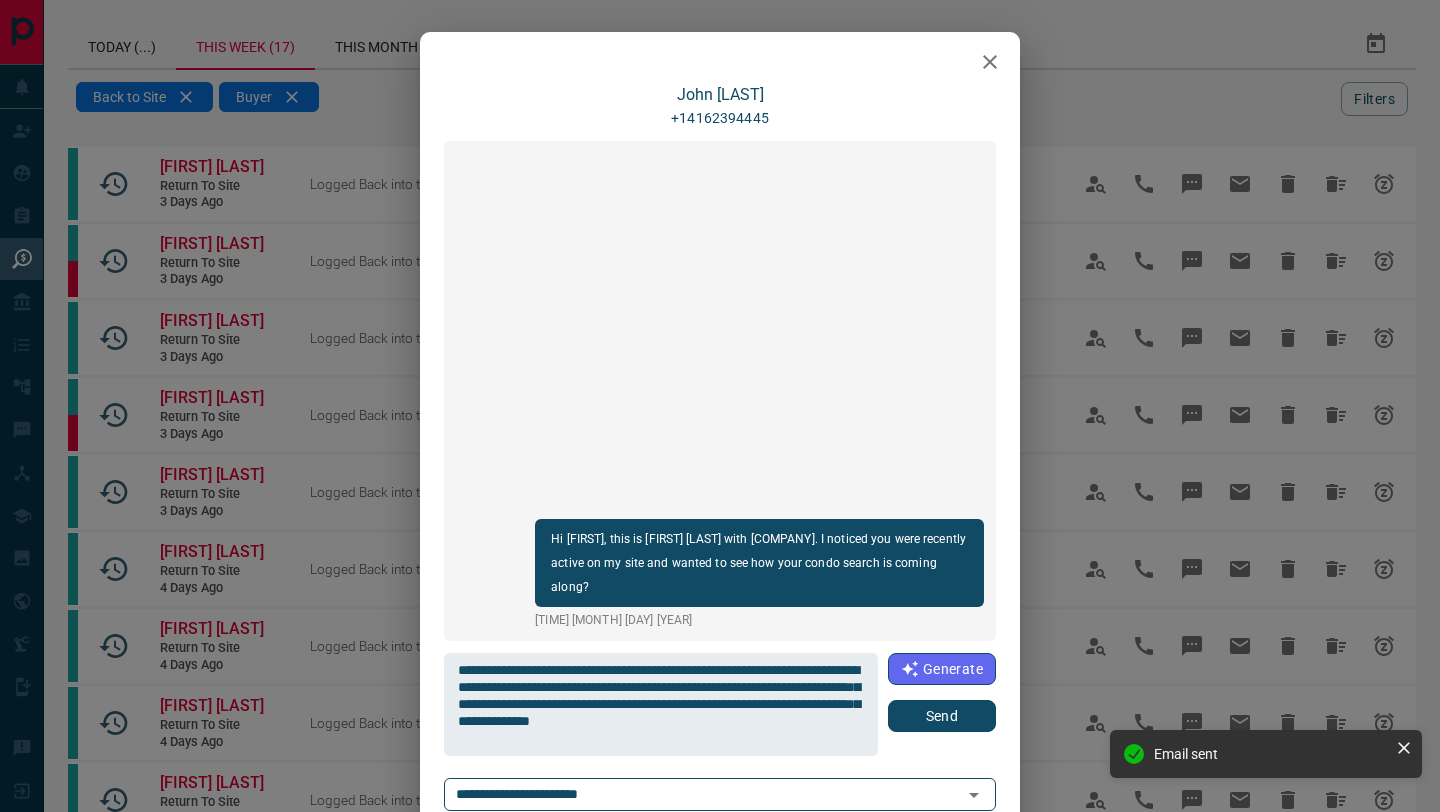 click on "Generate Send" at bounding box center [942, 692] 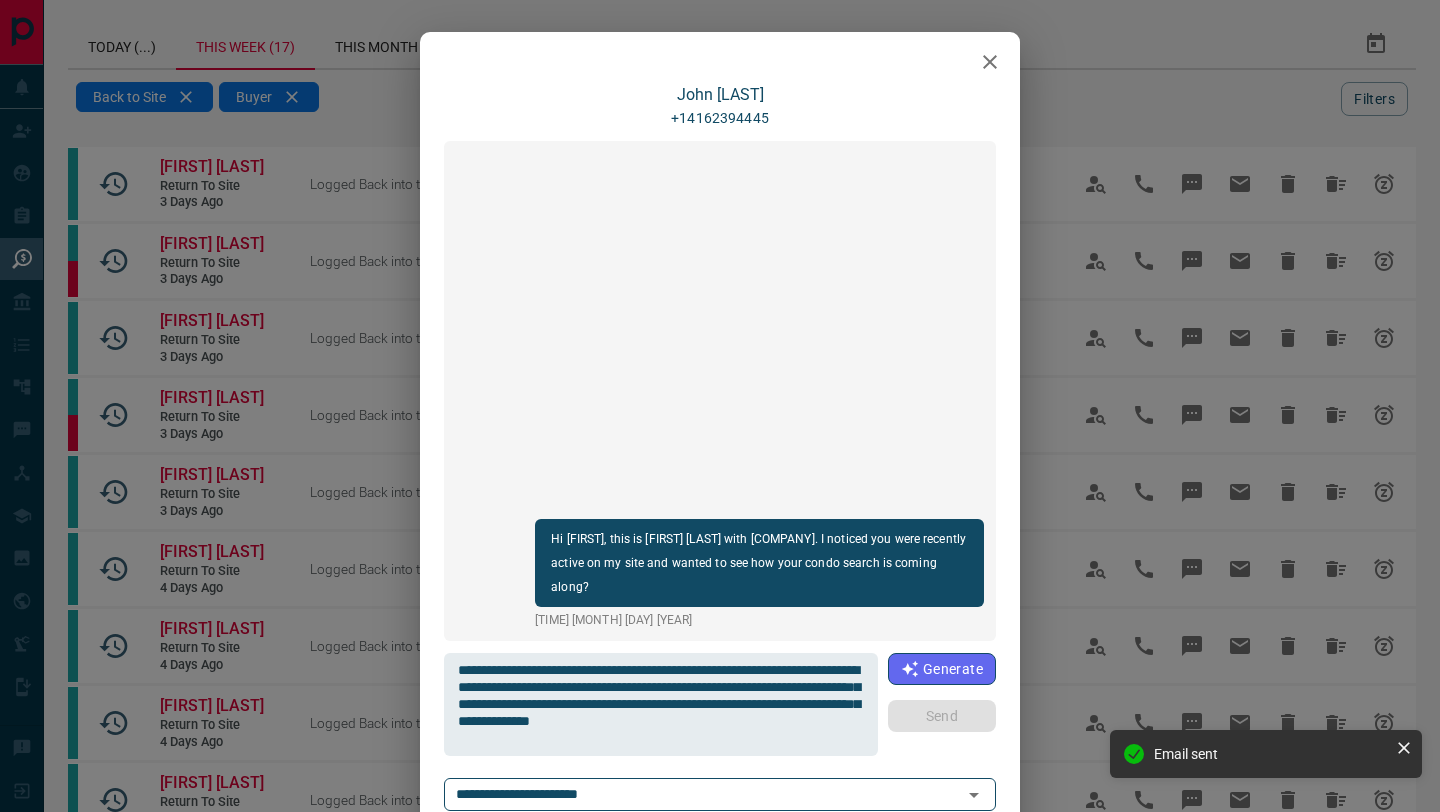 type 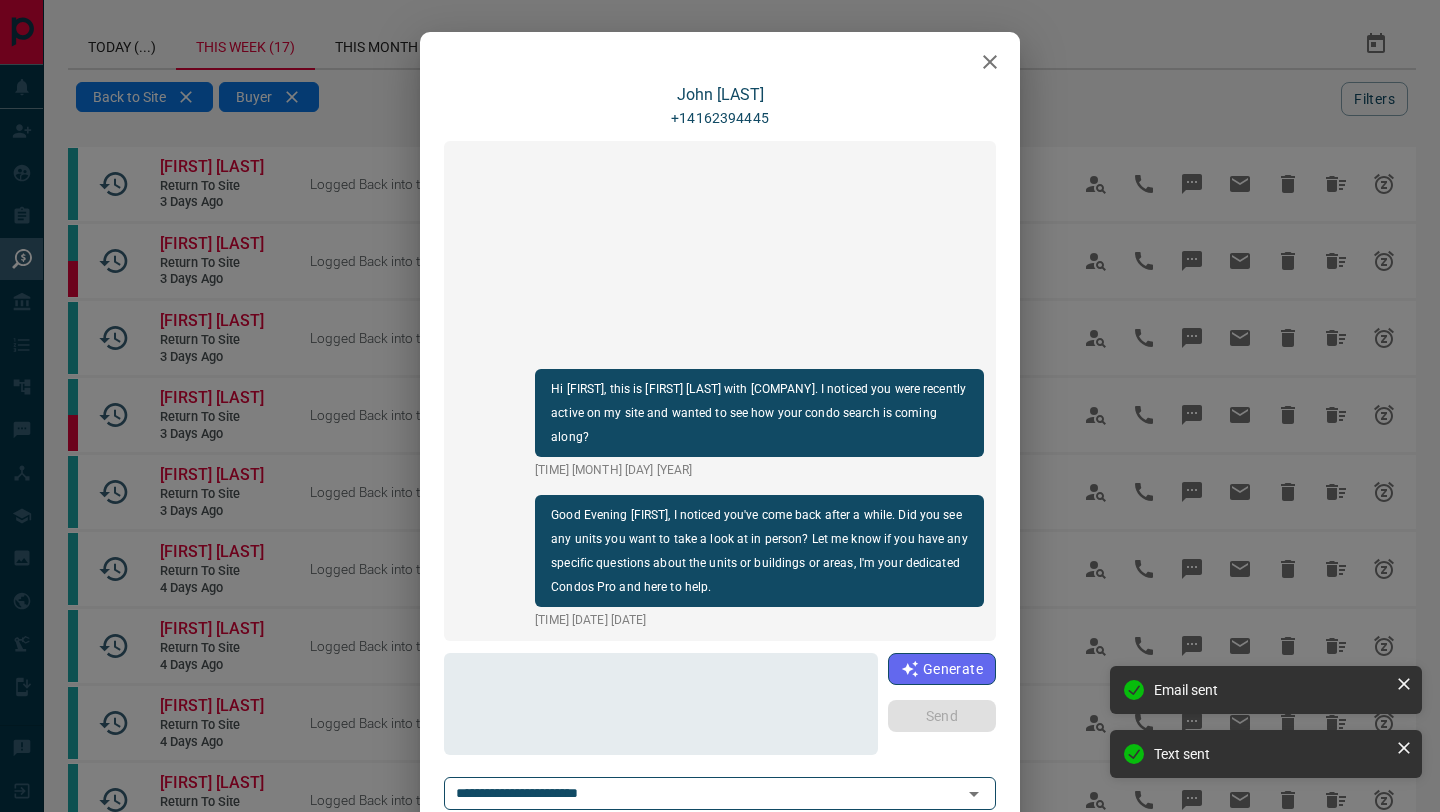 click 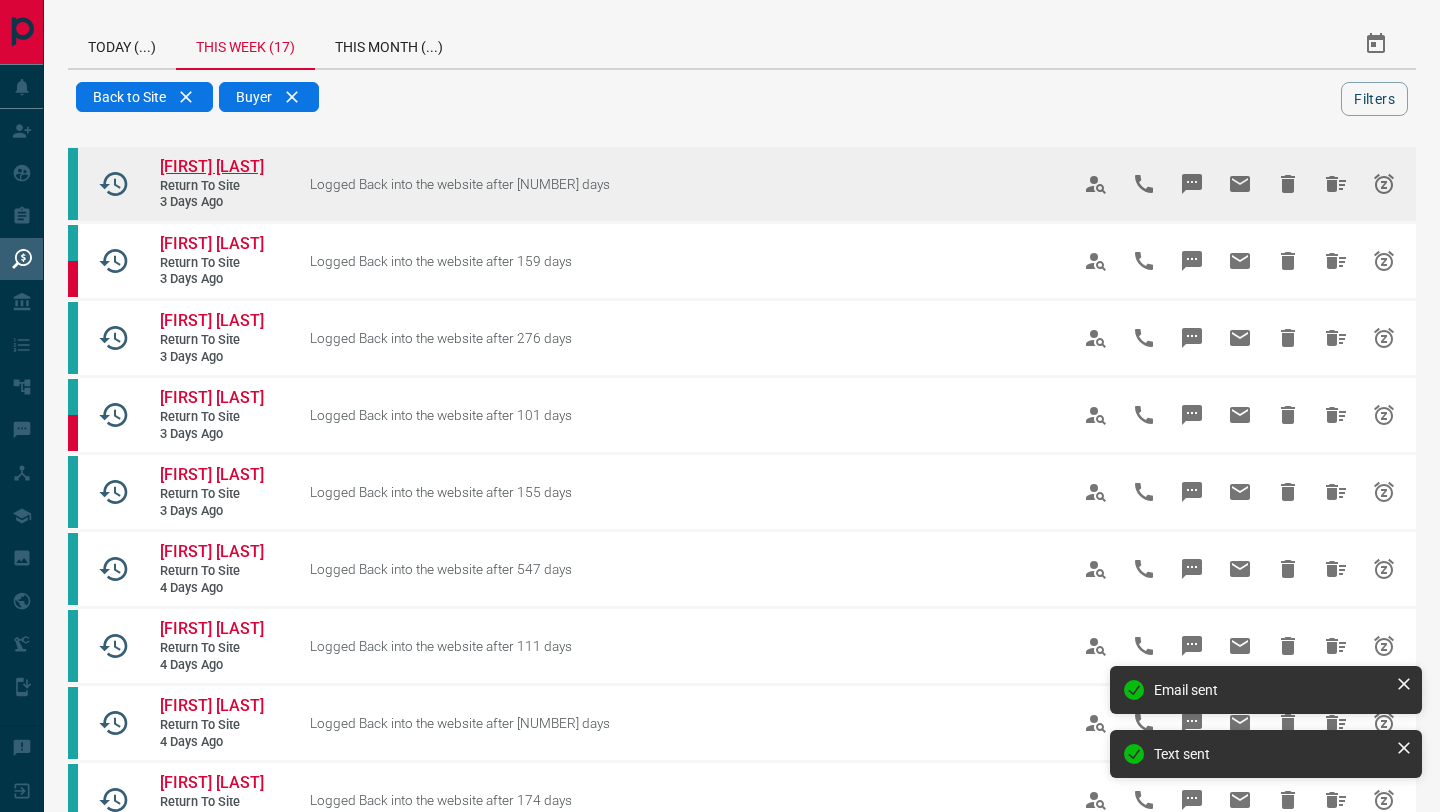 click on "[FIRST] [LAST]" at bounding box center [212, 166] 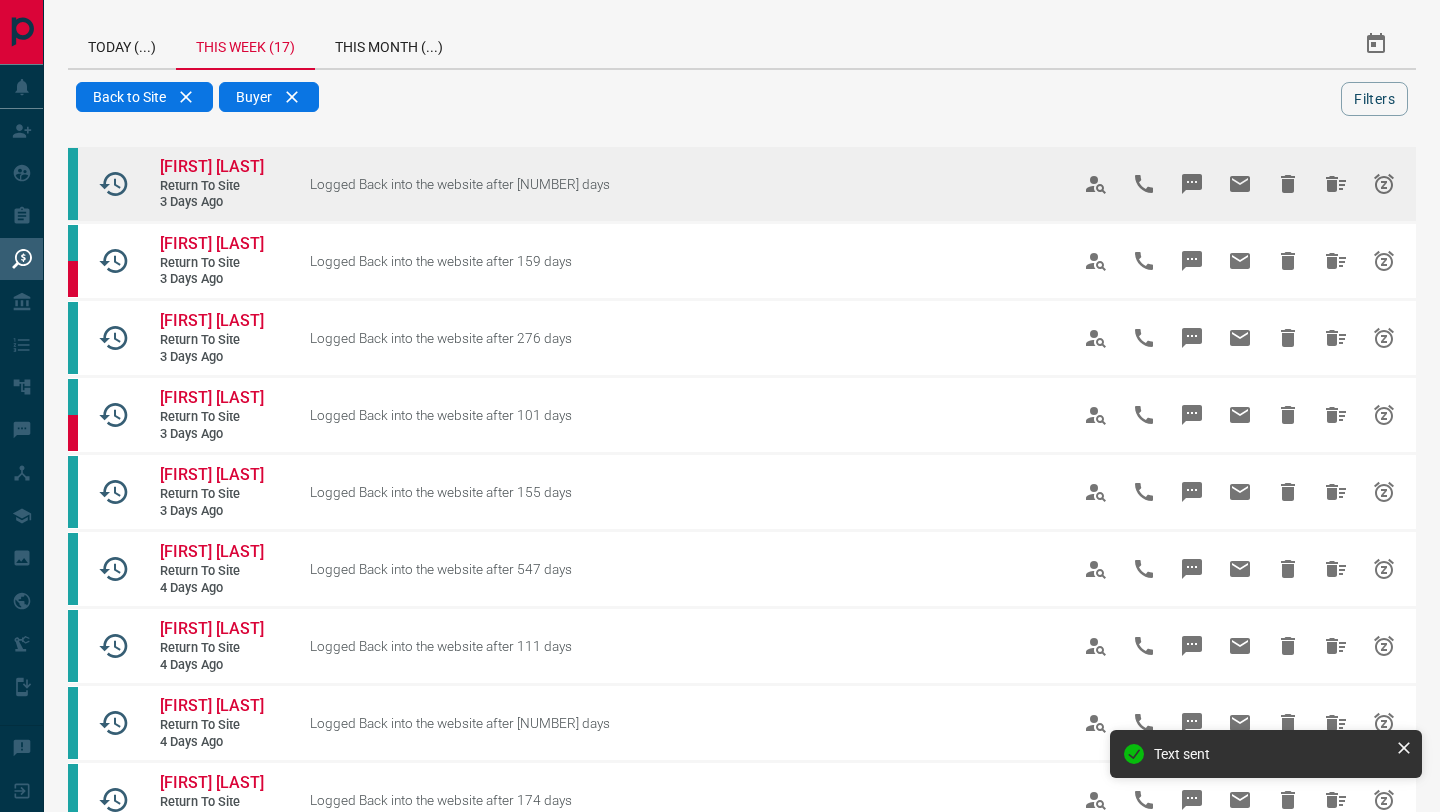 click 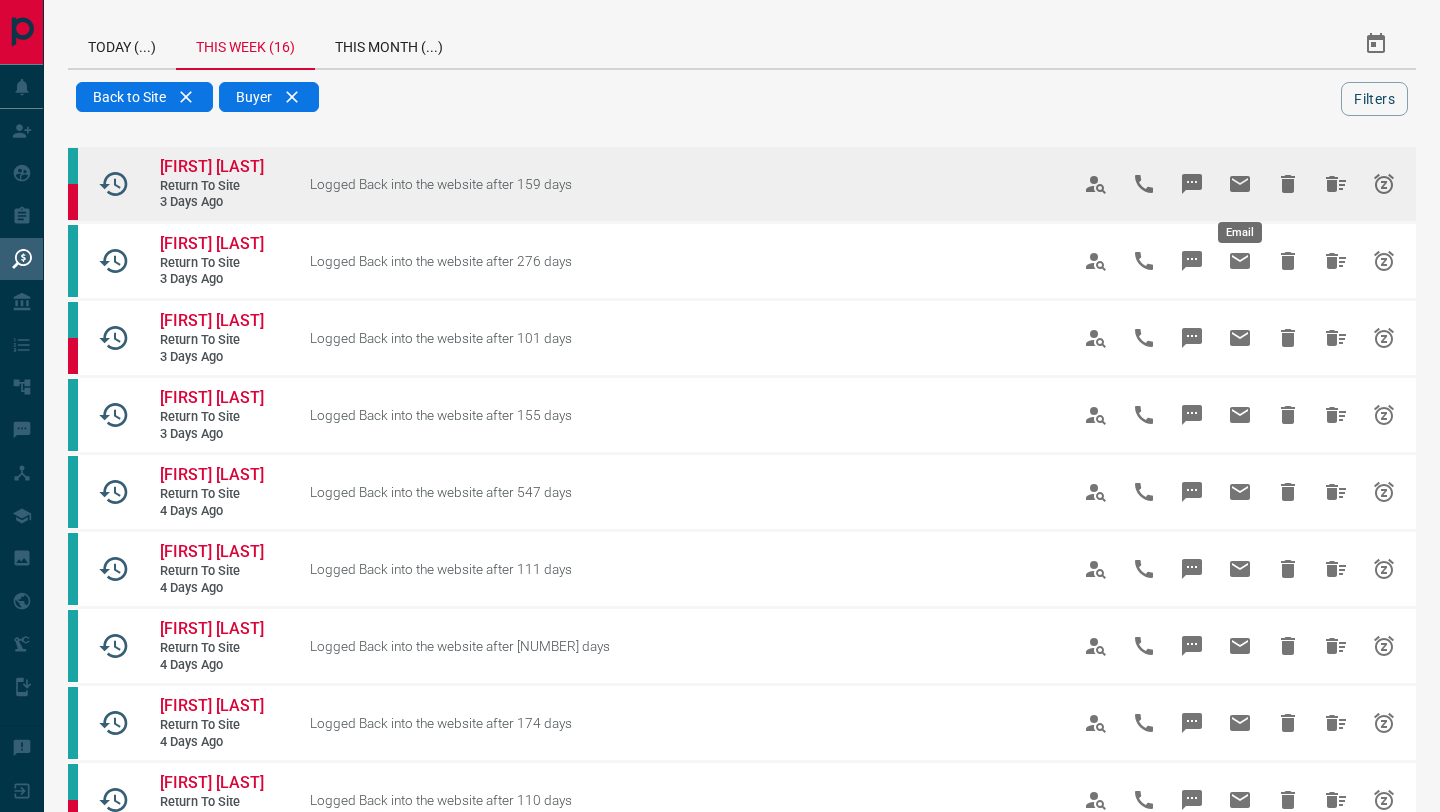 click 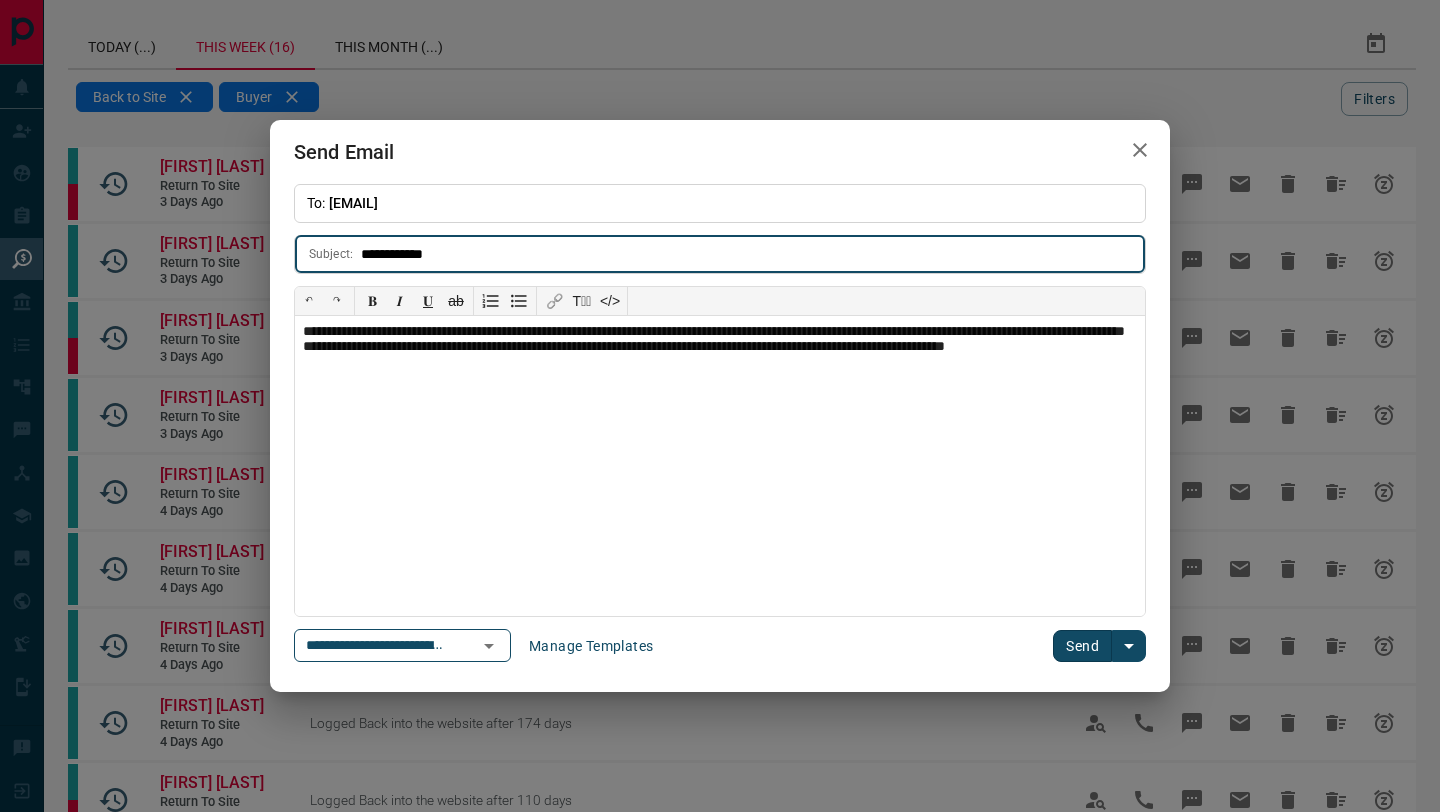 click on "Send" at bounding box center [1082, 646] 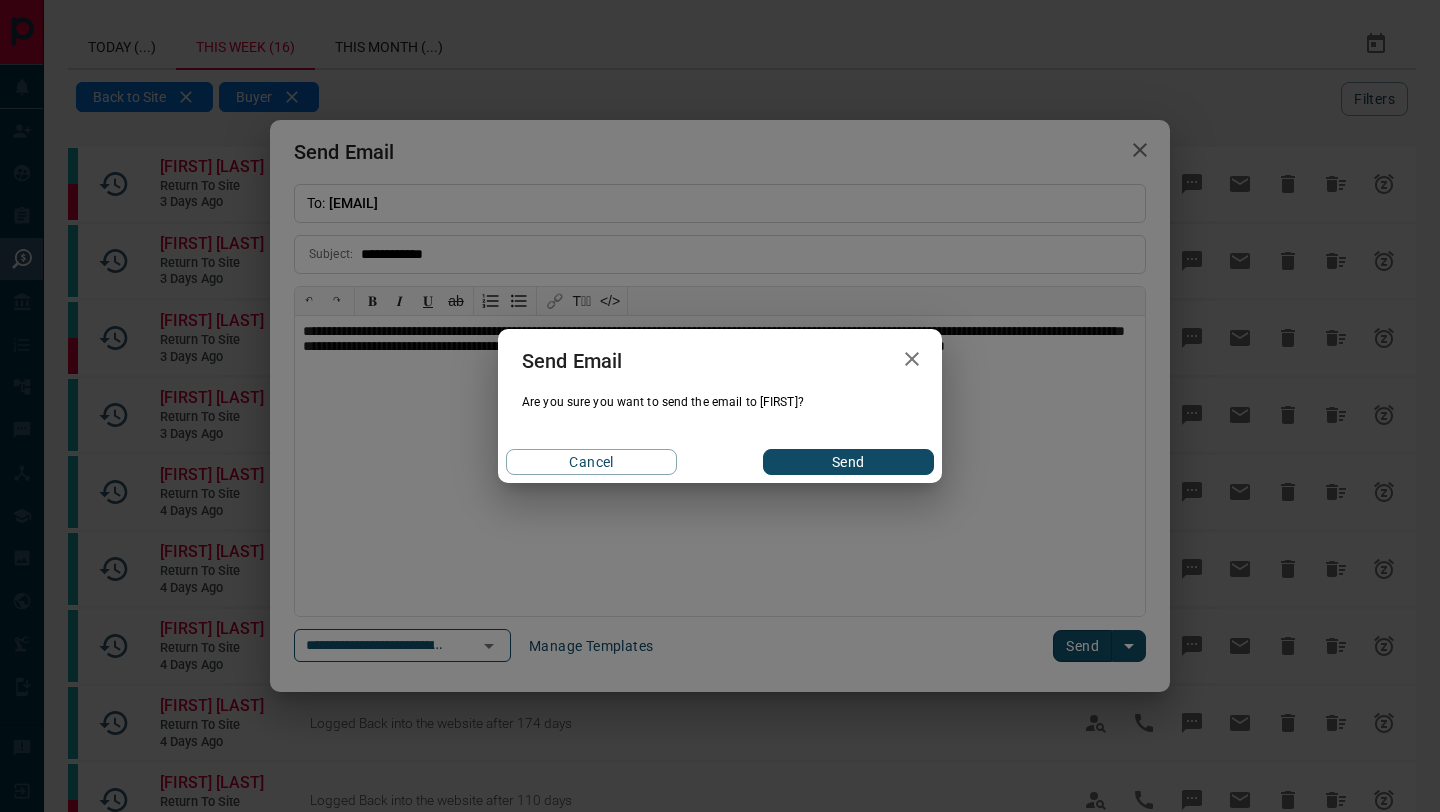 click on "Send" at bounding box center (848, 462) 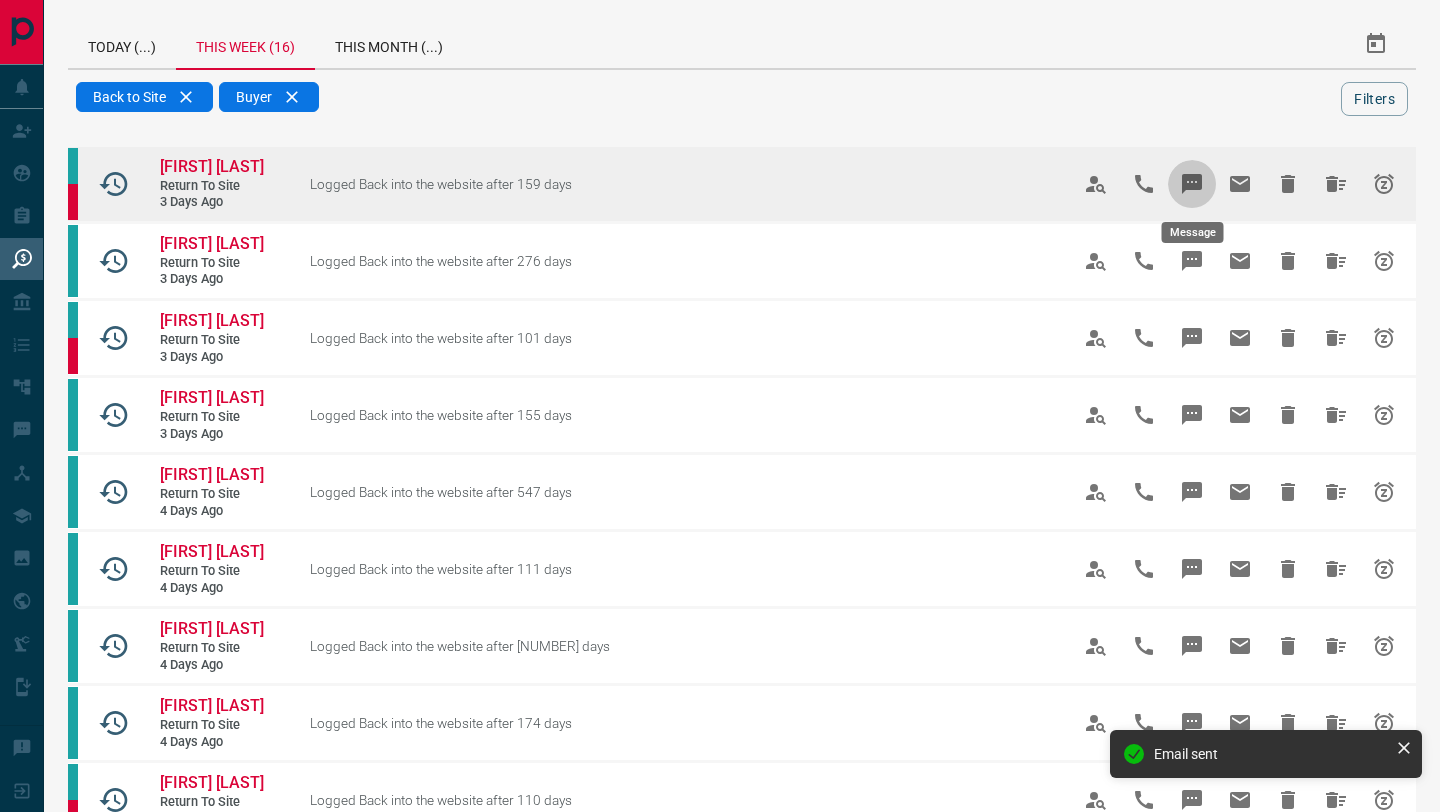 click 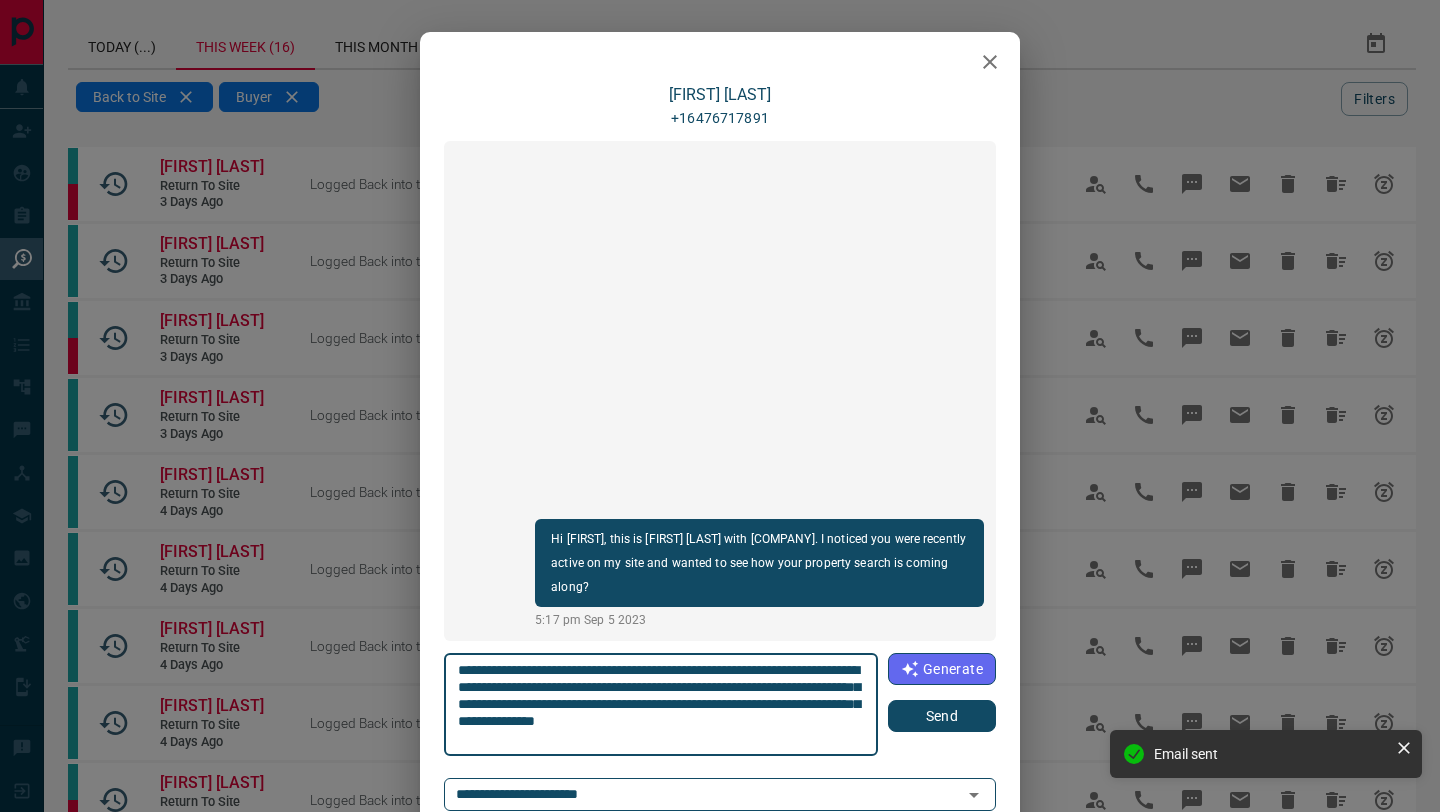 click on "Send" at bounding box center [942, 716] 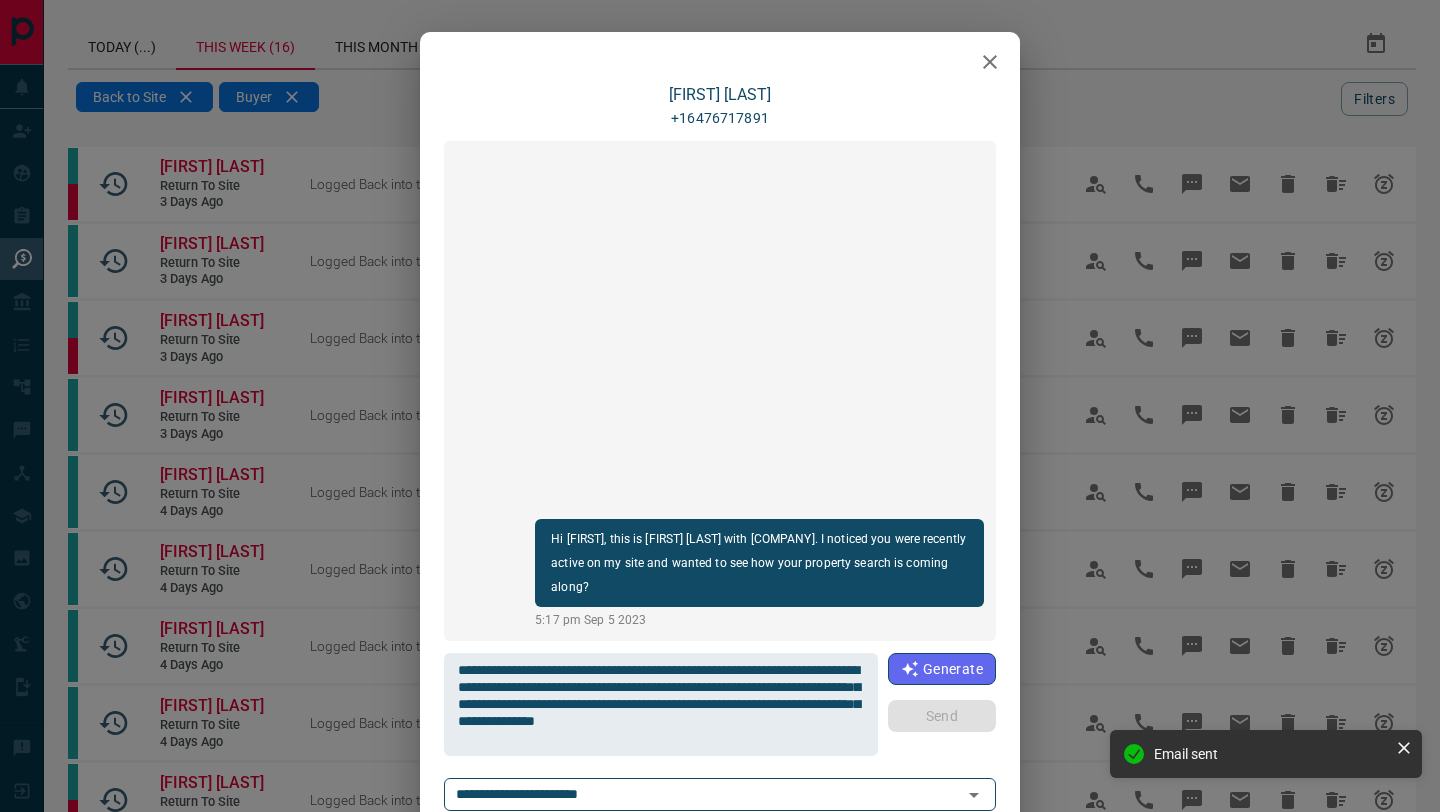 type 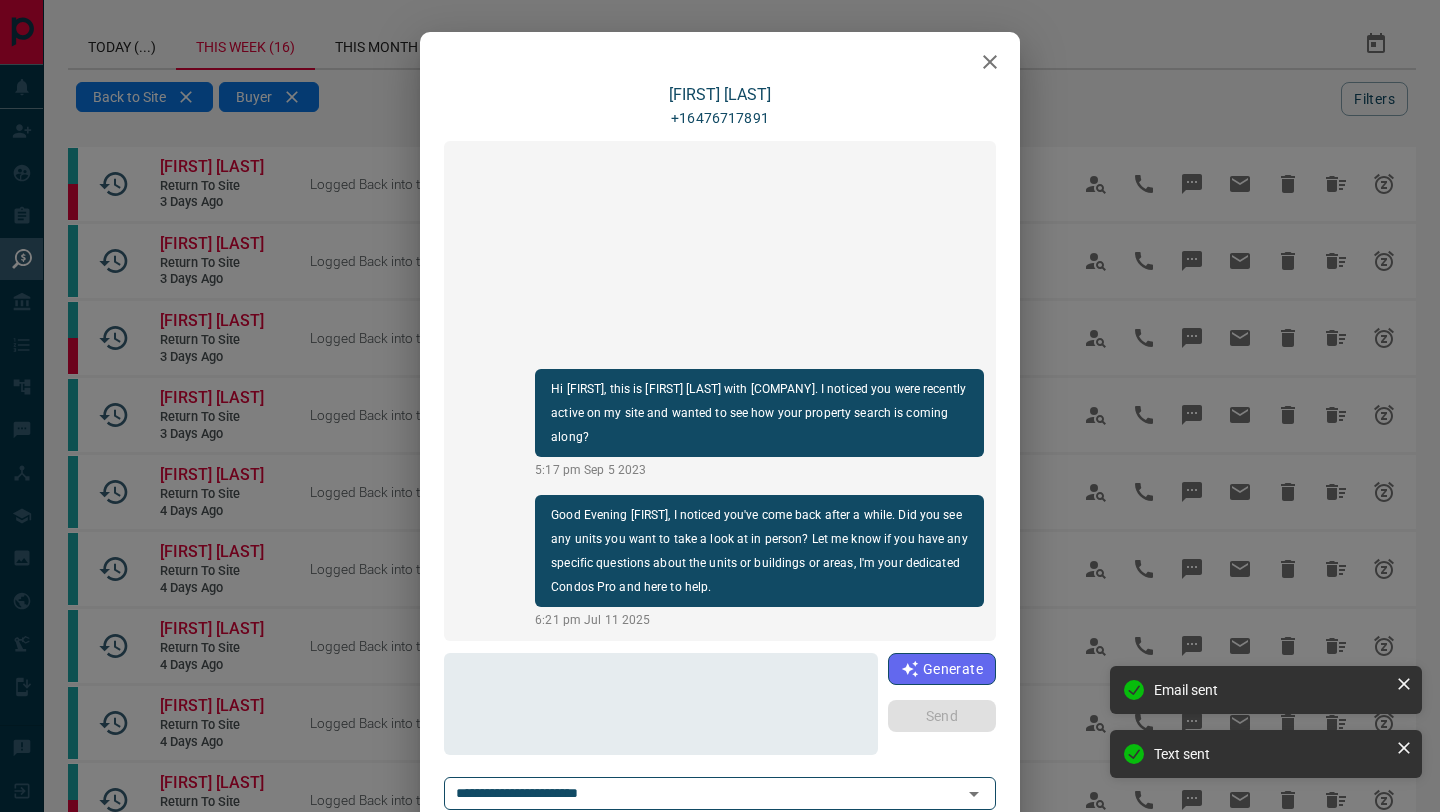 click 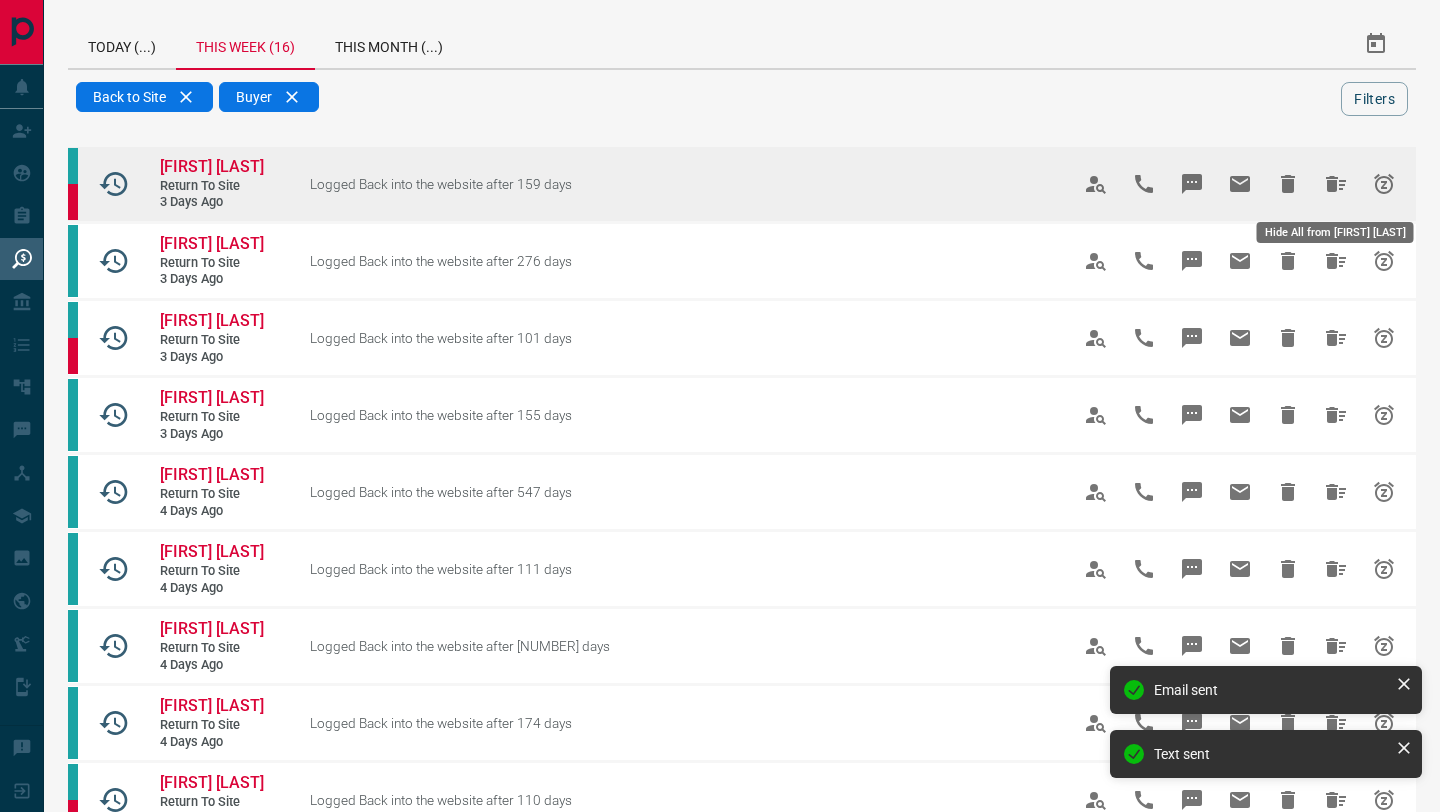 click 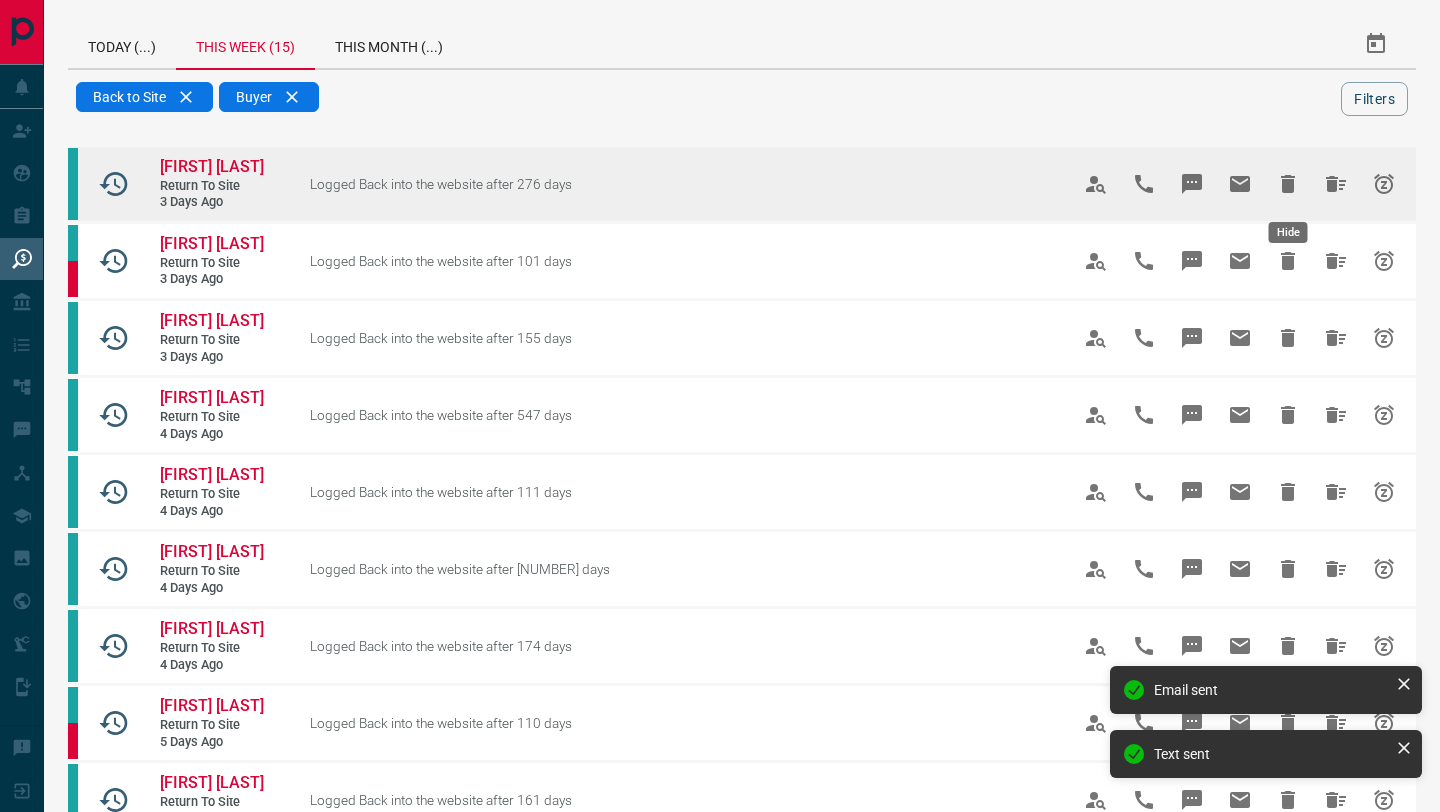 click 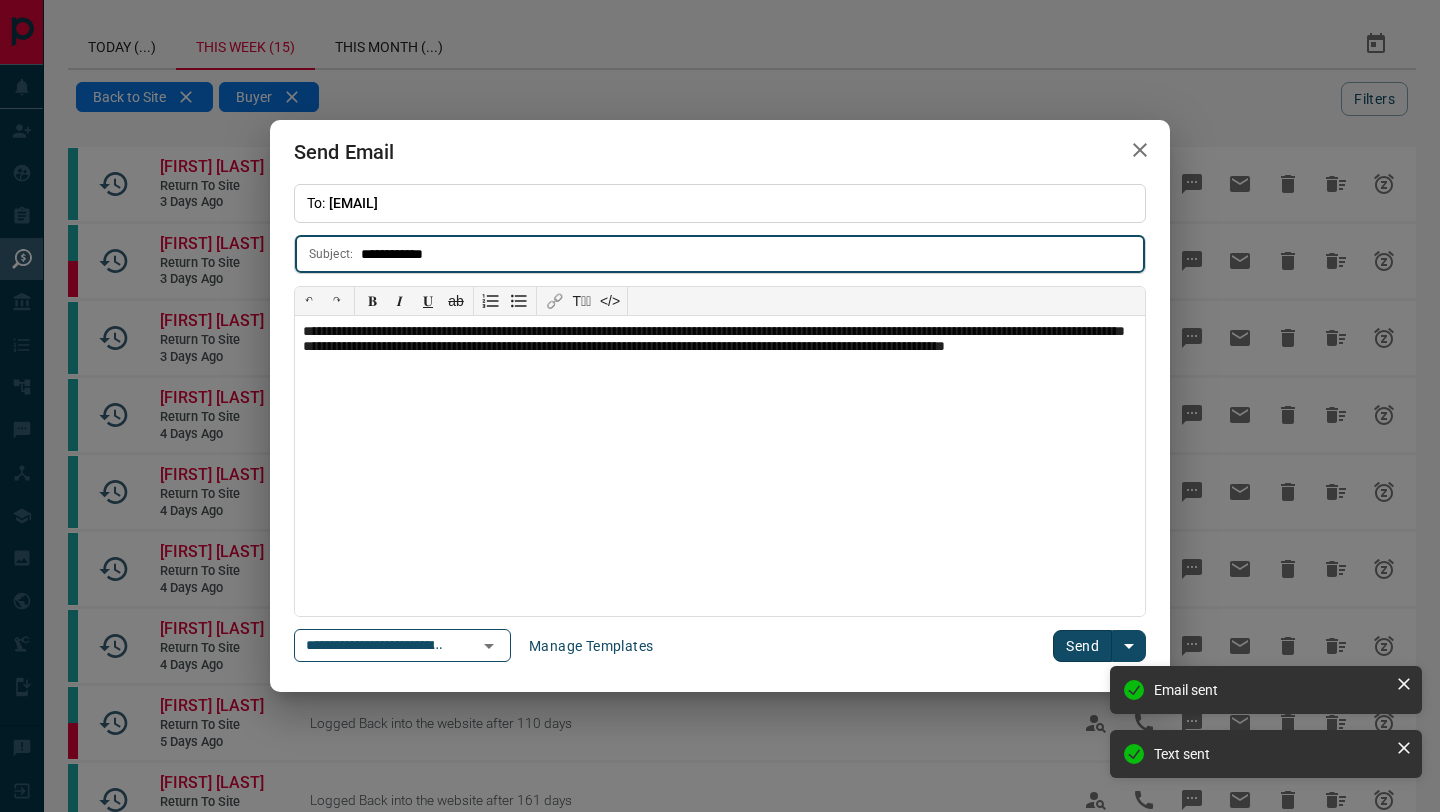 click on "Send" at bounding box center [1082, 646] 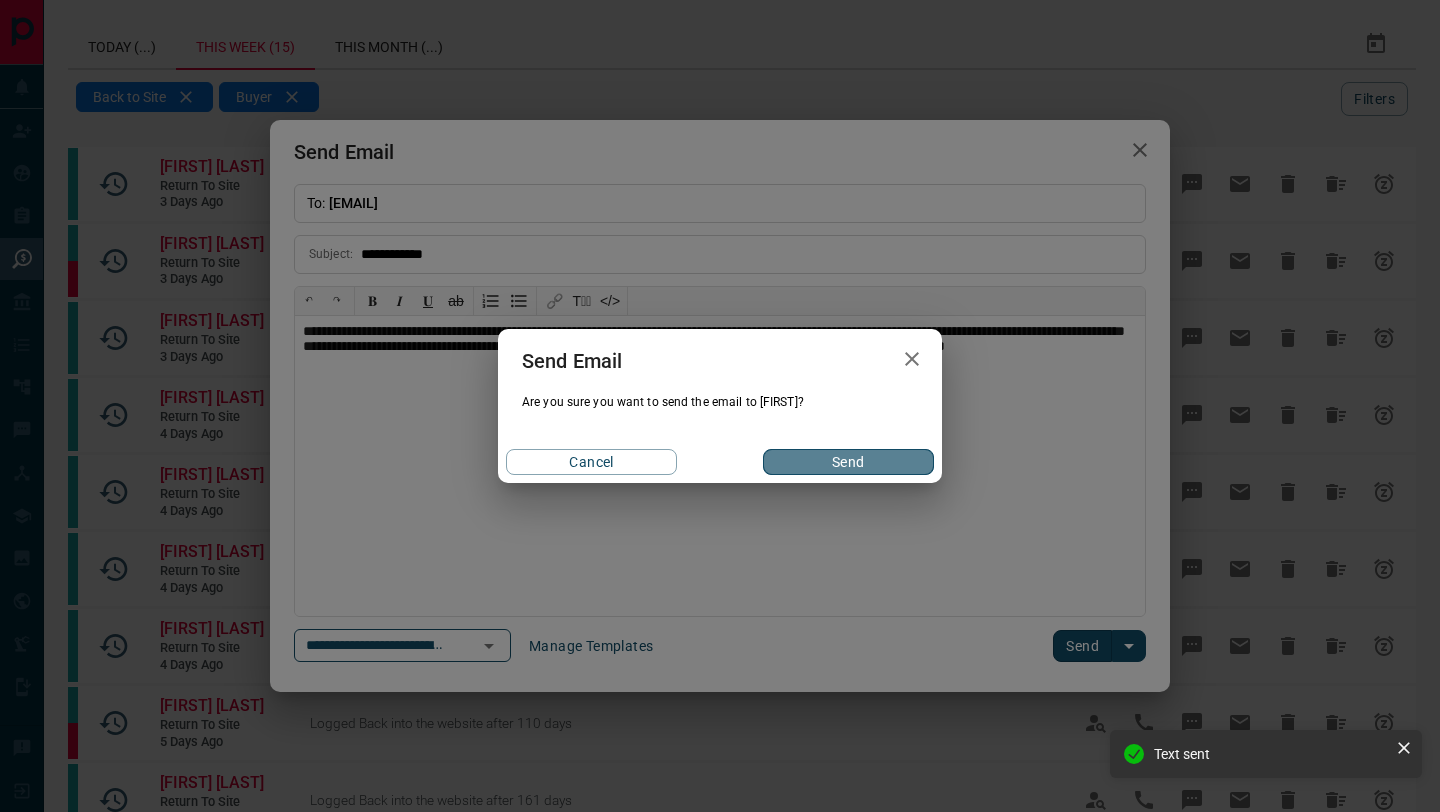click on "Send" at bounding box center [848, 462] 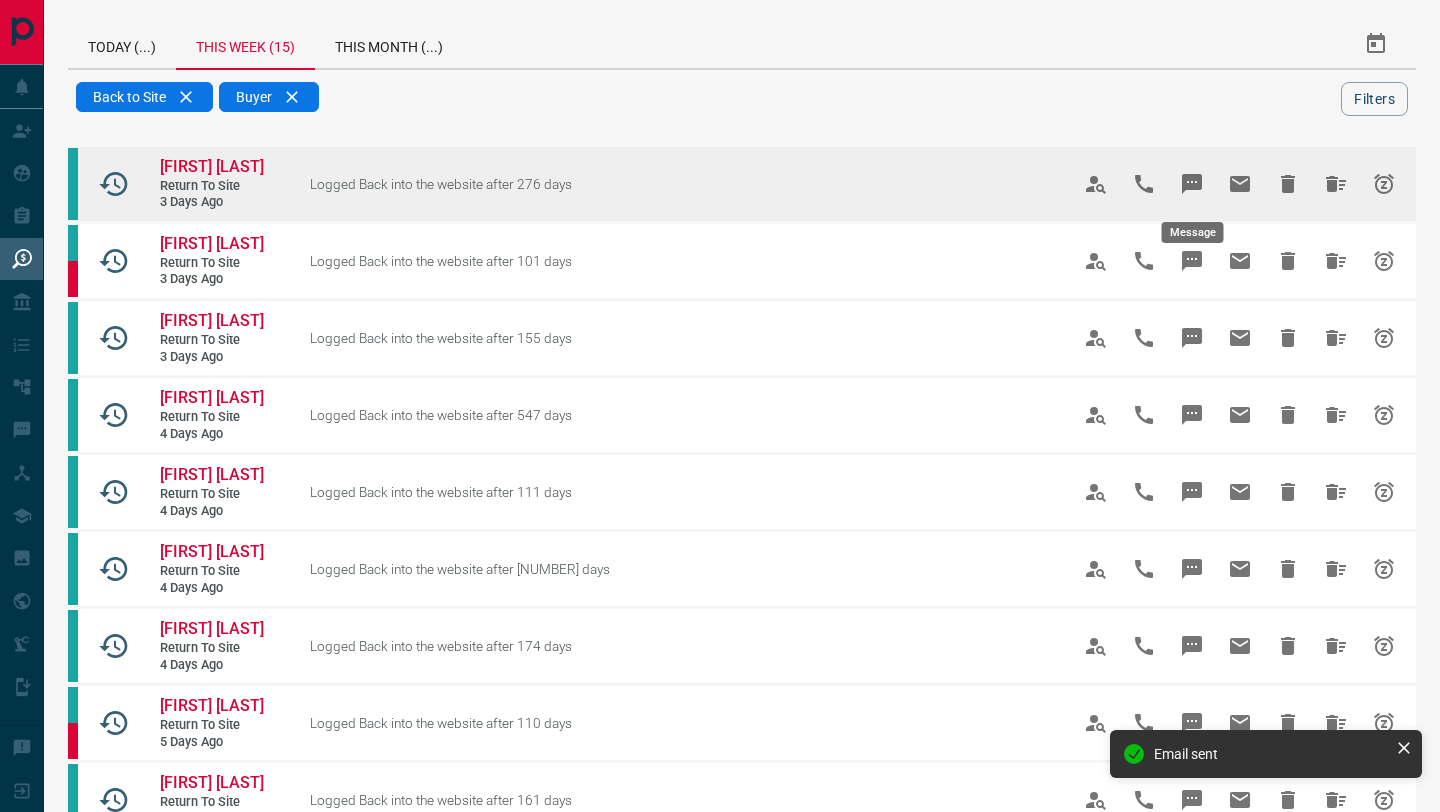 click 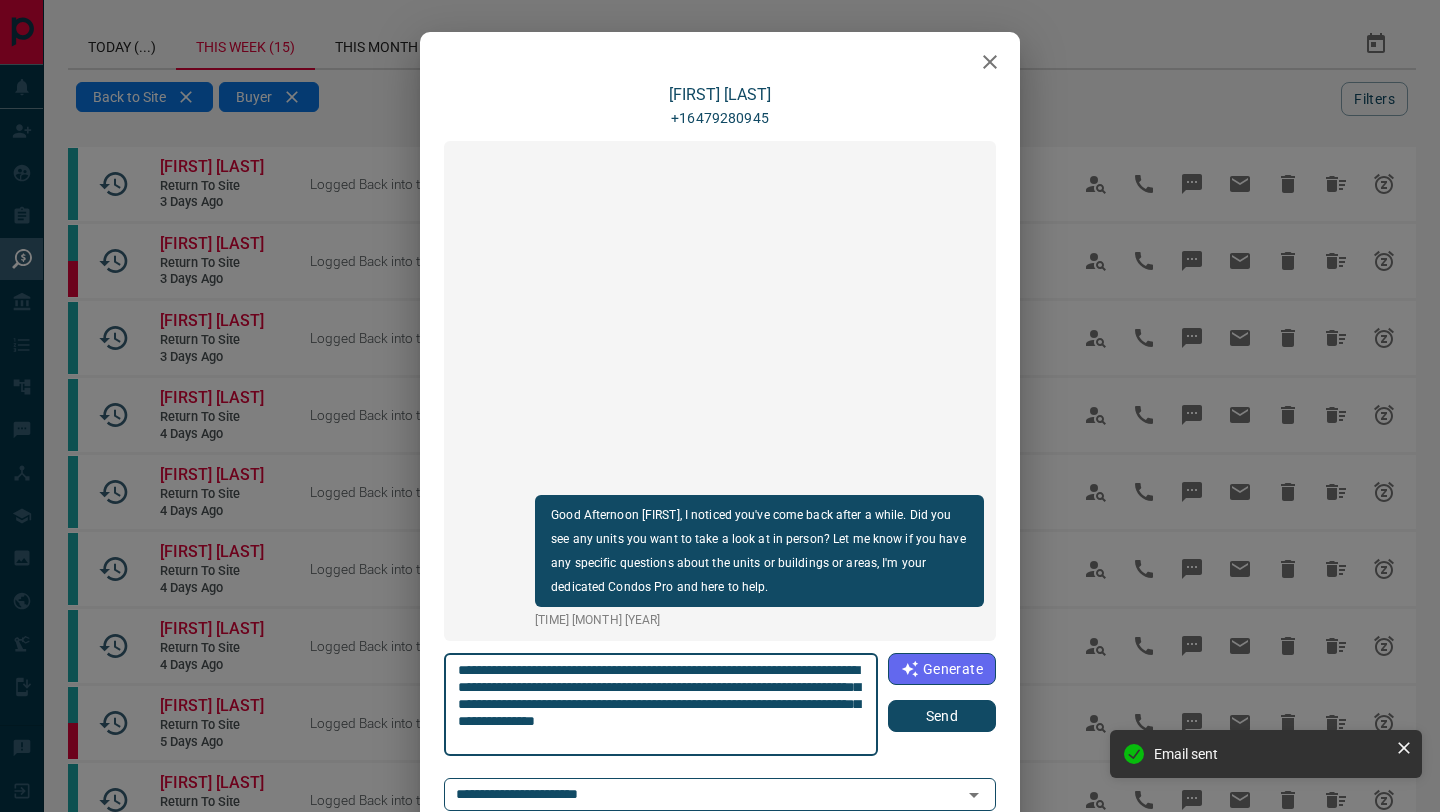 click on "Send" at bounding box center (942, 716) 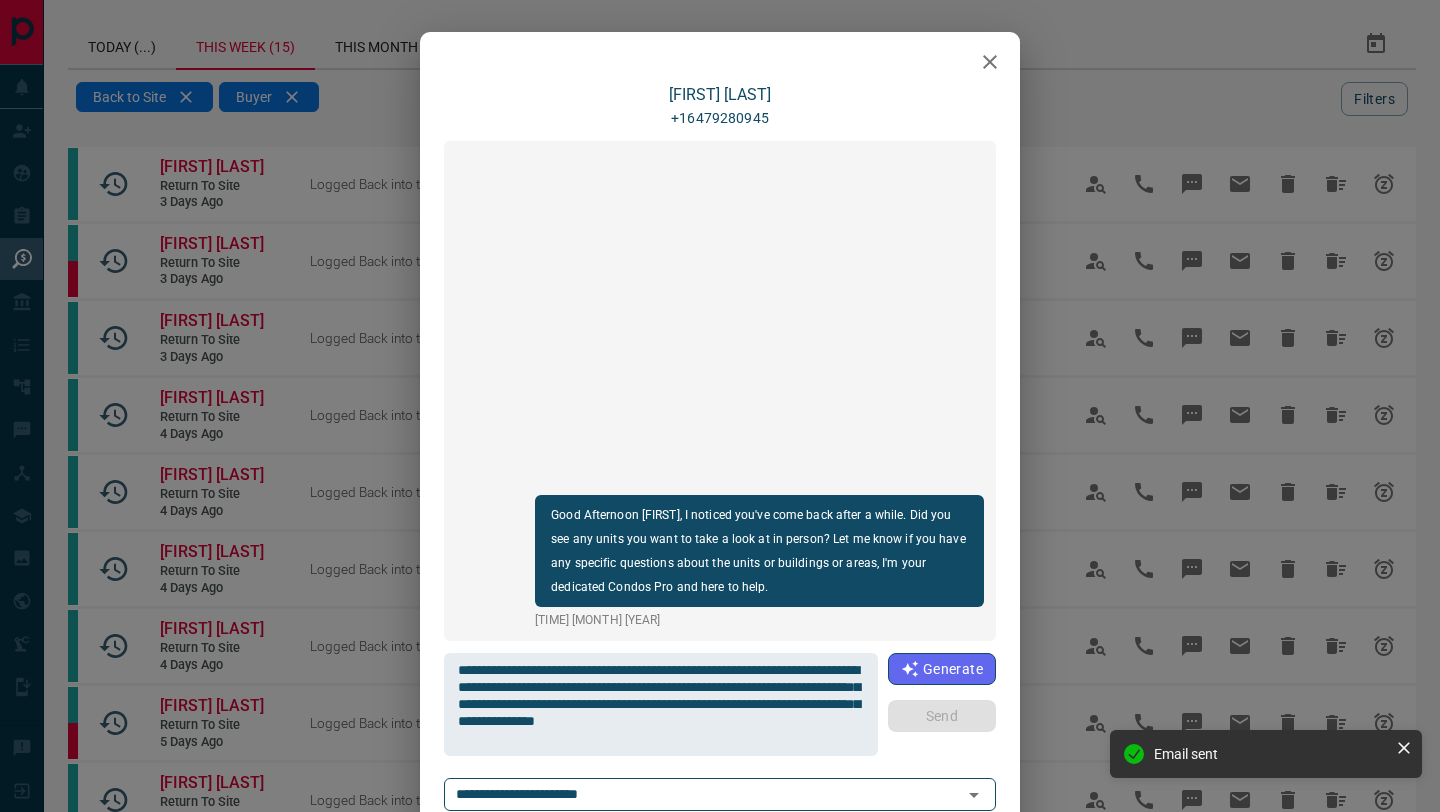 type 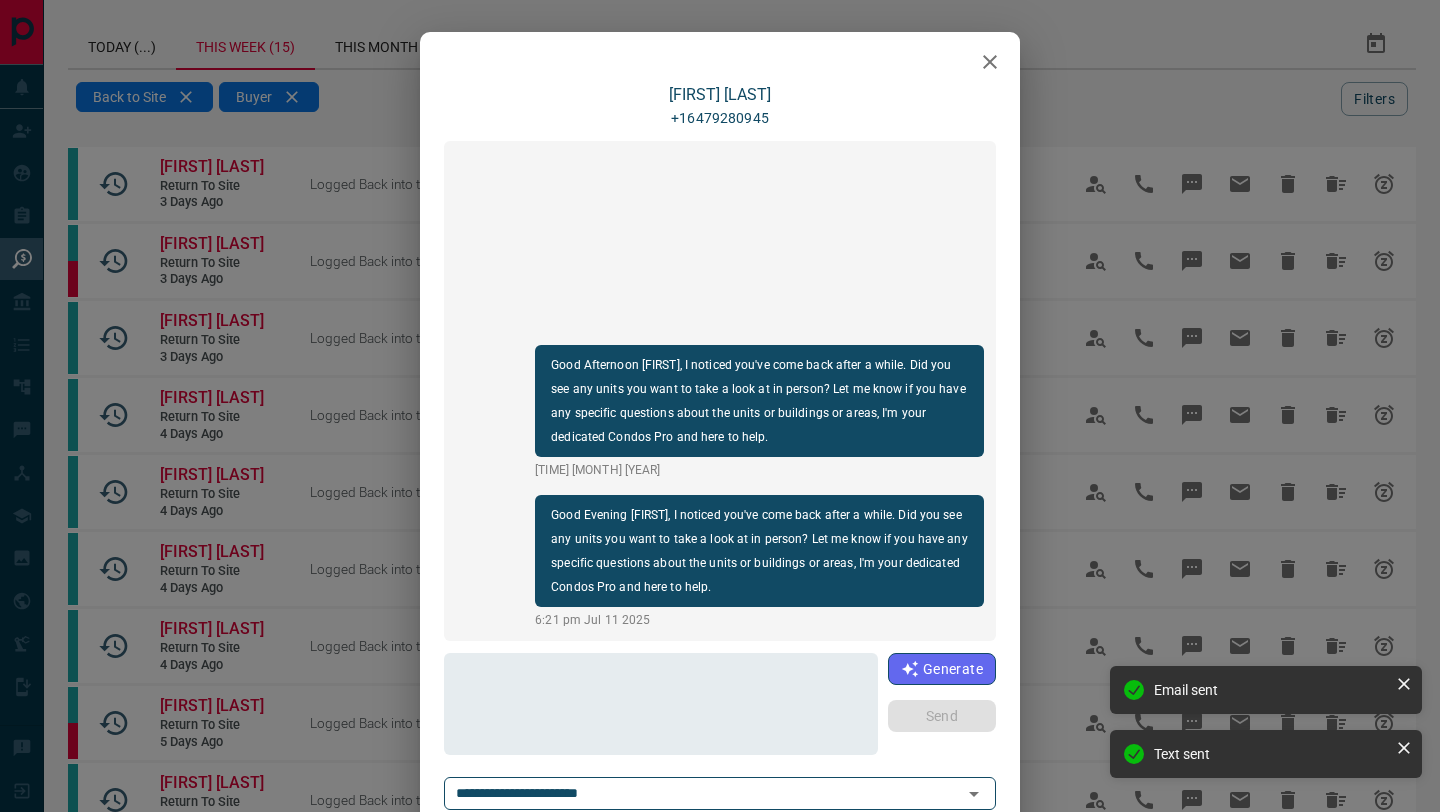 click at bounding box center [720, 57] 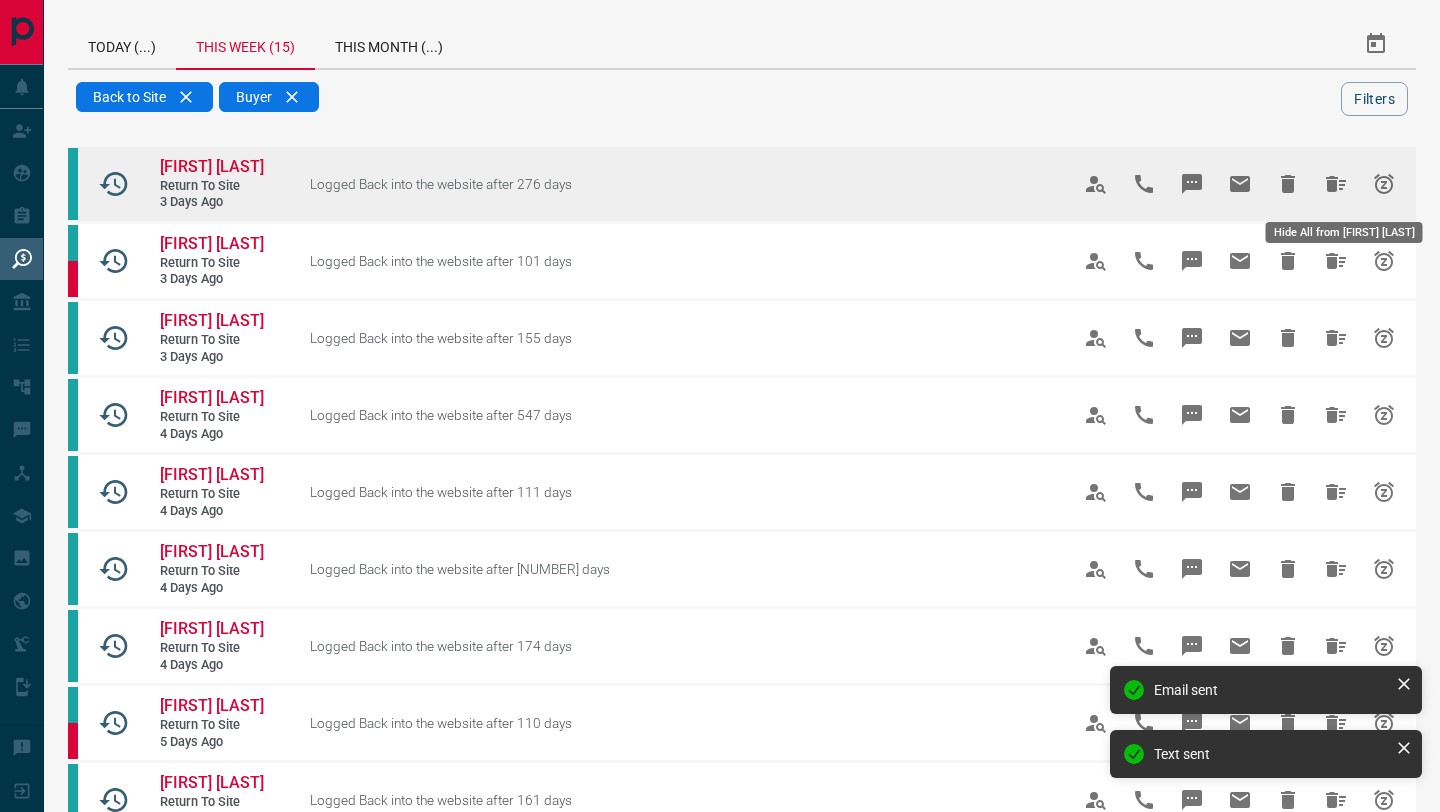 click 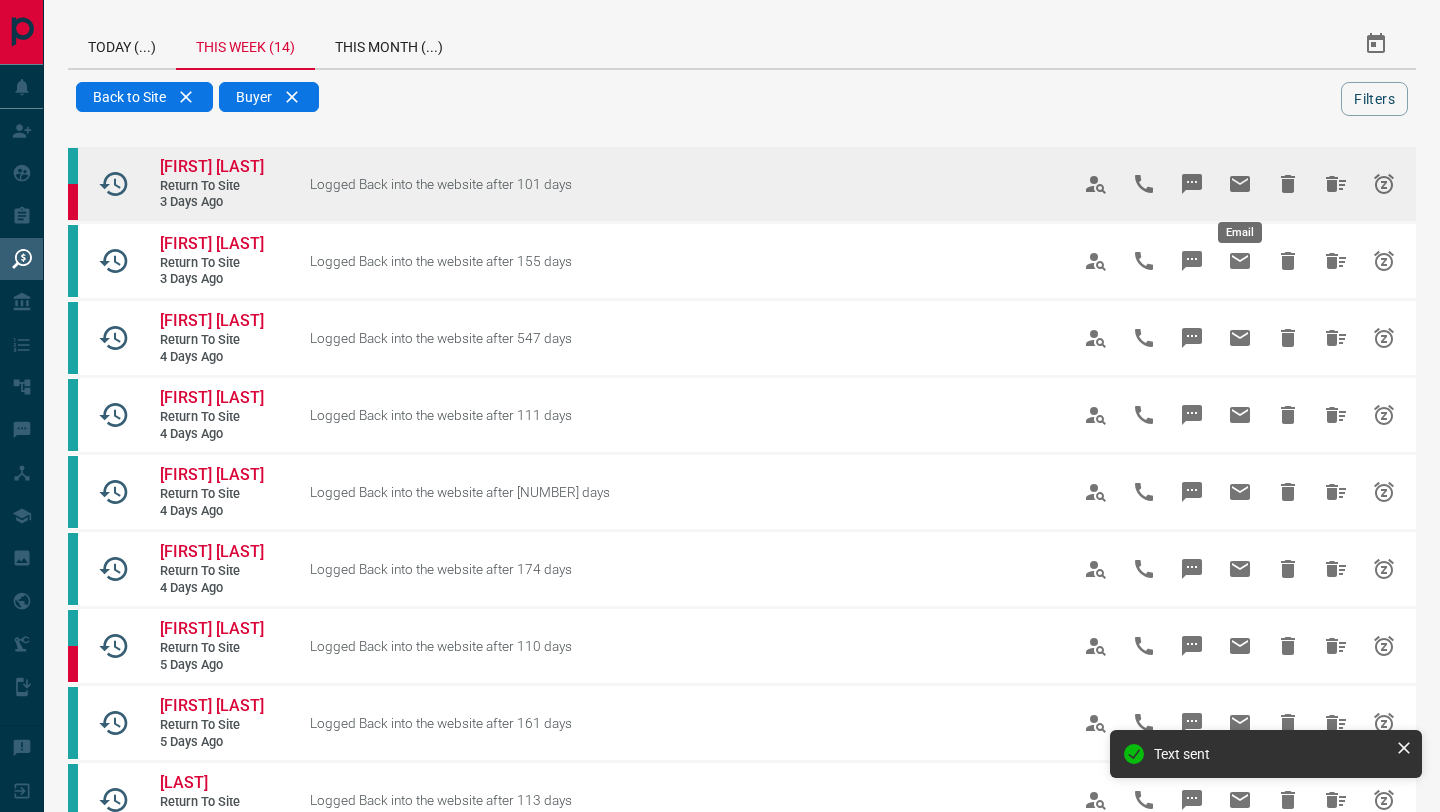 click at bounding box center (1240, 184) 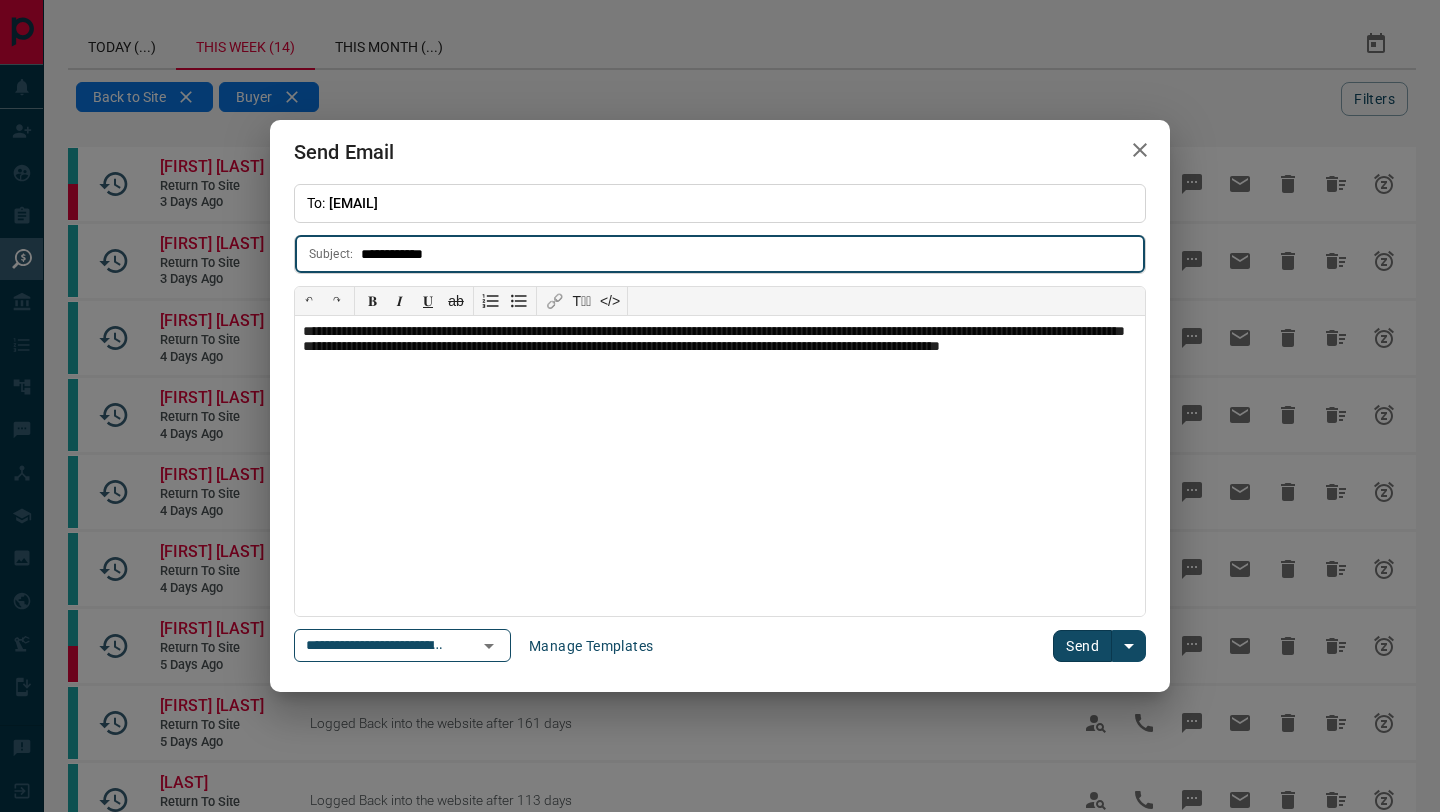 click on "**********" at bounding box center (720, 406) 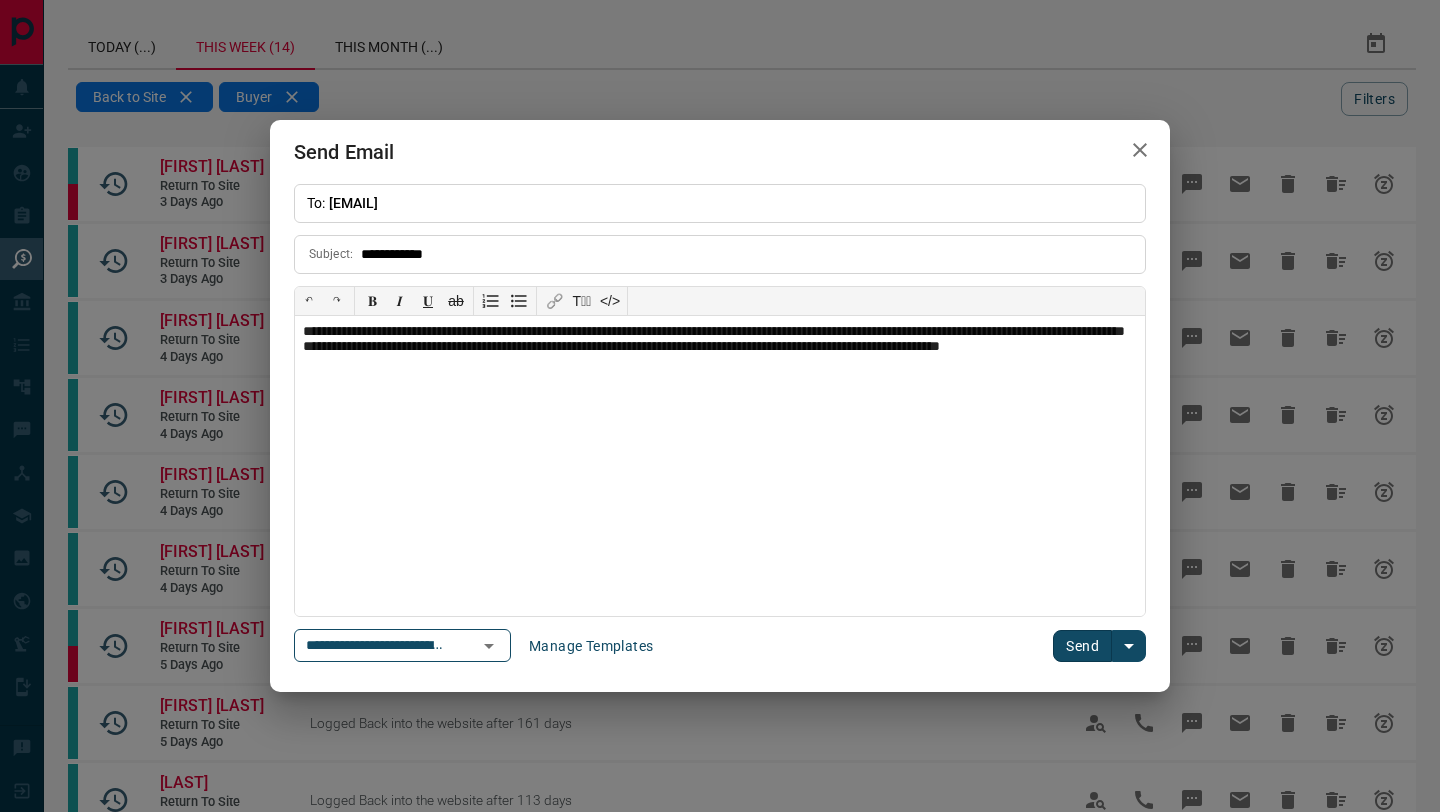 click on "Send" at bounding box center (1082, 646) 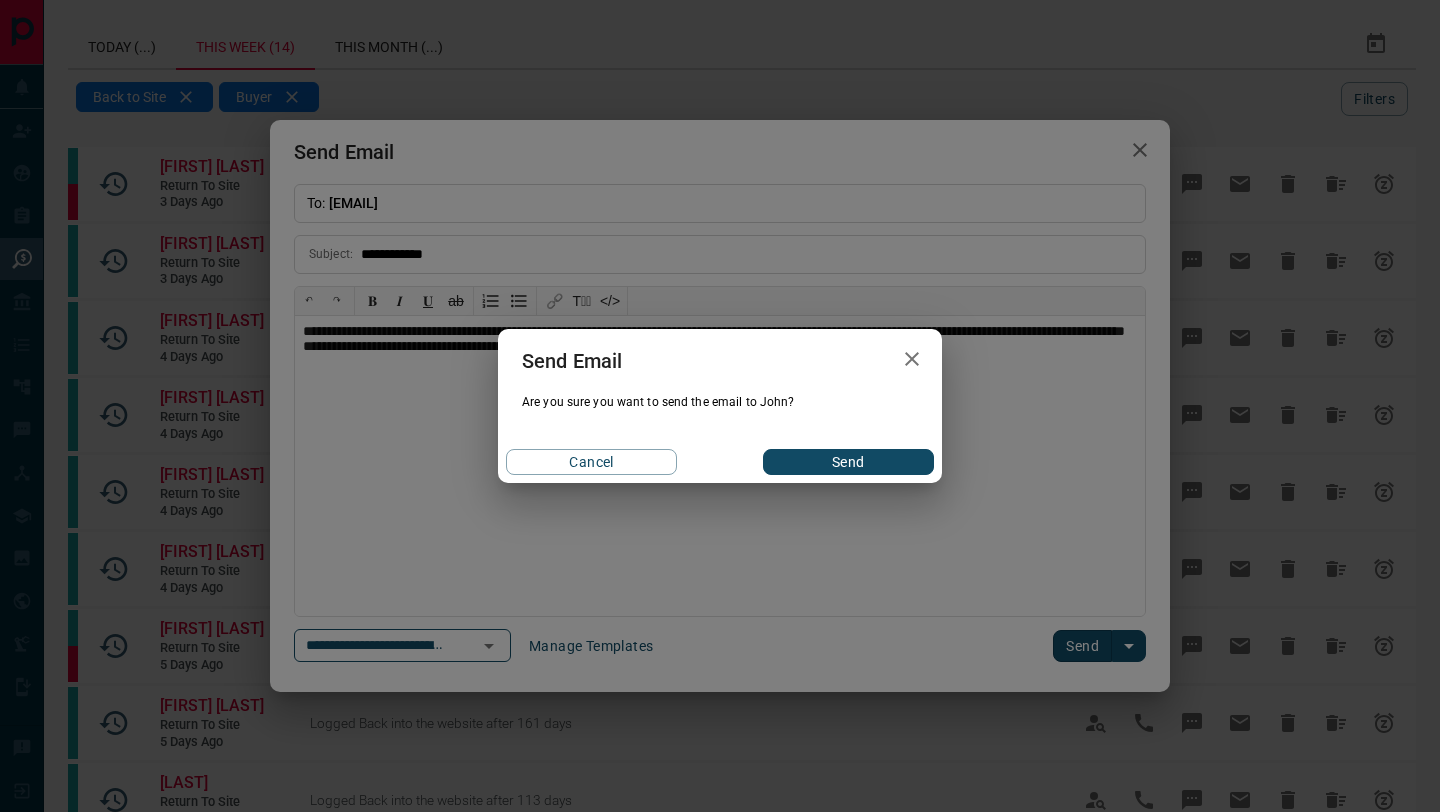click on "Send" at bounding box center (848, 462) 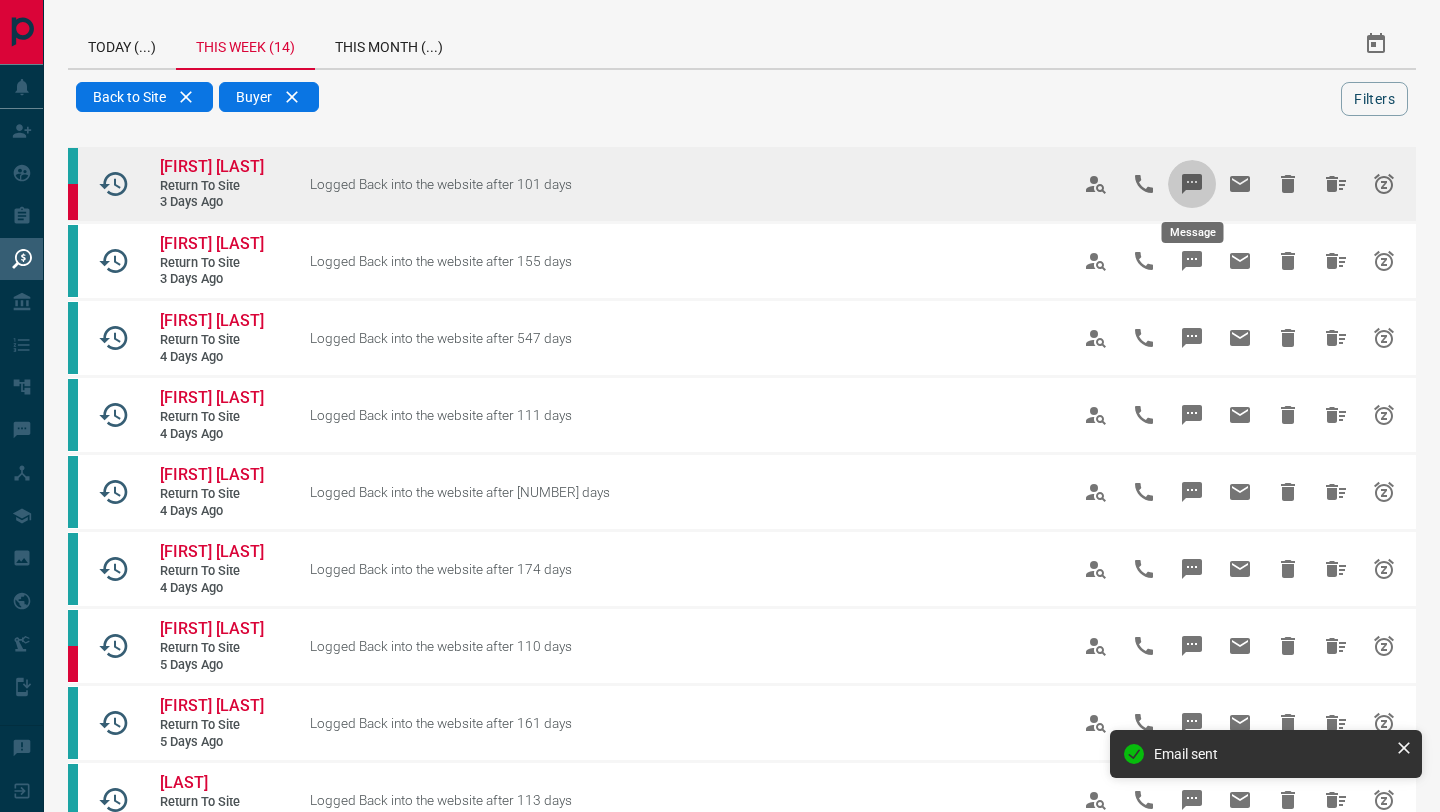 click 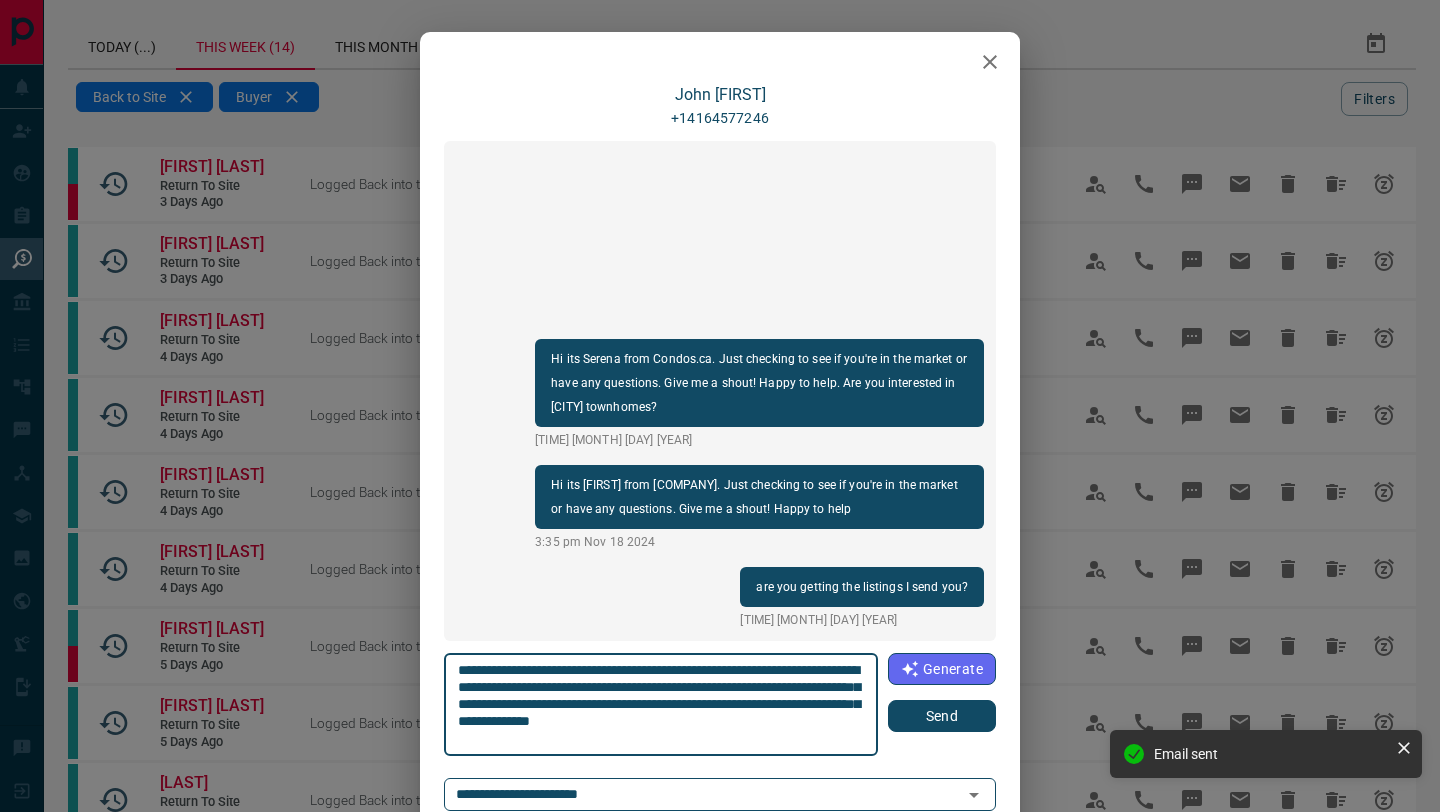 click on "Send" at bounding box center [942, 716] 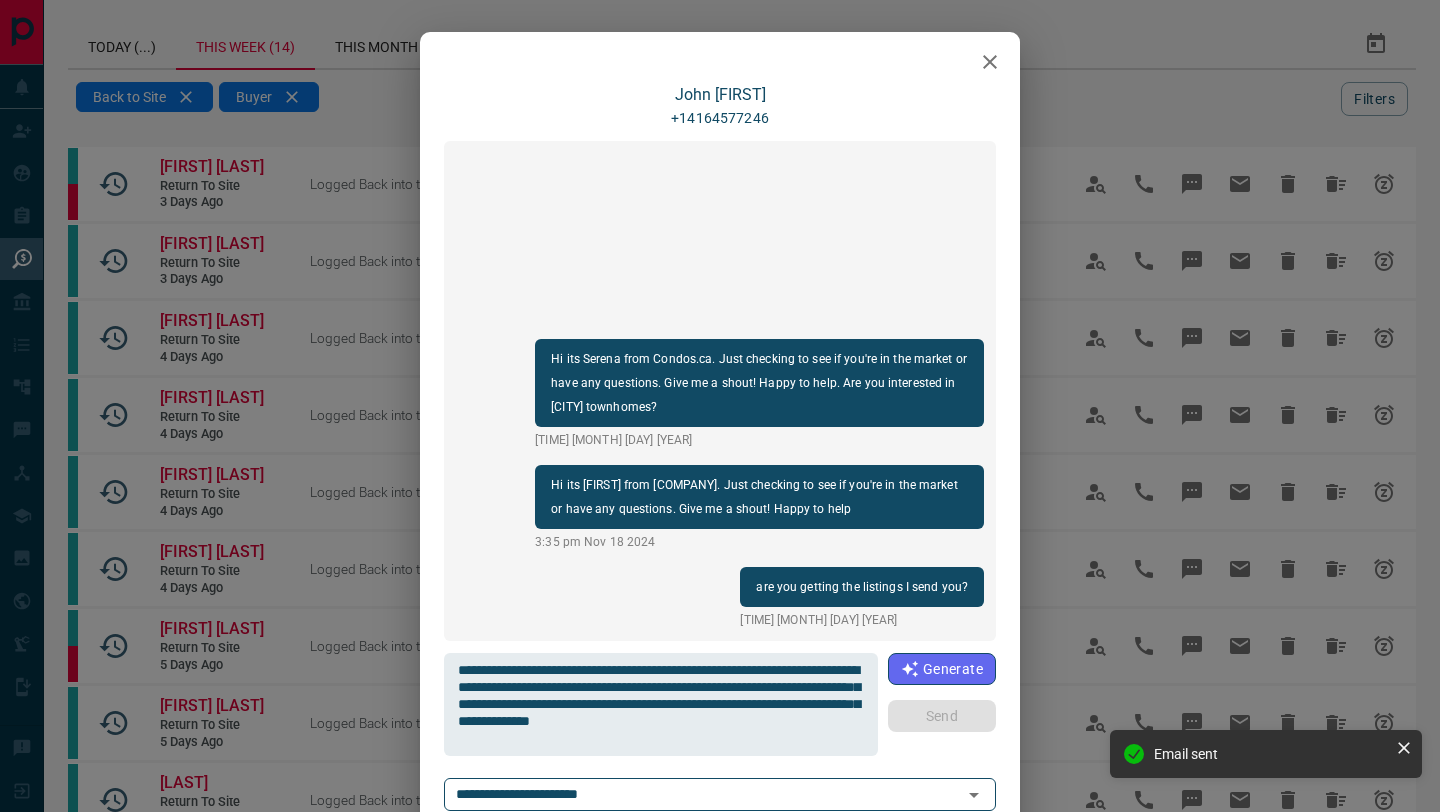 type 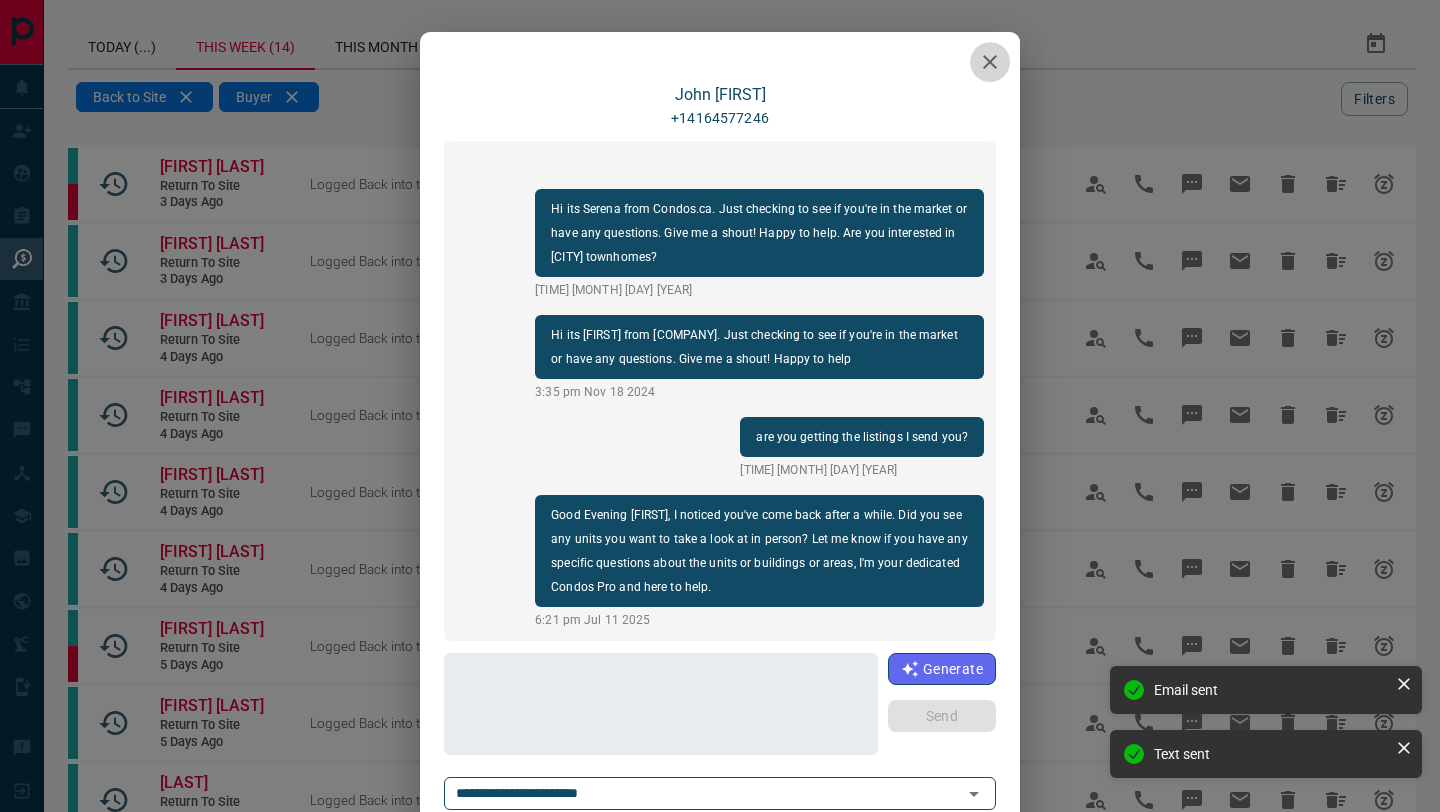click at bounding box center [990, 62] 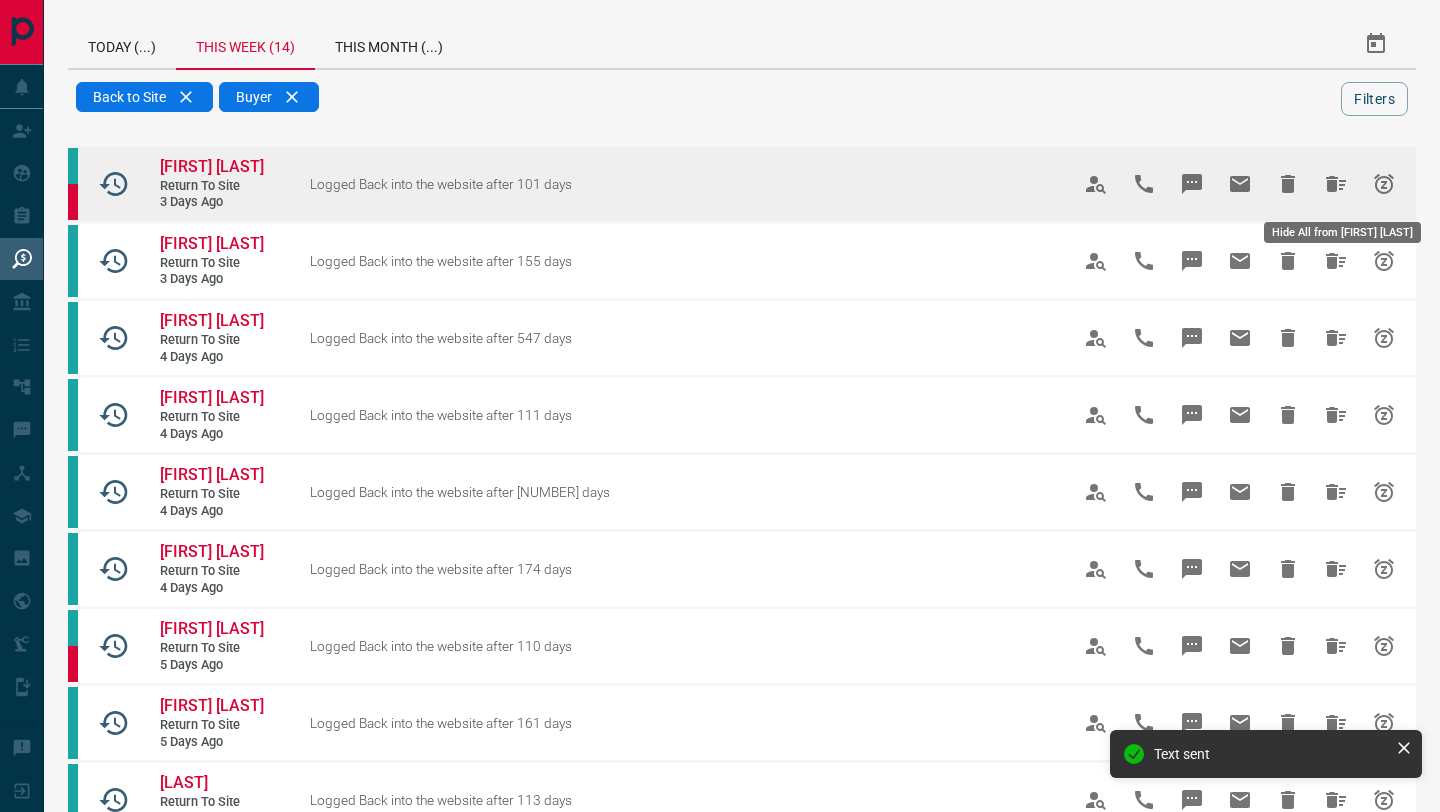 click 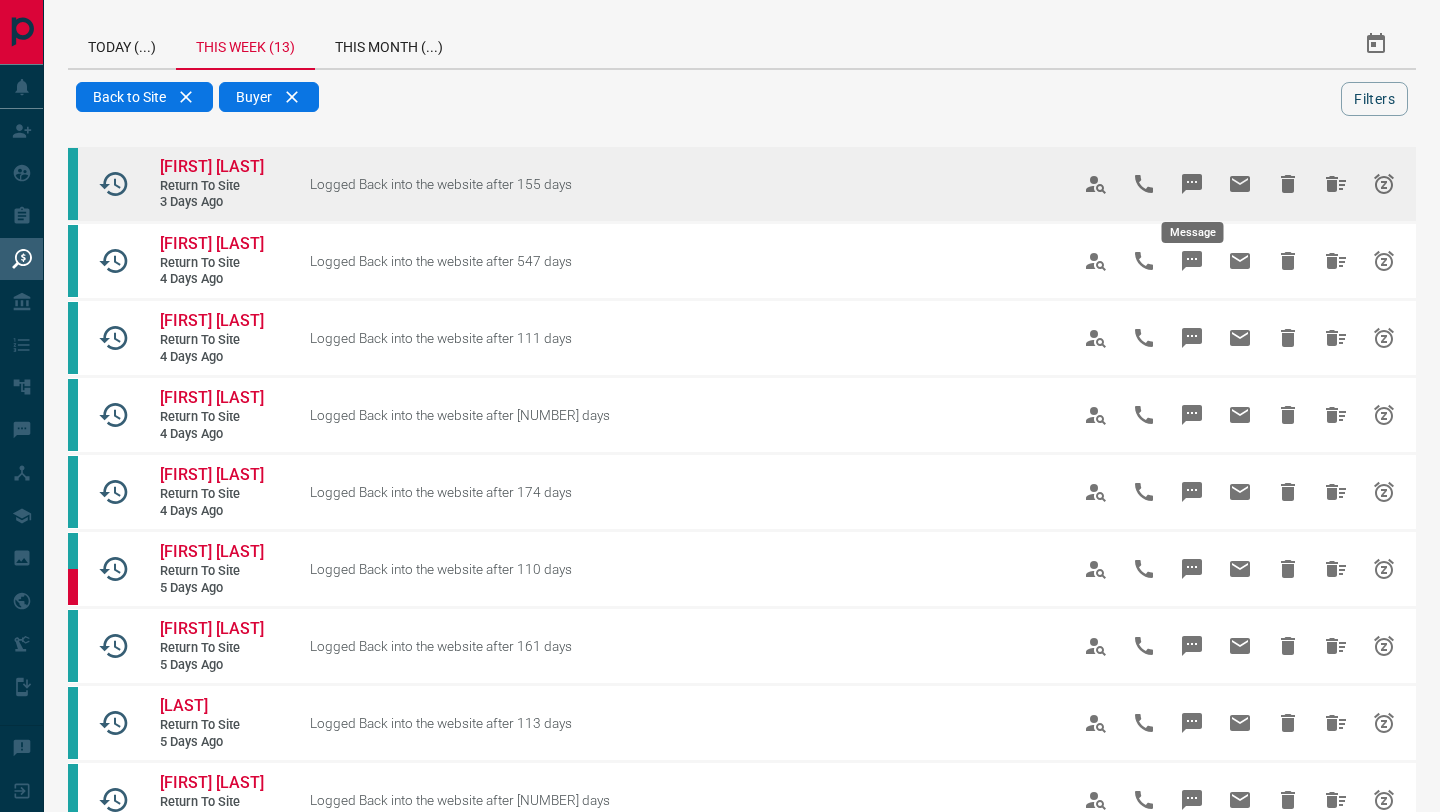 click at bounding box center [1192, 184] 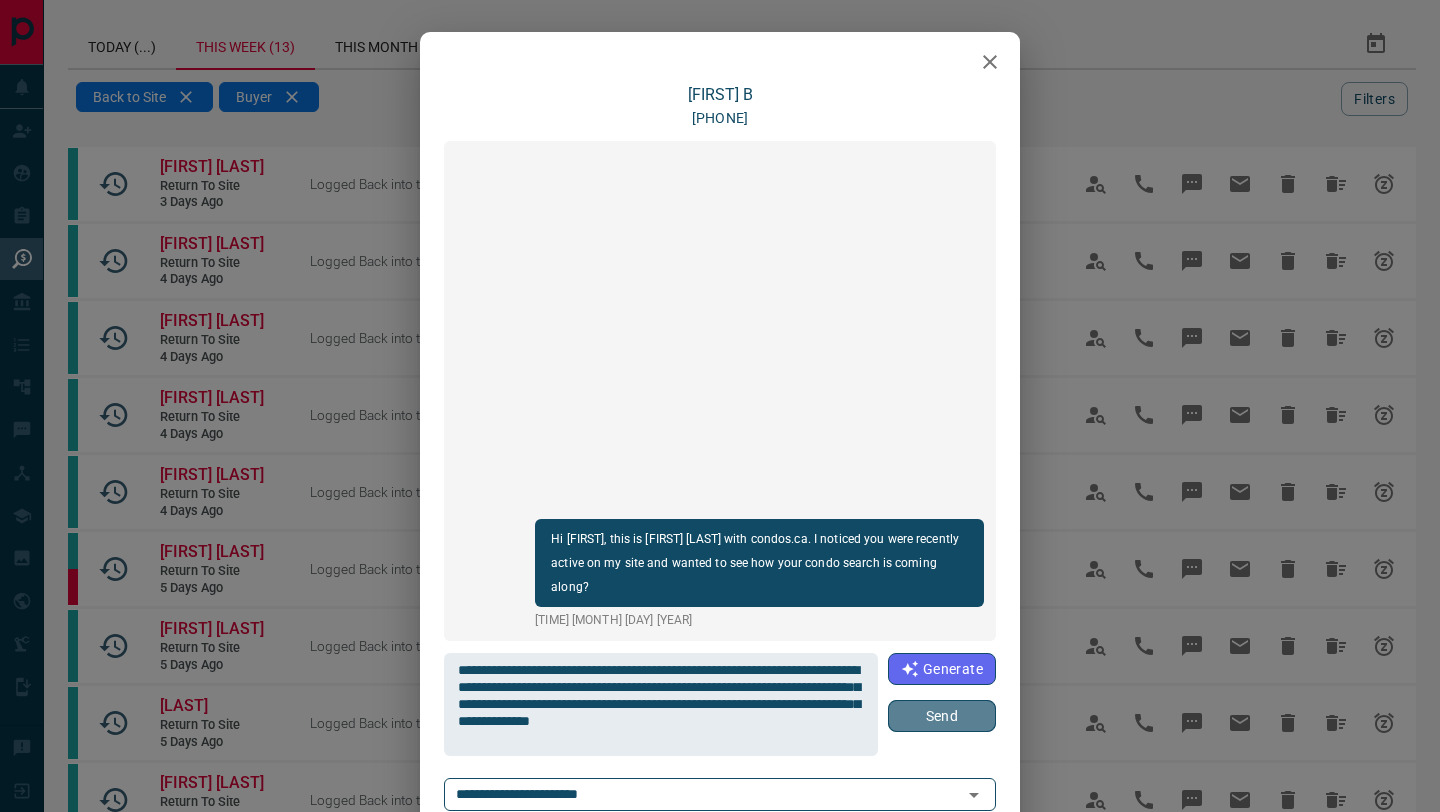 click on "Send" at bounding box center (942, 716) 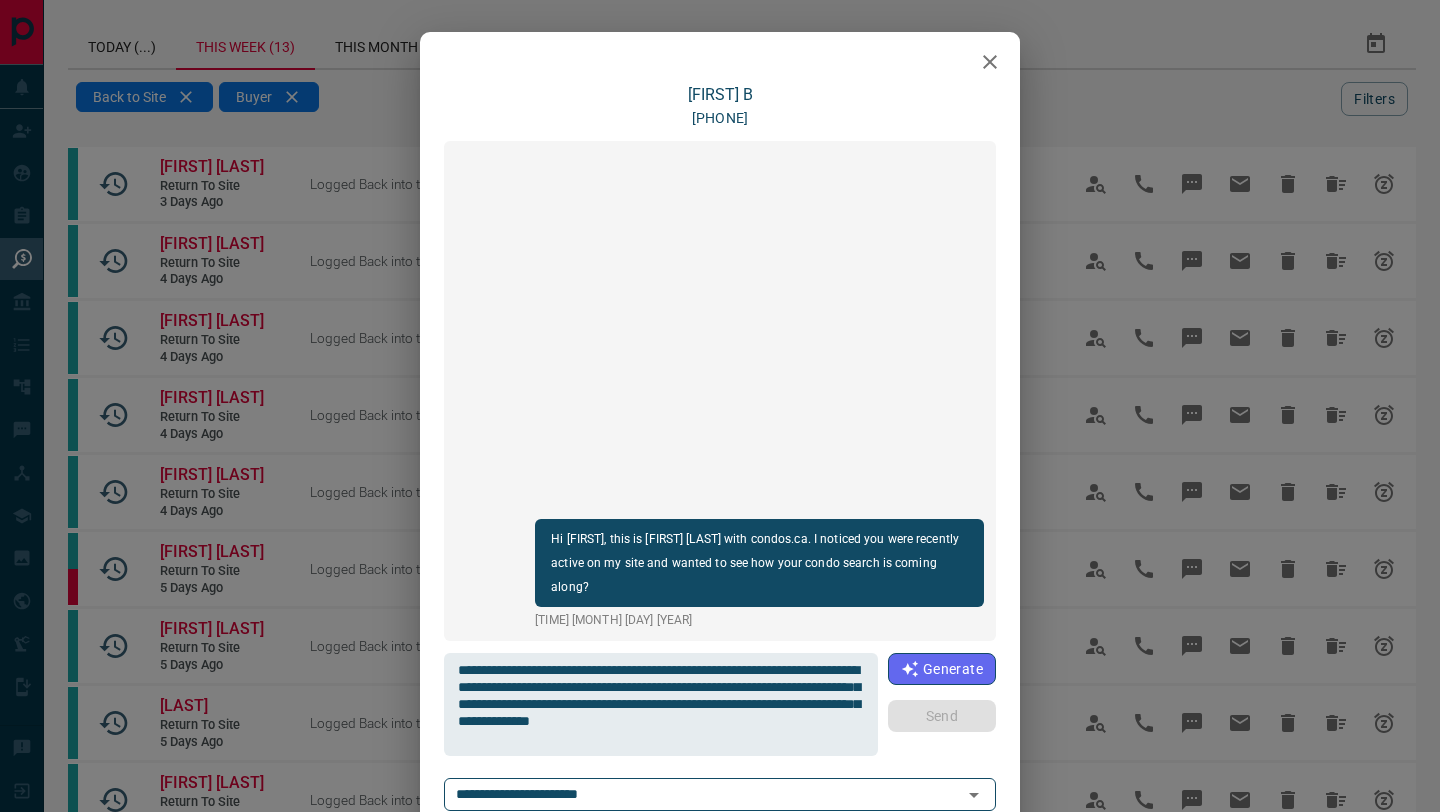 type 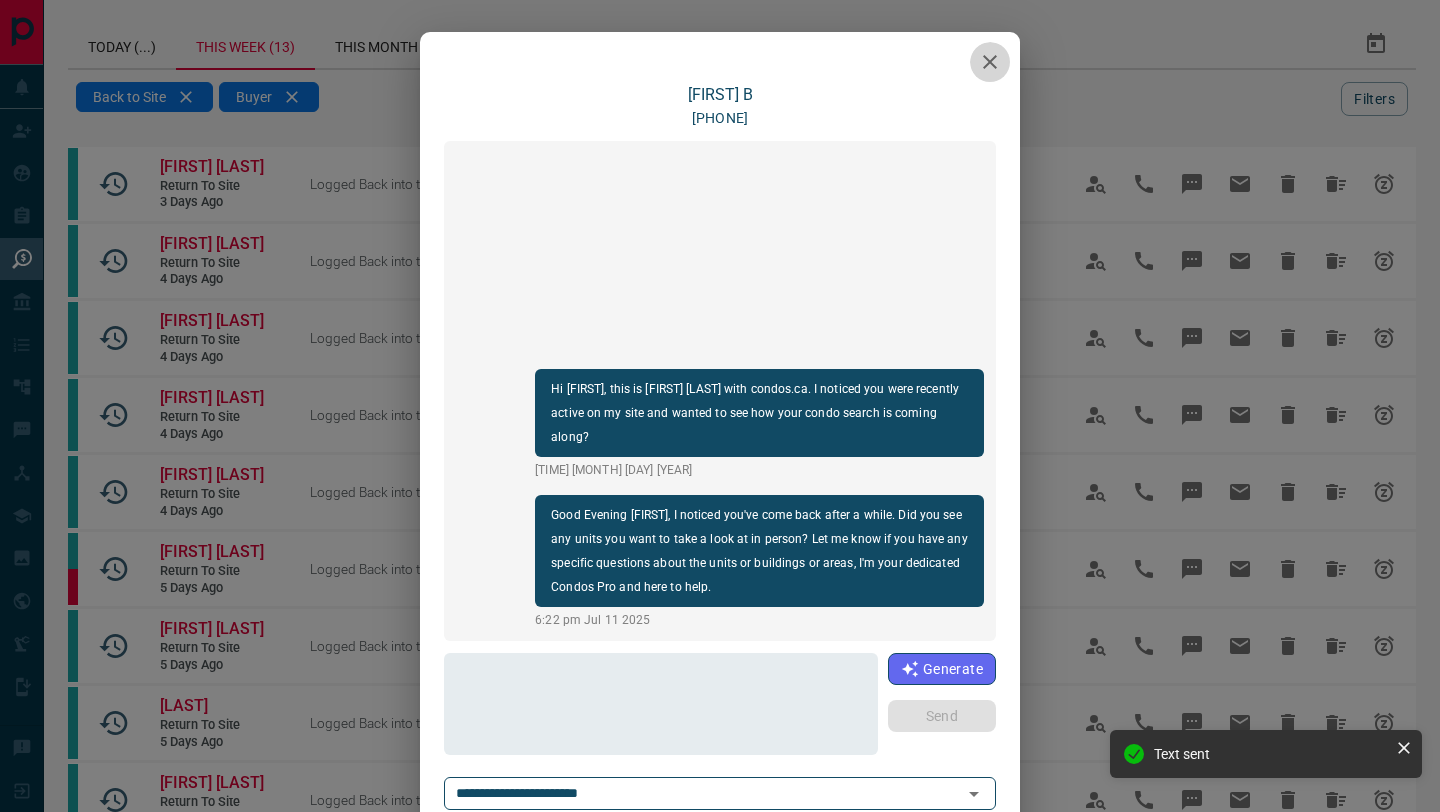 click 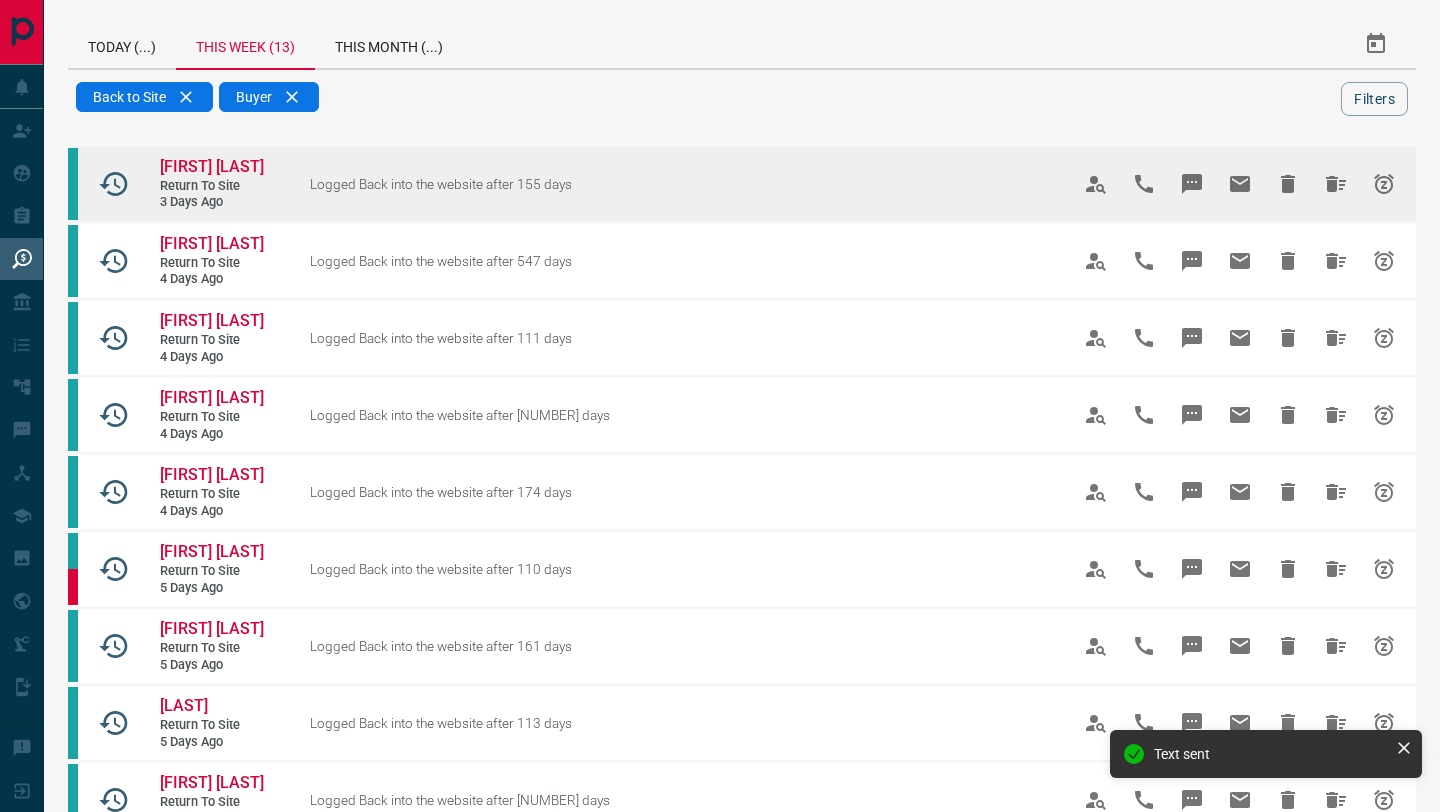 click 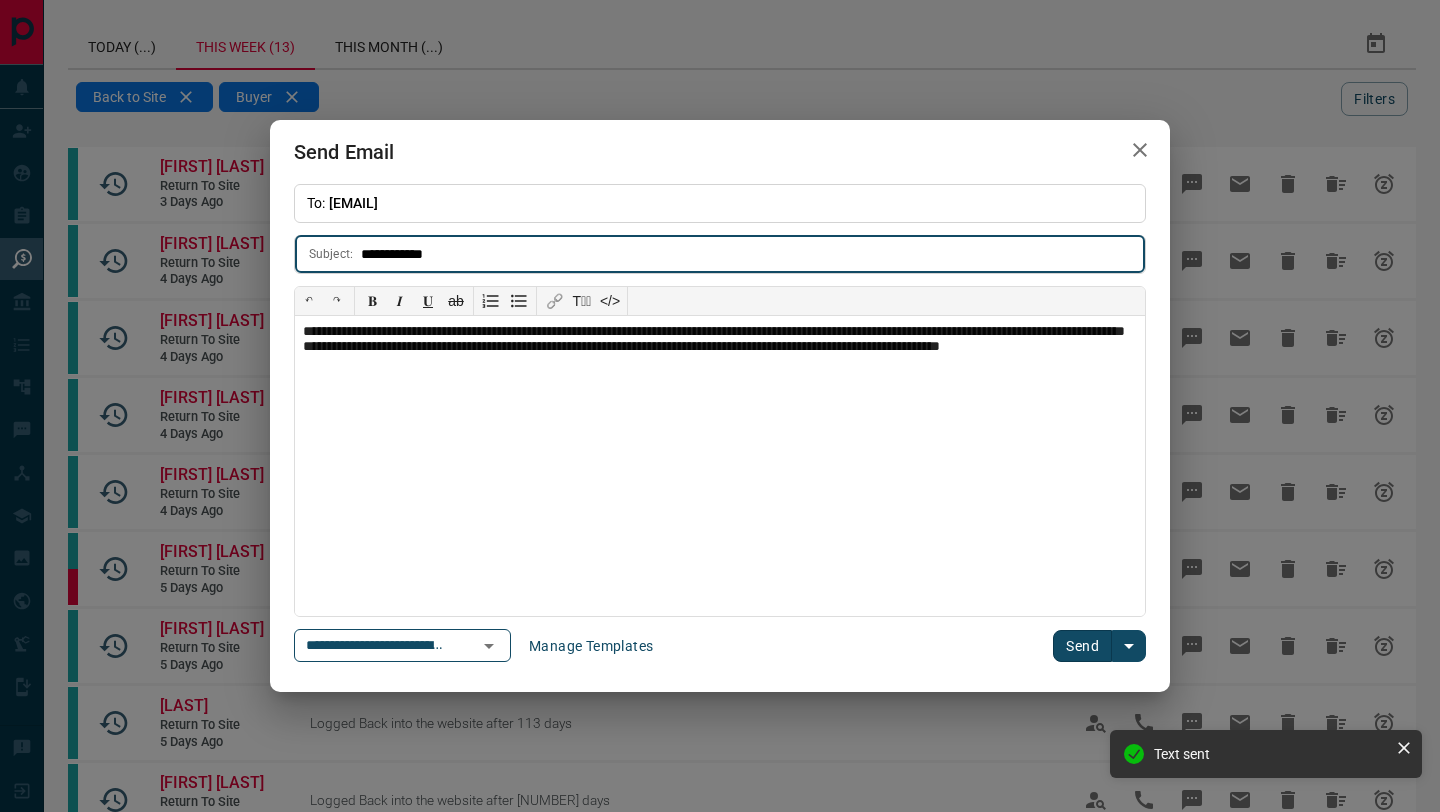 click on "Send" at bounding box center [1082, 646] 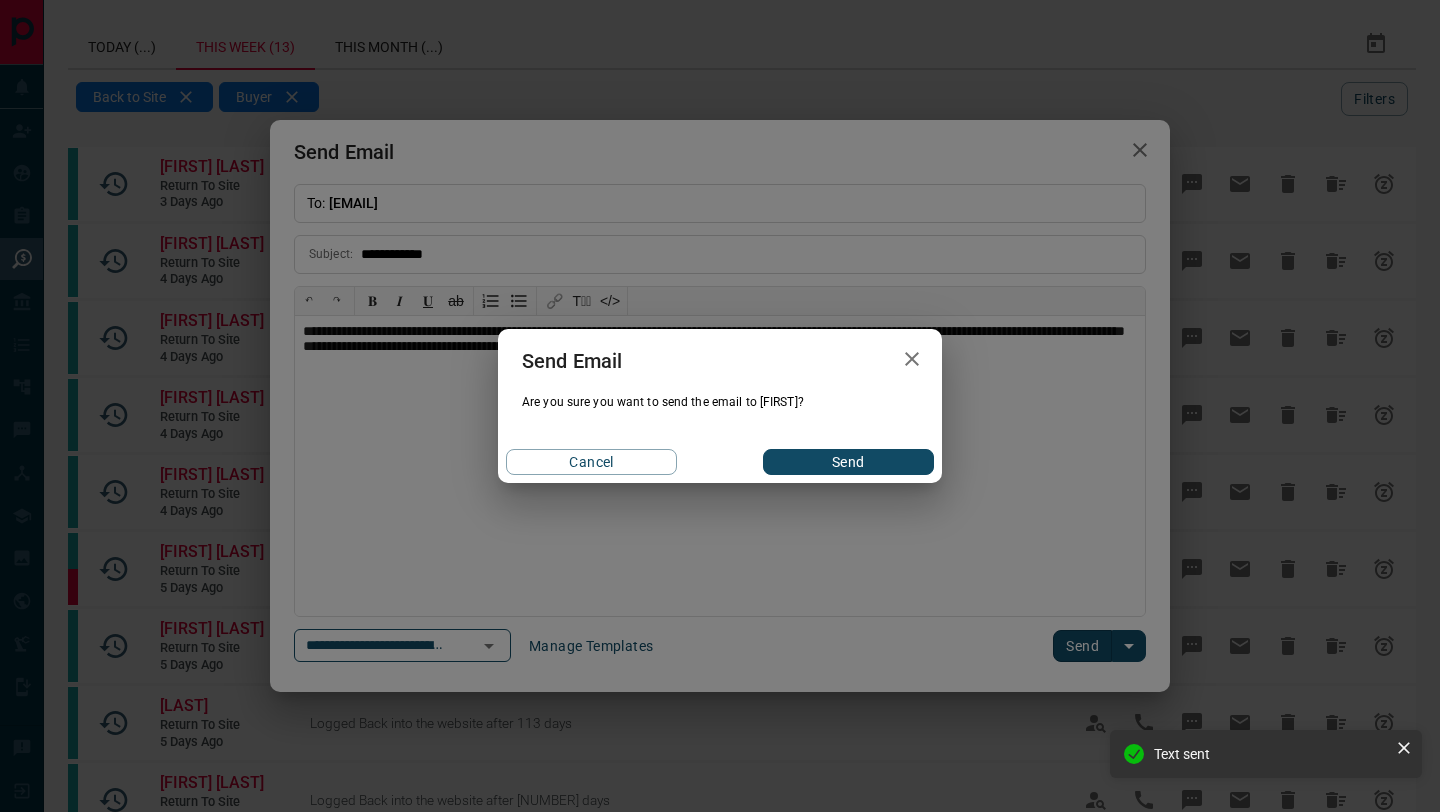 click on "Send" at bounding box center [848, 462] 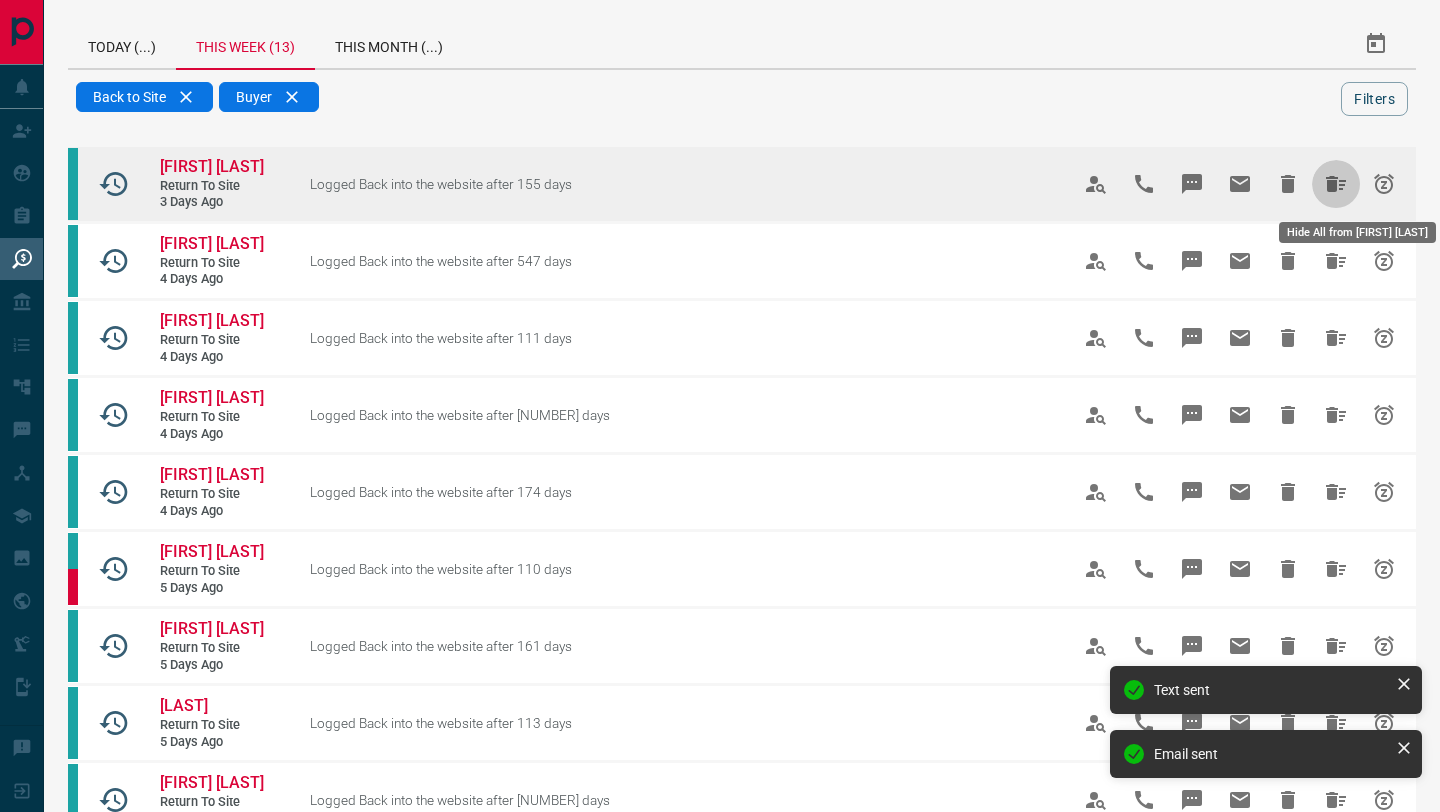 click 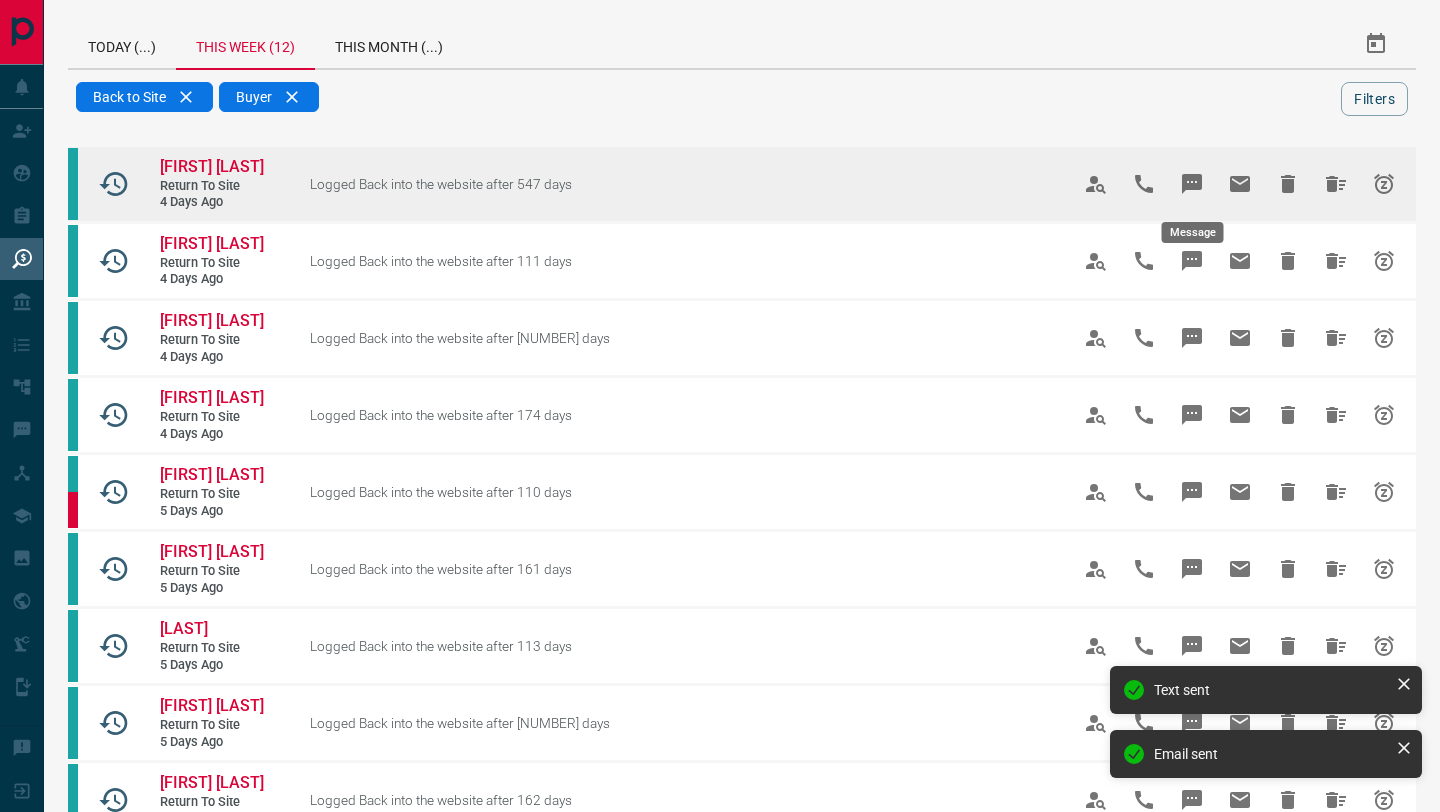 click 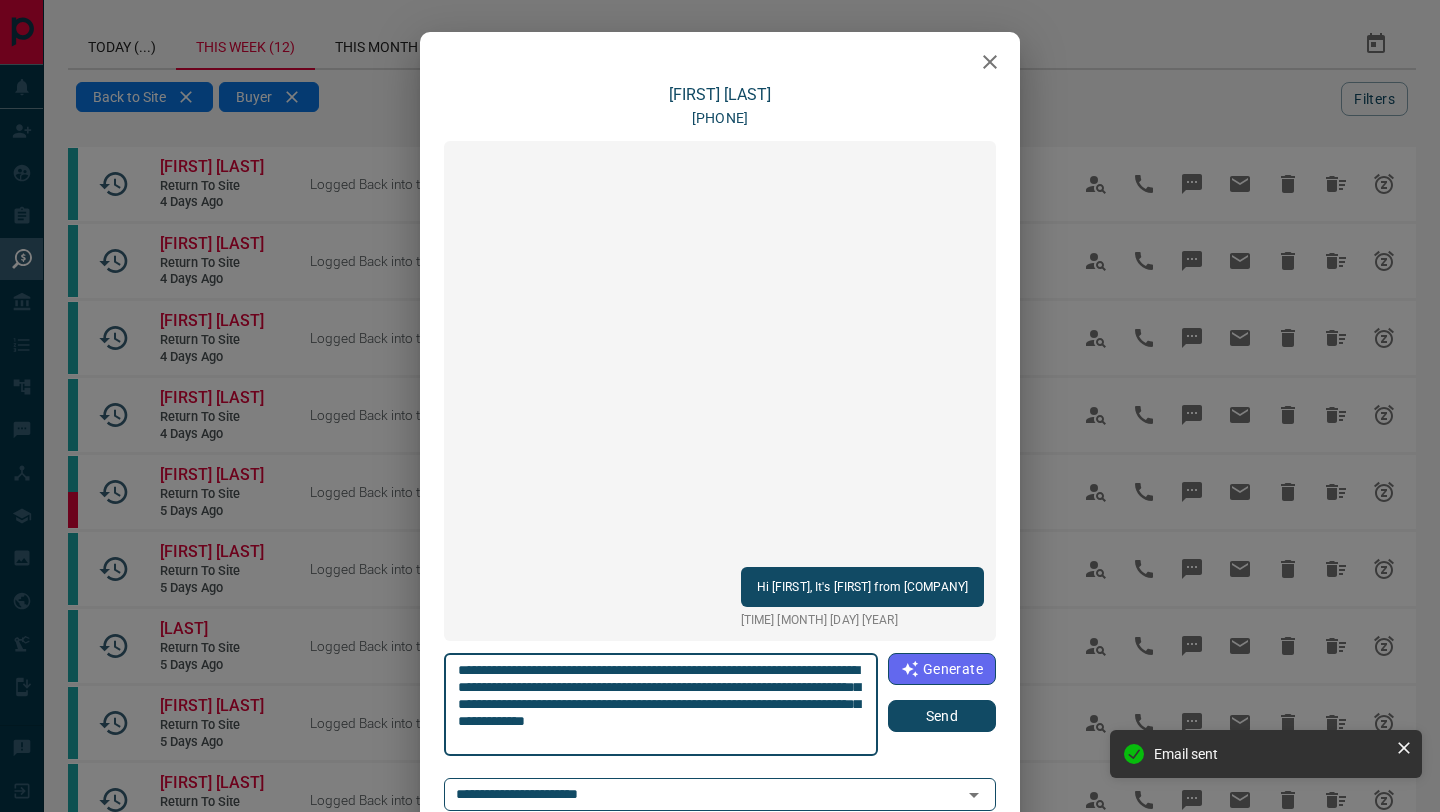 click on "Generate Send" at bounding box center (942, 692) 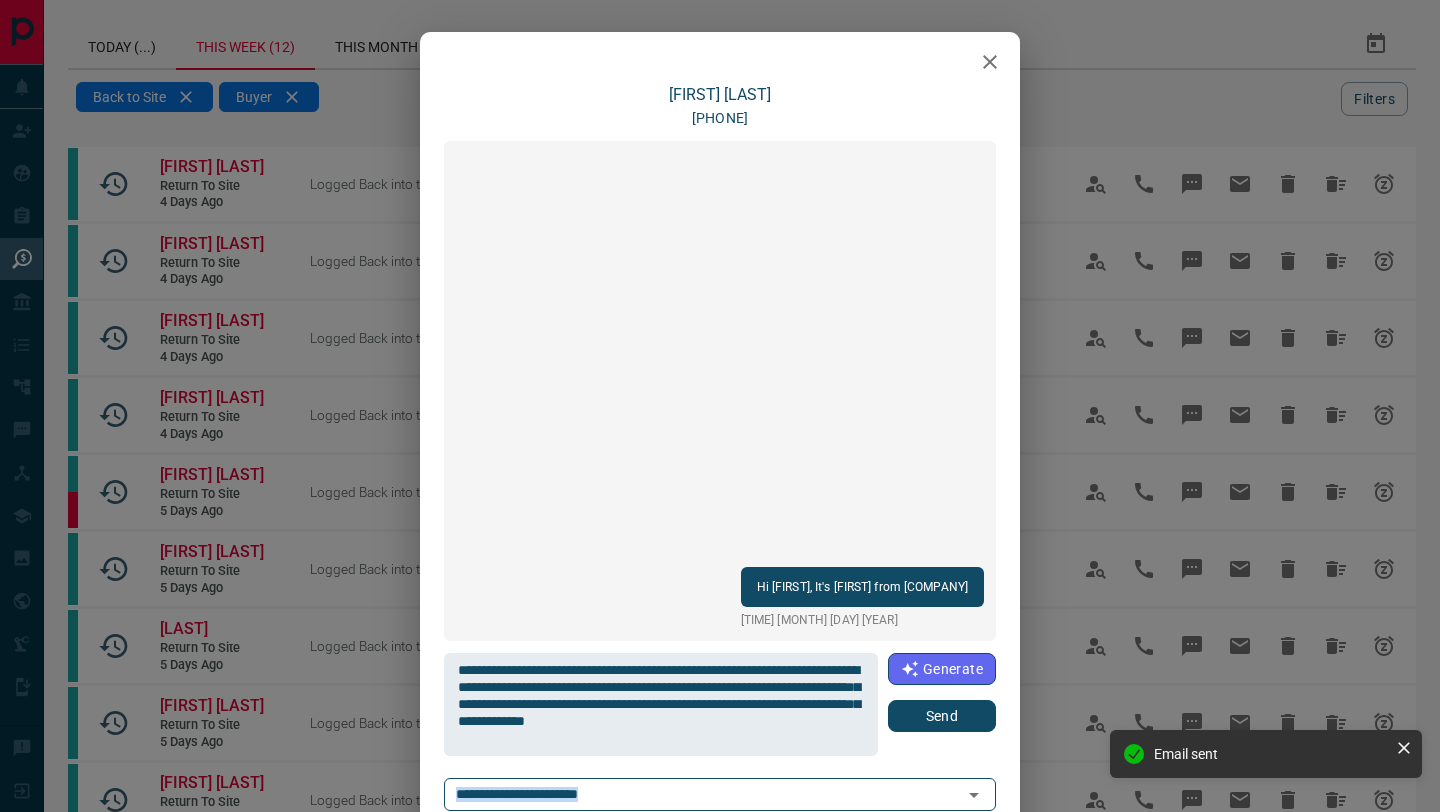 click on "Generate Send" at bounding box center [942, 692] 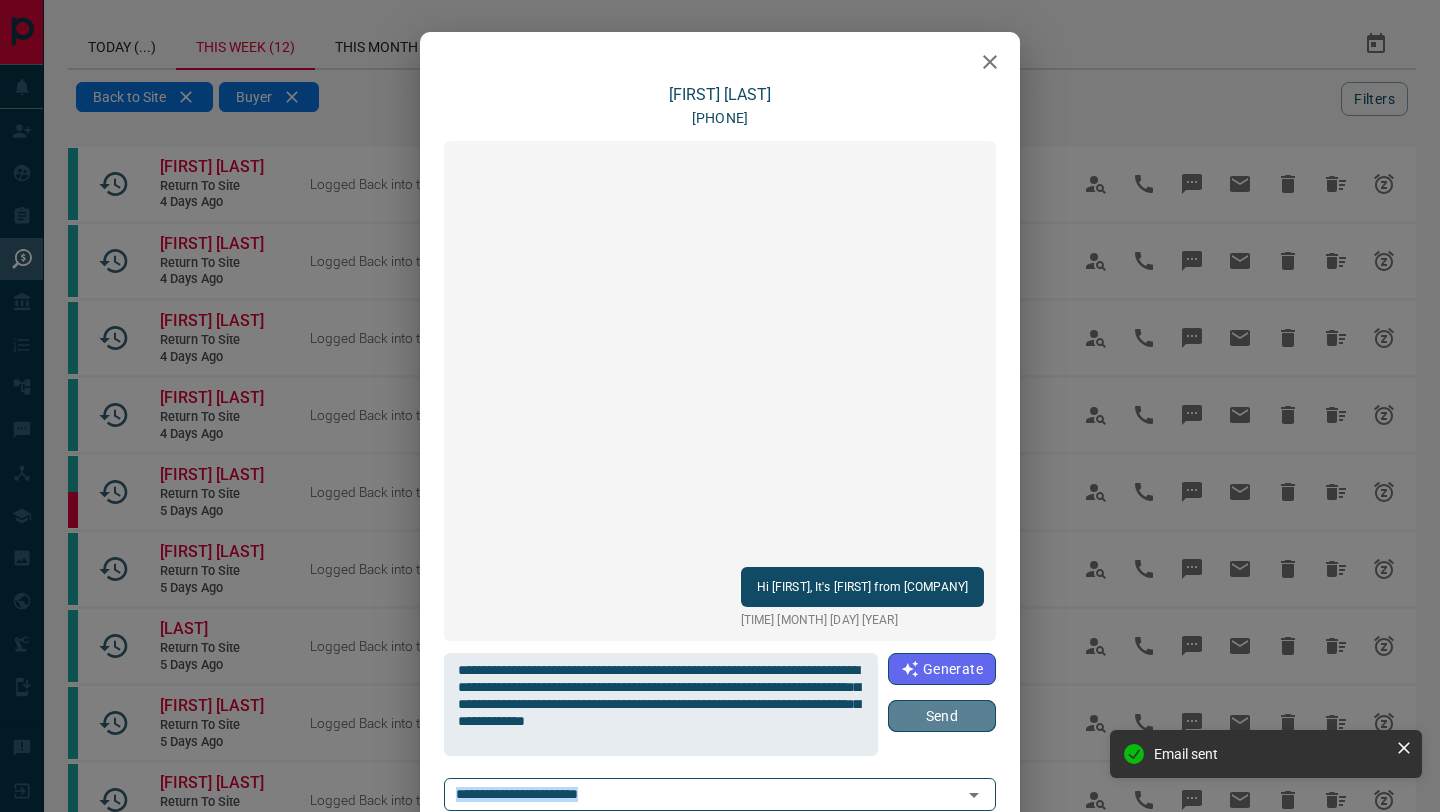 click on "Send" at bounding box center [942, 716] 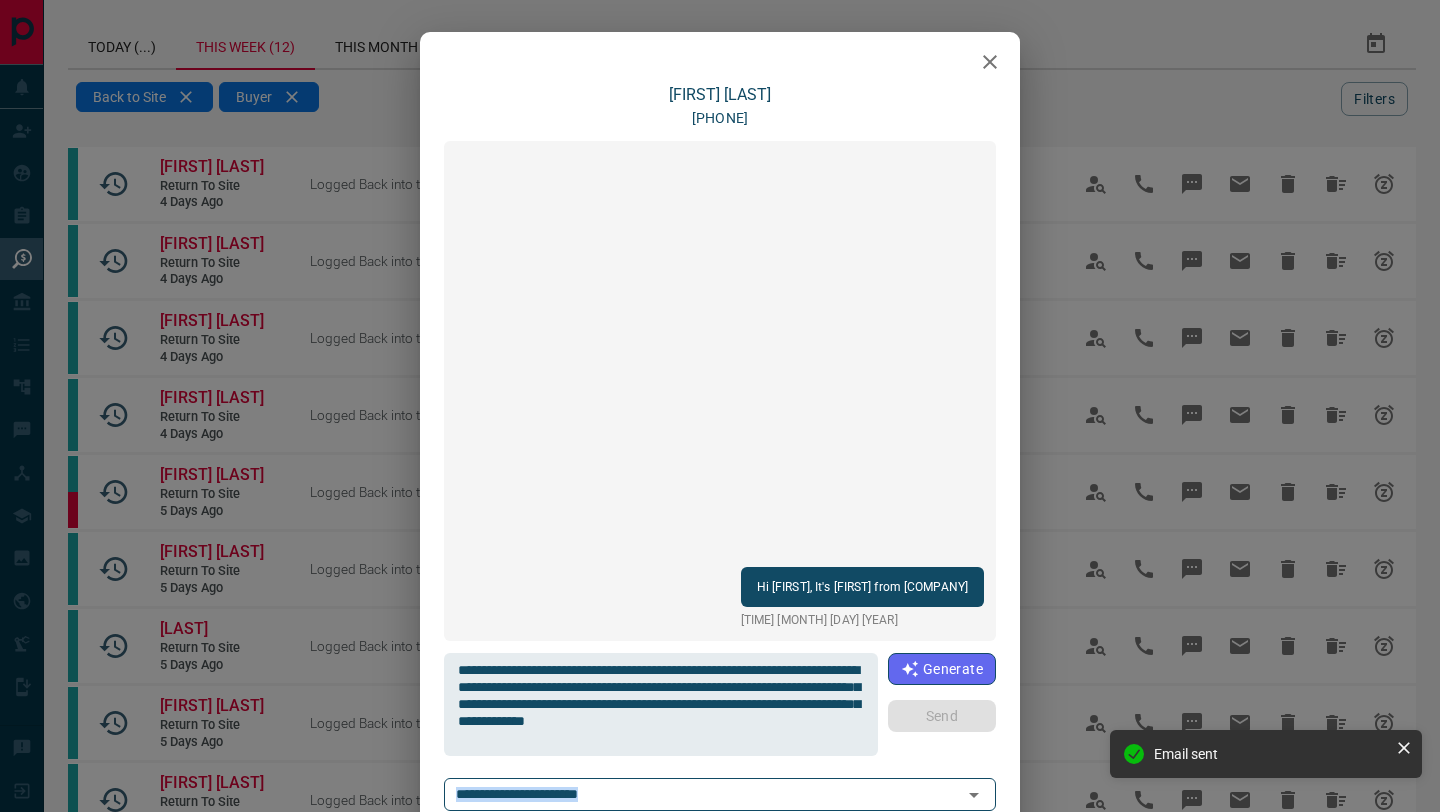 type 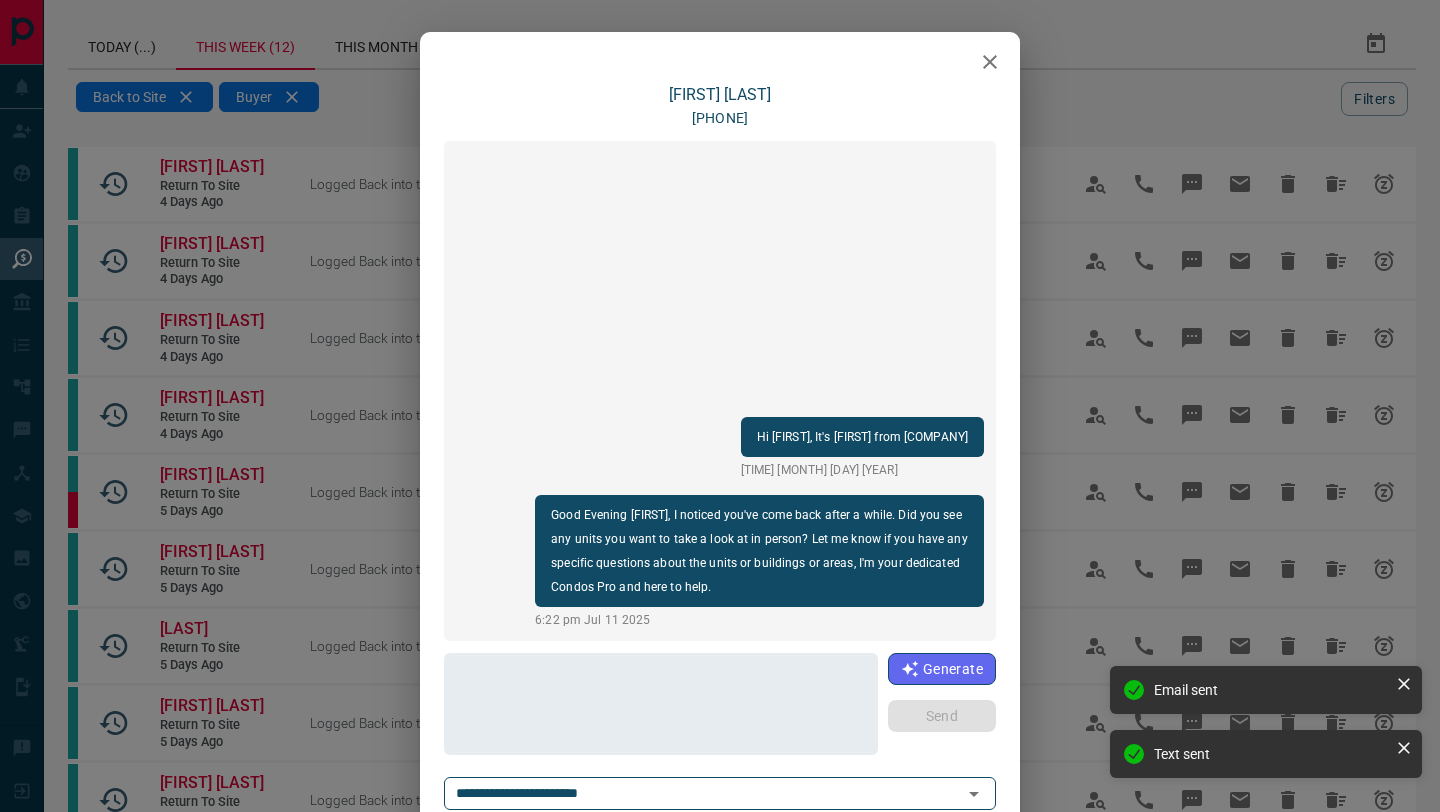 click on "**********" at bounding box center [720, 406] 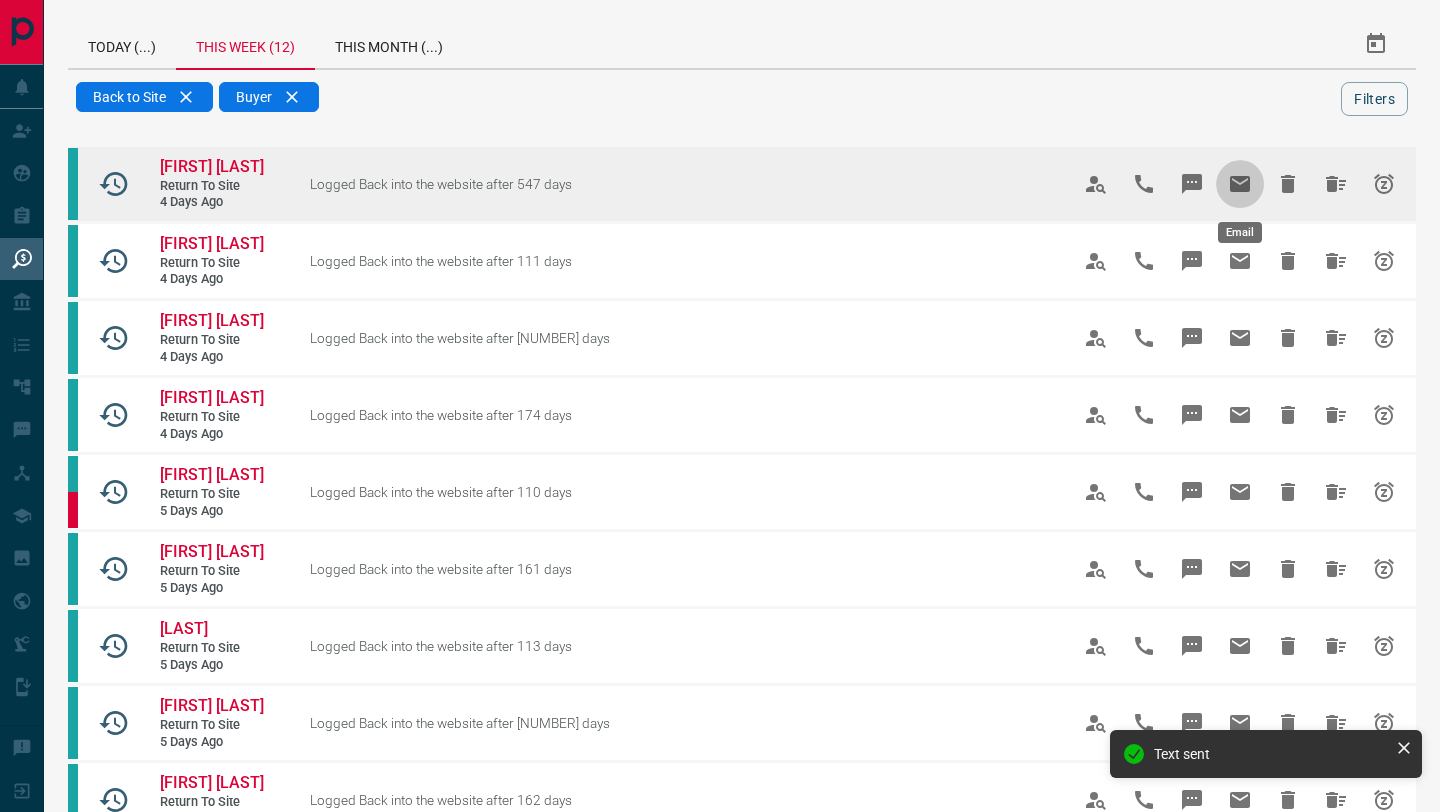 click 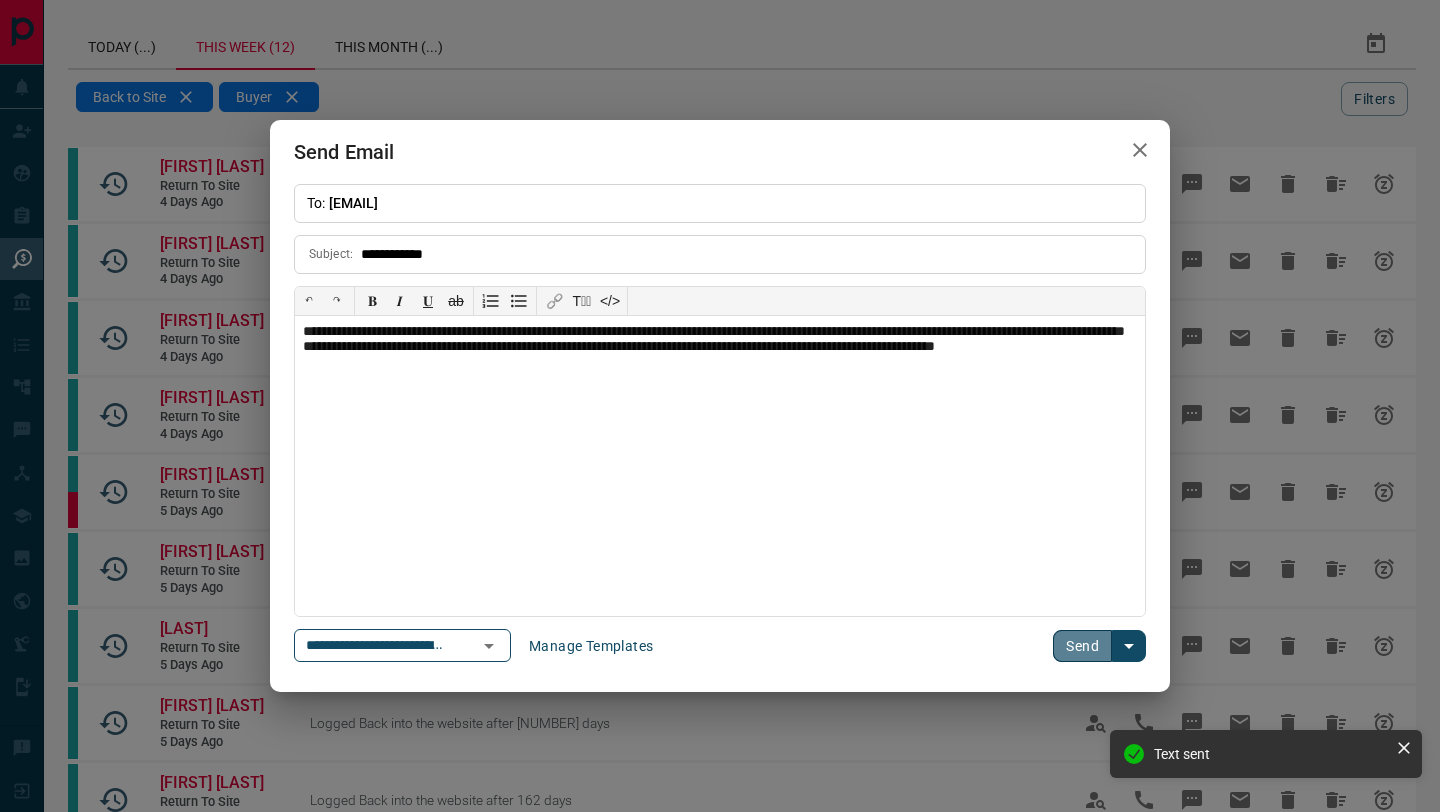 click on "Send" at bounding box center [1082, 646] 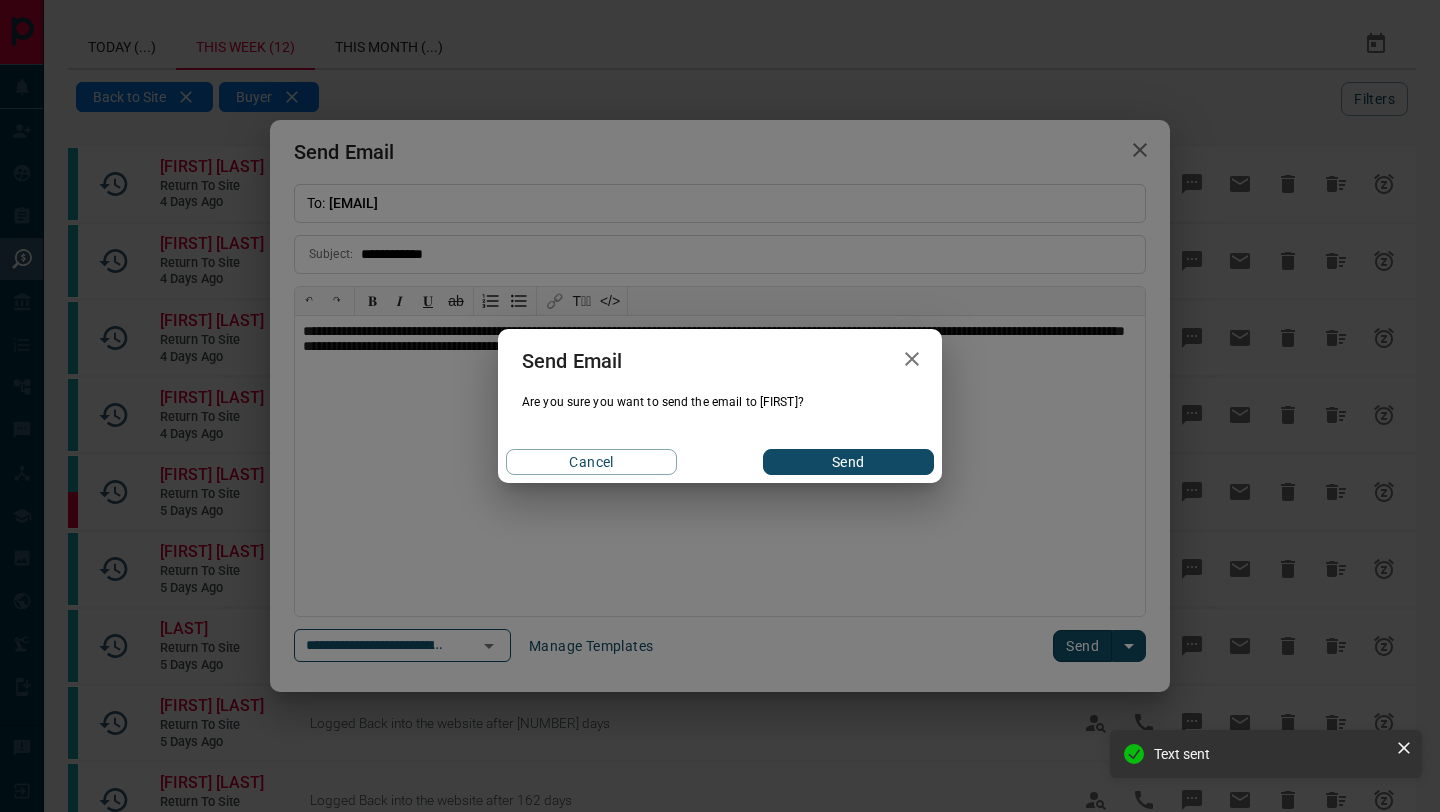 click on "Send" at bounding box center [848, 462] 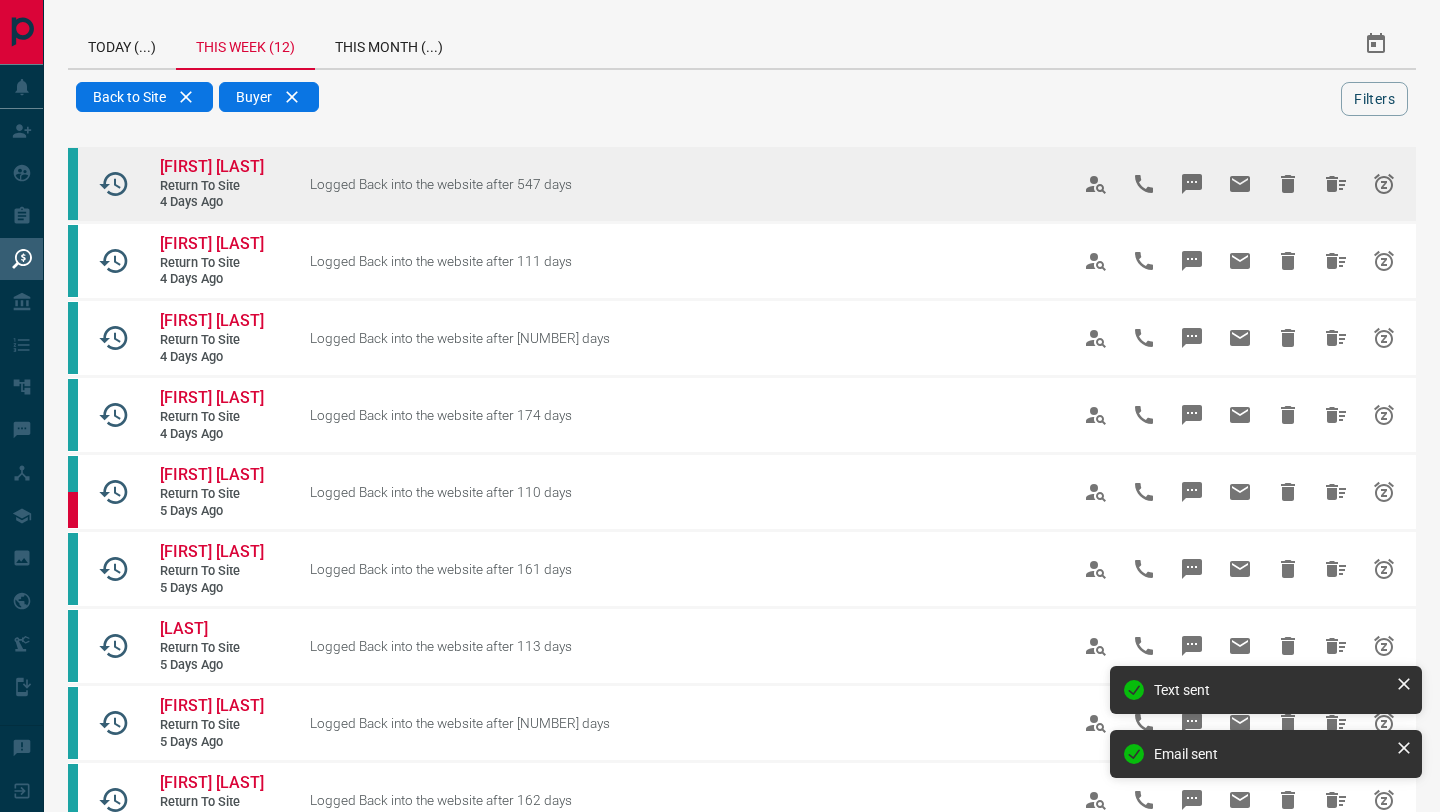 click 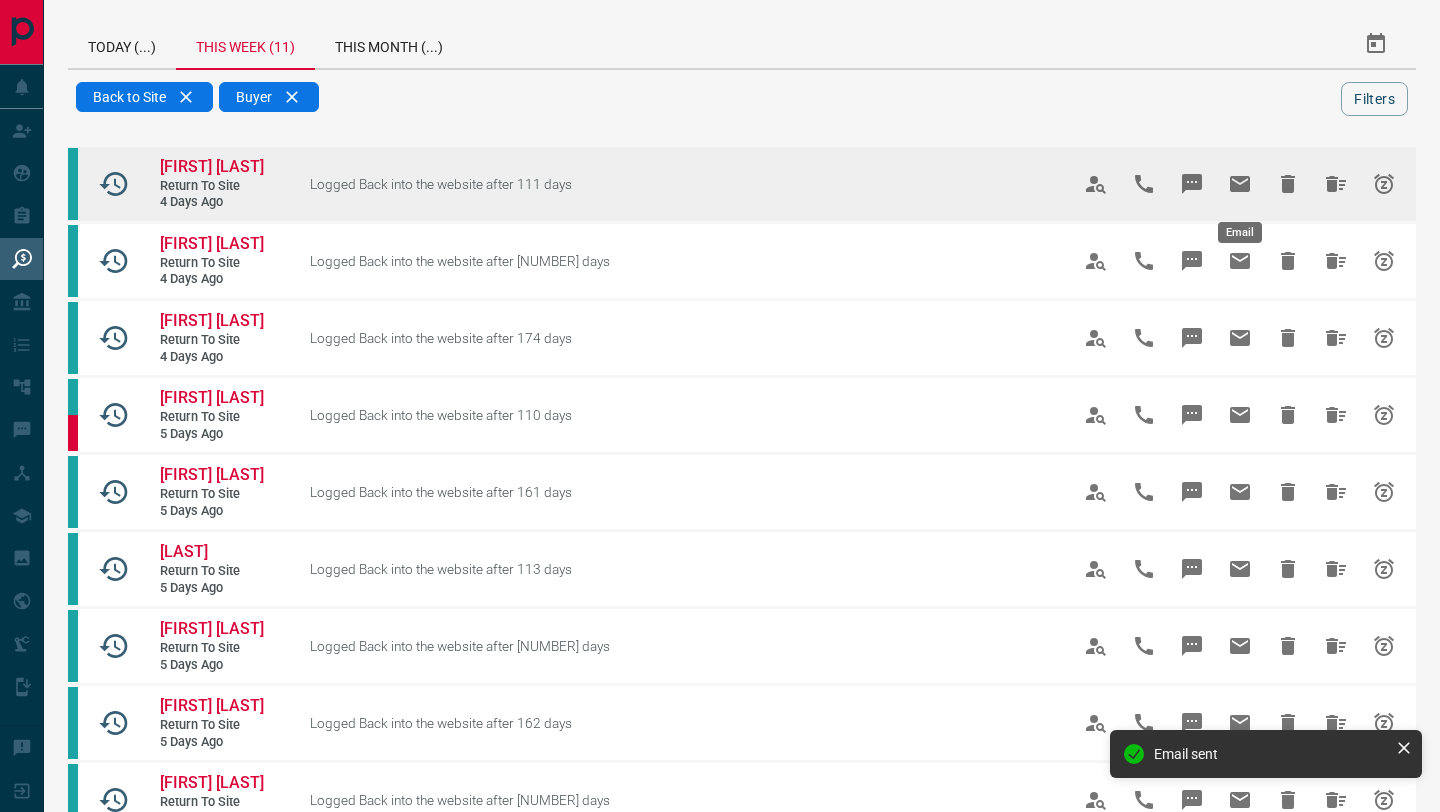 click 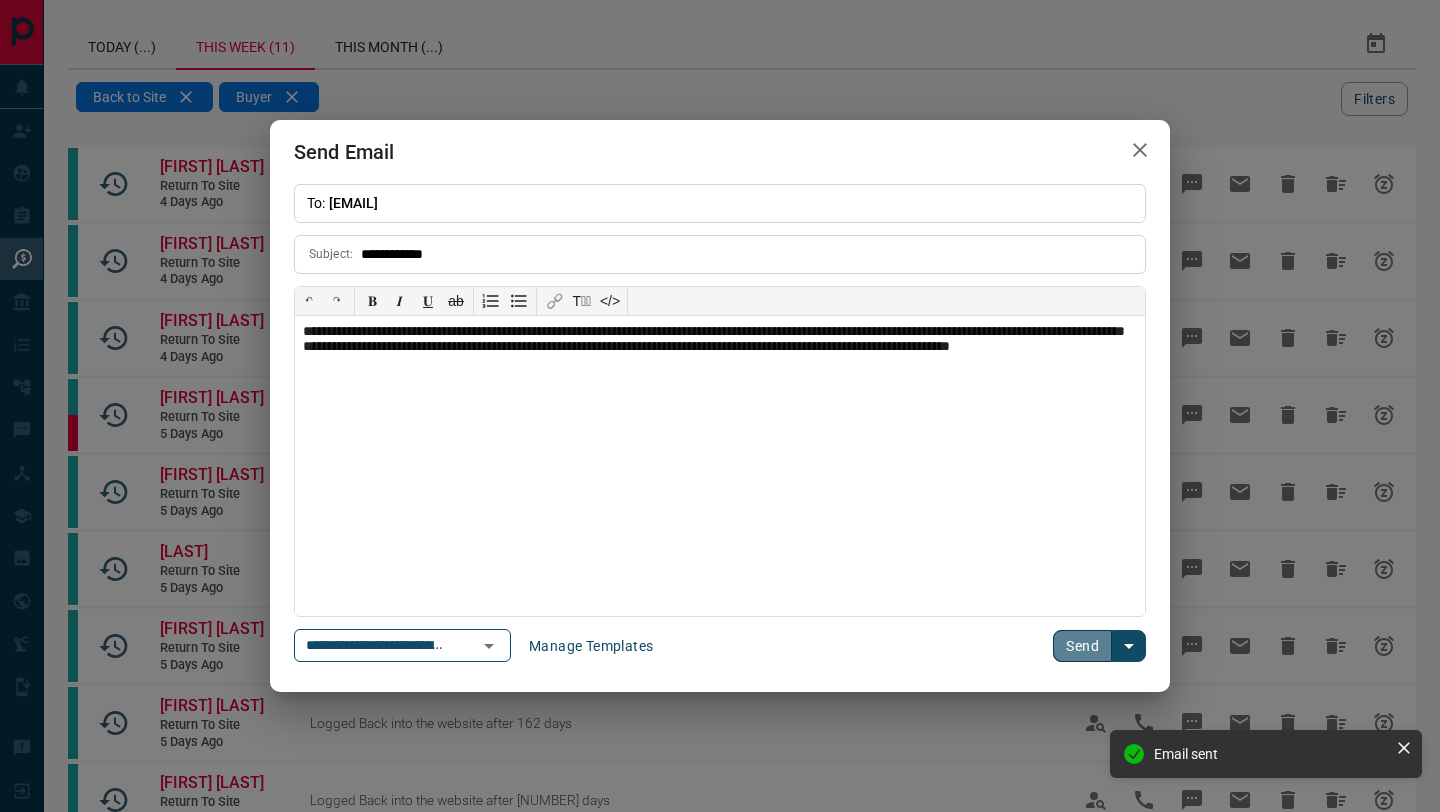 click on "Send" at bounding box center [1082, 646] 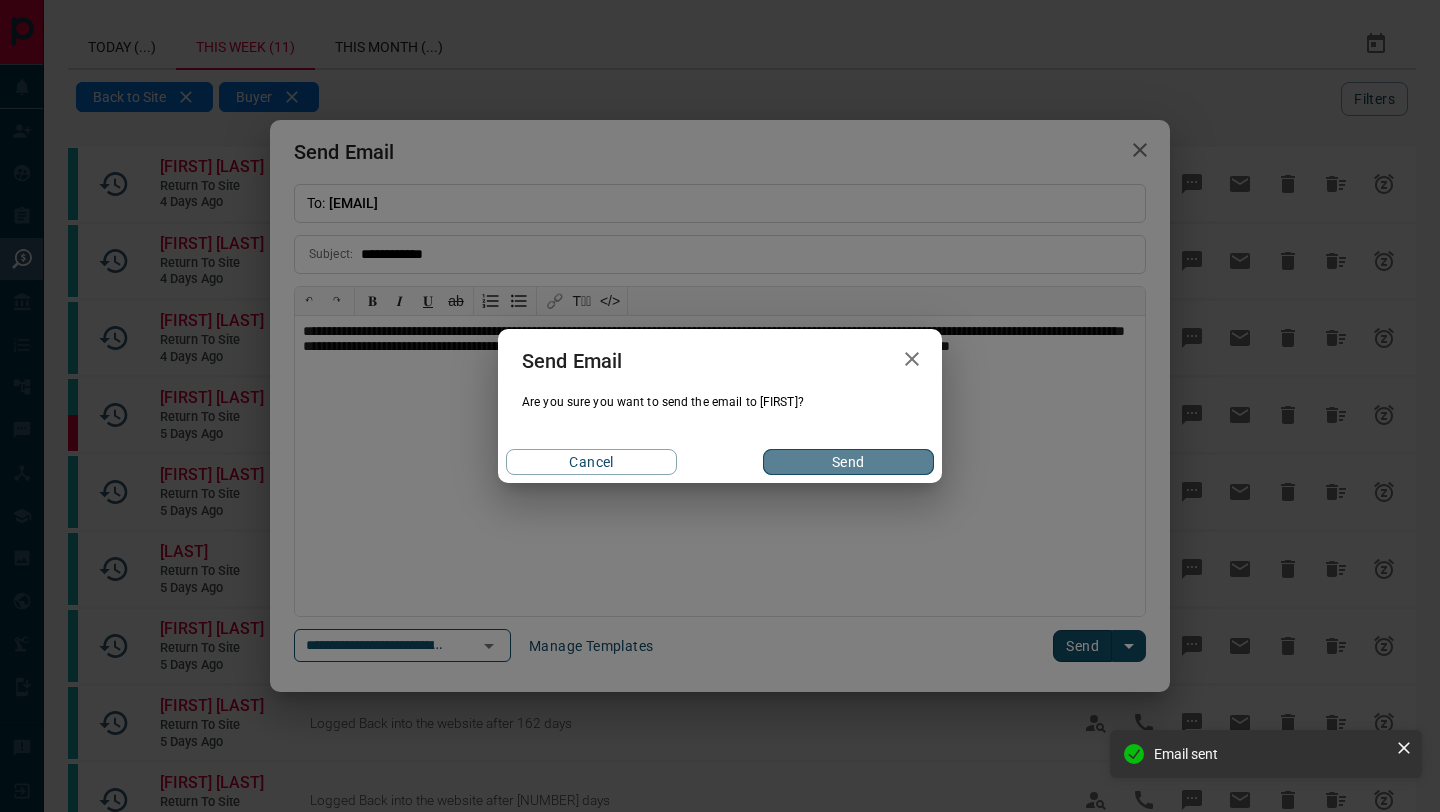 click on "Send" at bounding box center (848, 462) 